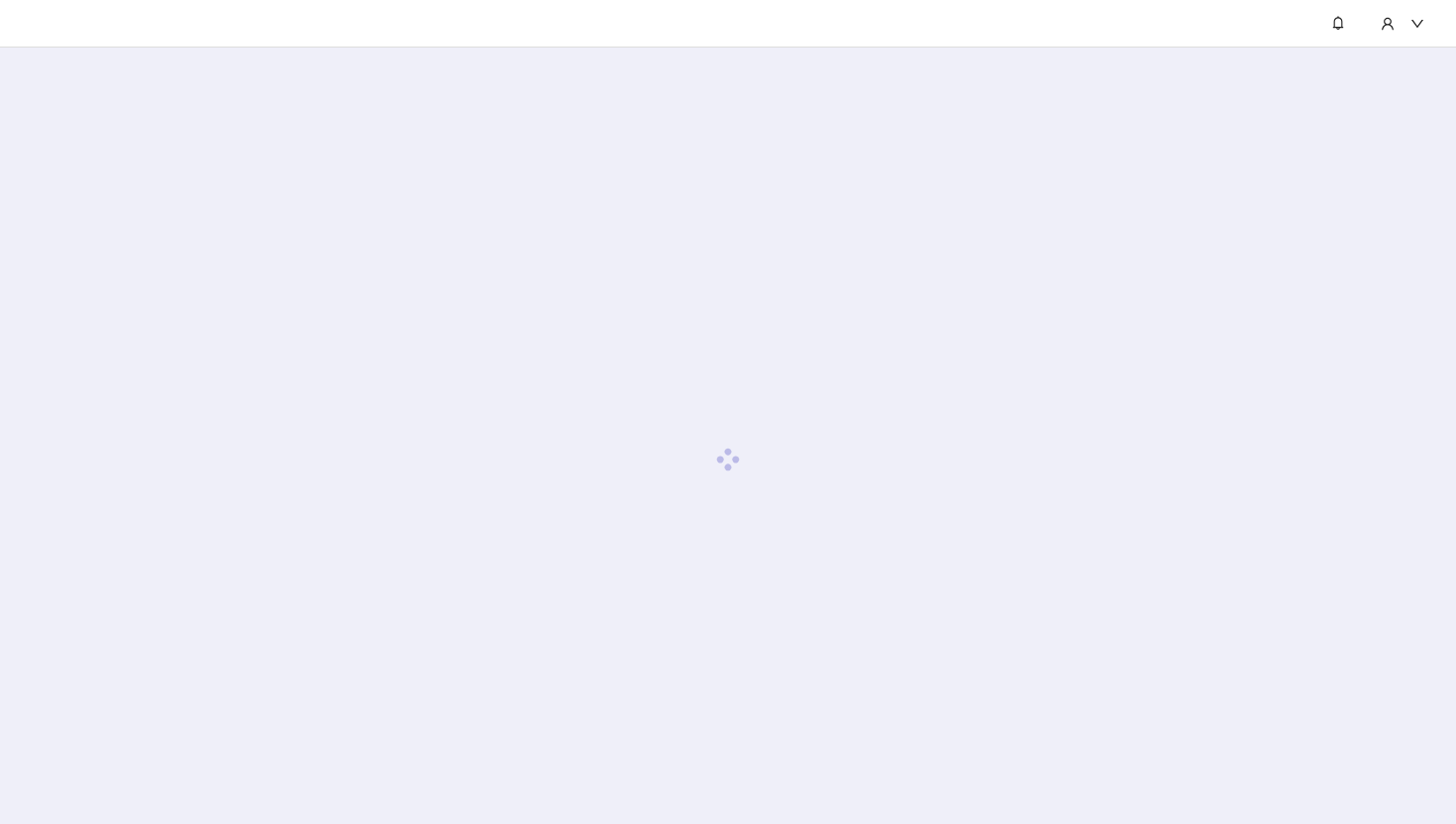 scroll, scrollTop: 0, scrollLeft: 0, axis: both 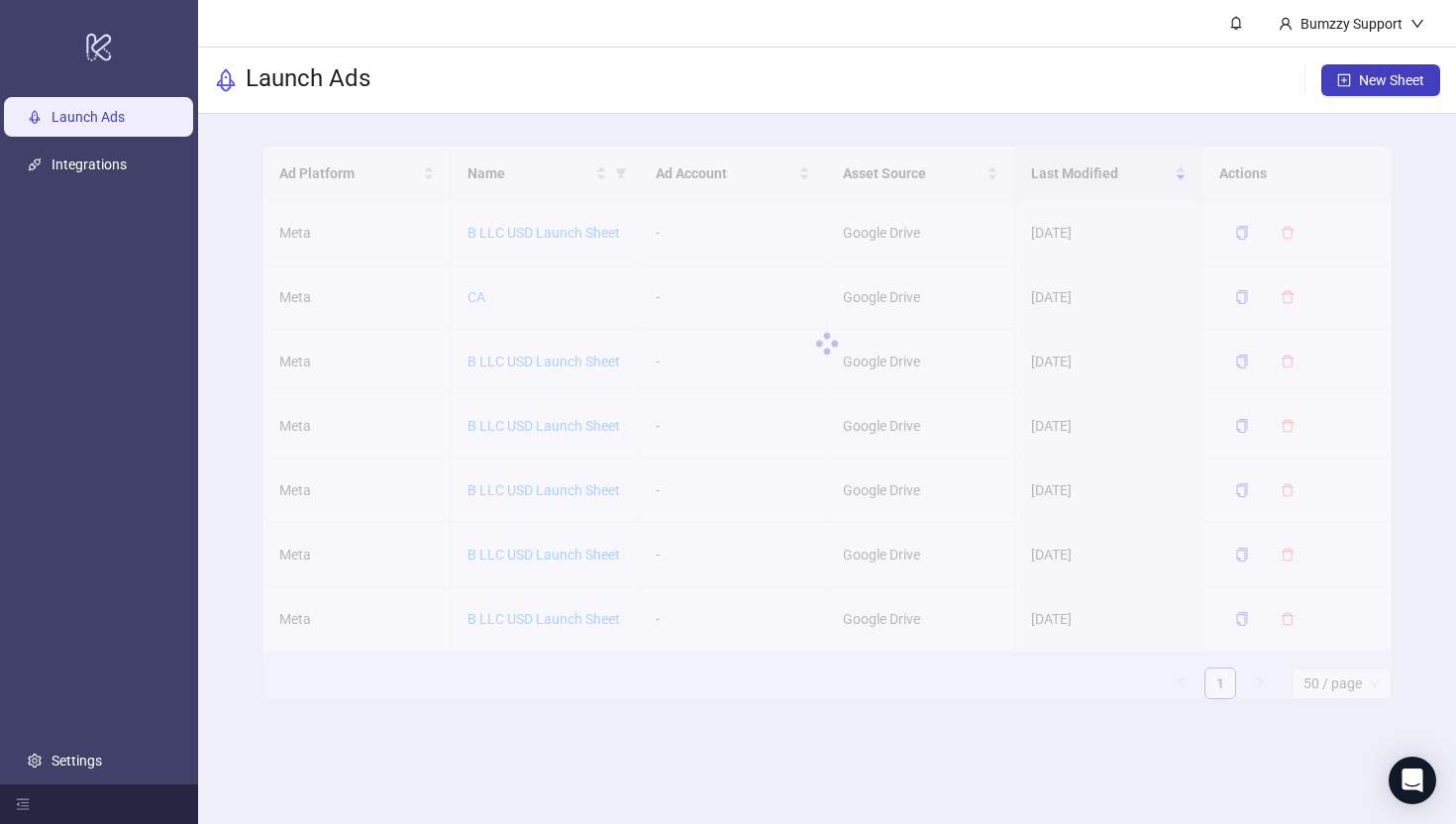 click on "Launch Ads New Sheet" at bounding box center [827, 80] 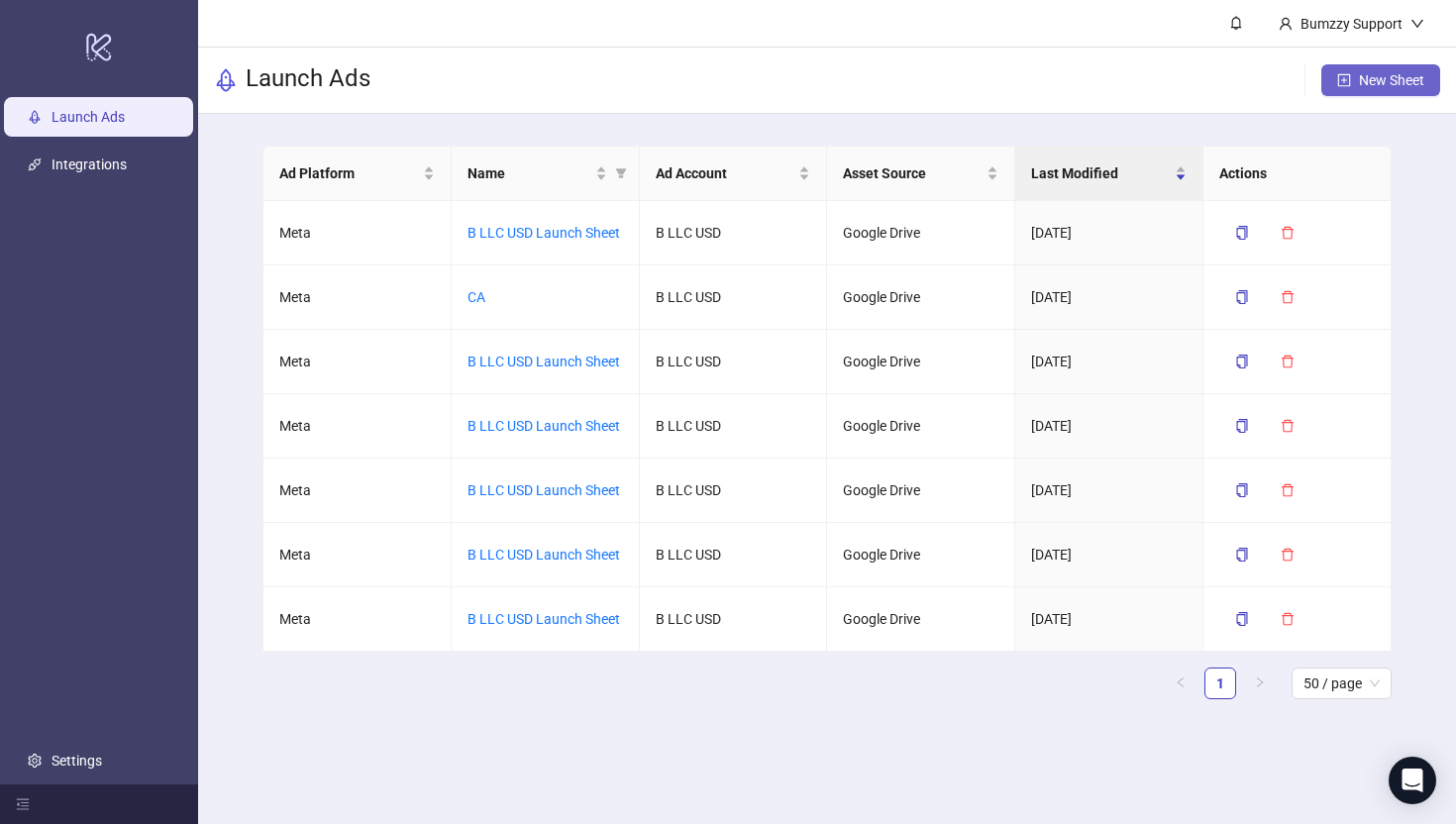 click on "New Sheet" at bounding box center (1392, 80) 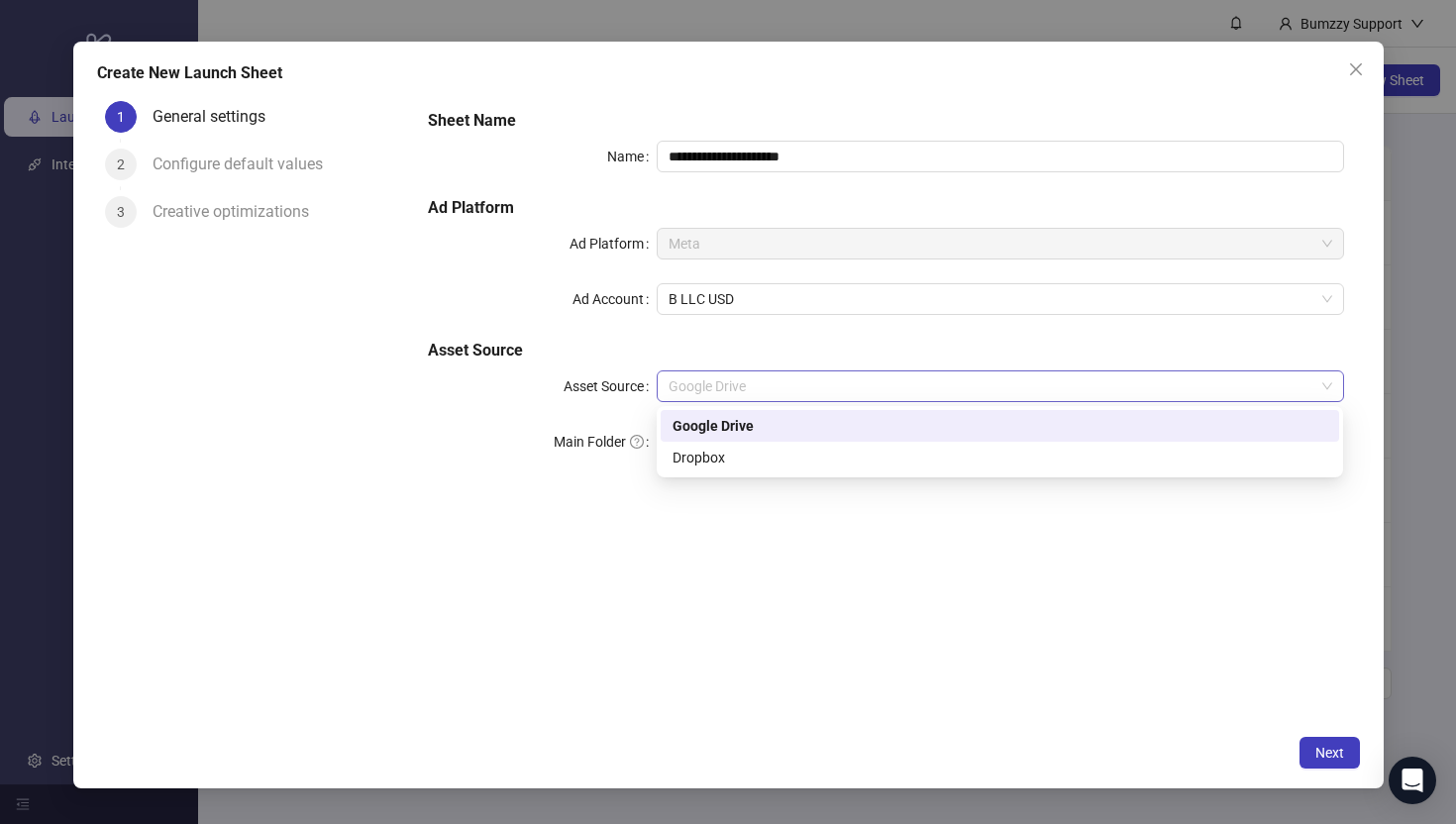 click on "Google Drive" at bounding box center (999, 386) 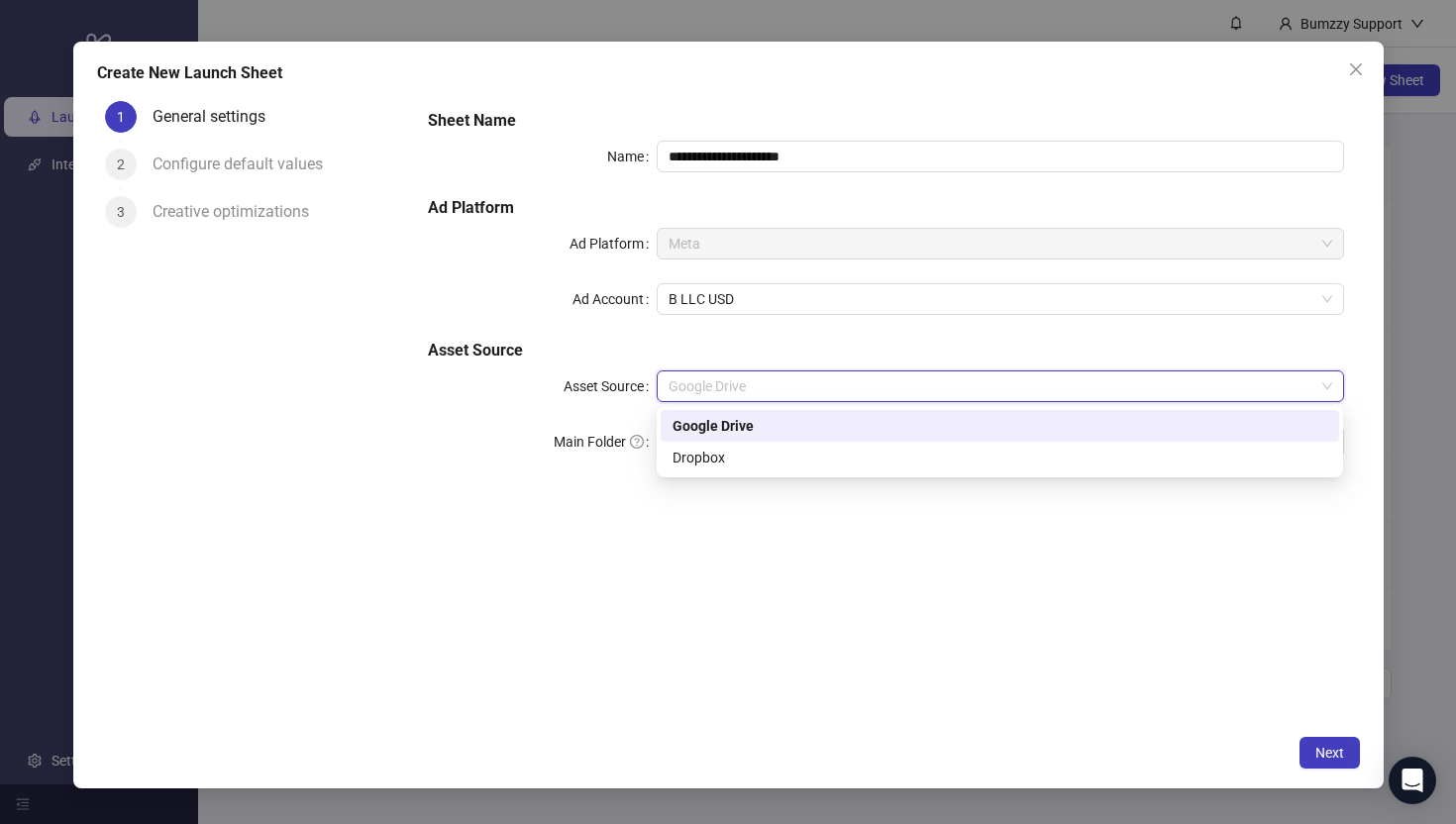 click on "Asset Source" at bounding box center [885, 351] 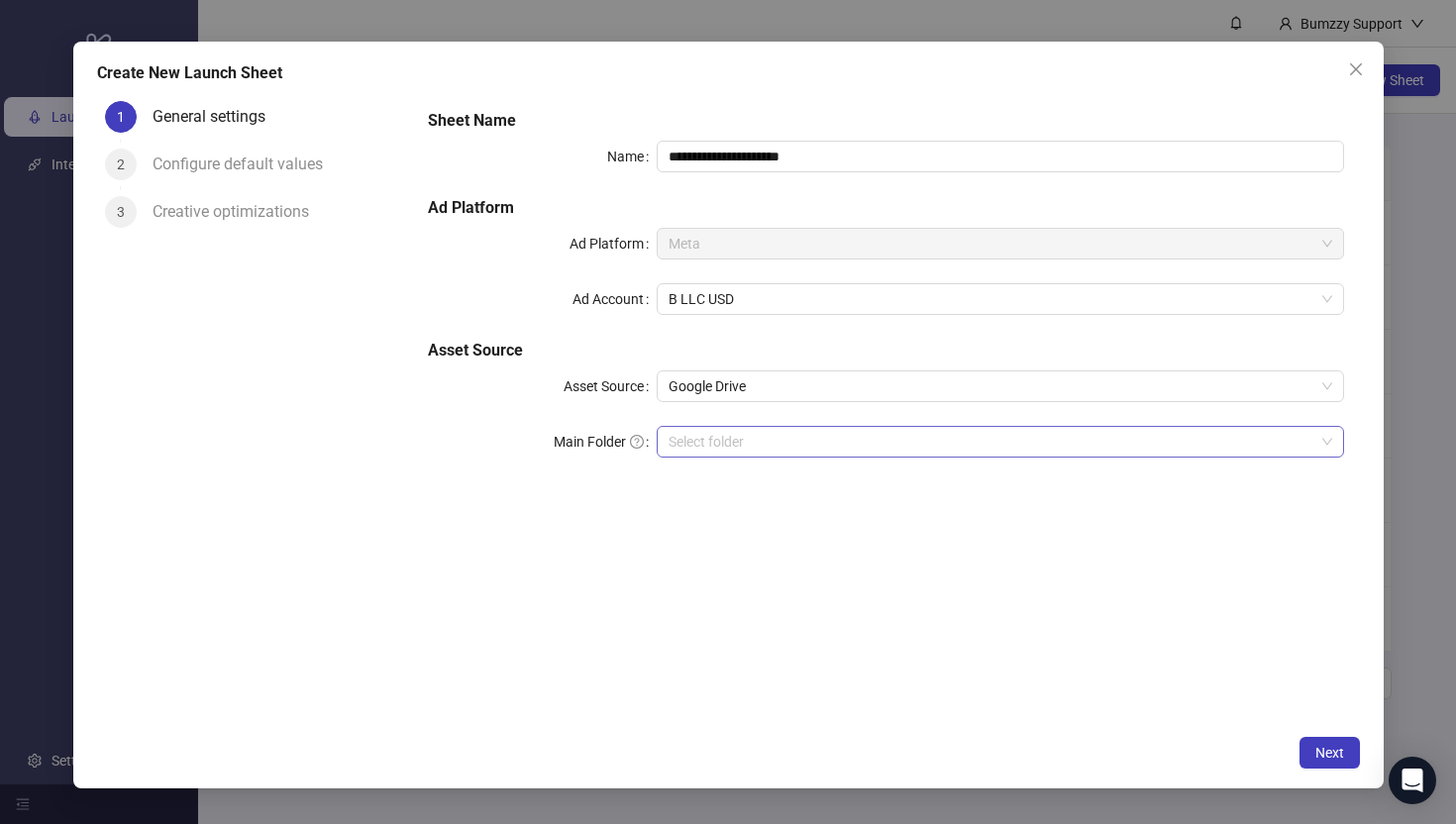 click on "Main Folder" at bounding box center [990, 442] 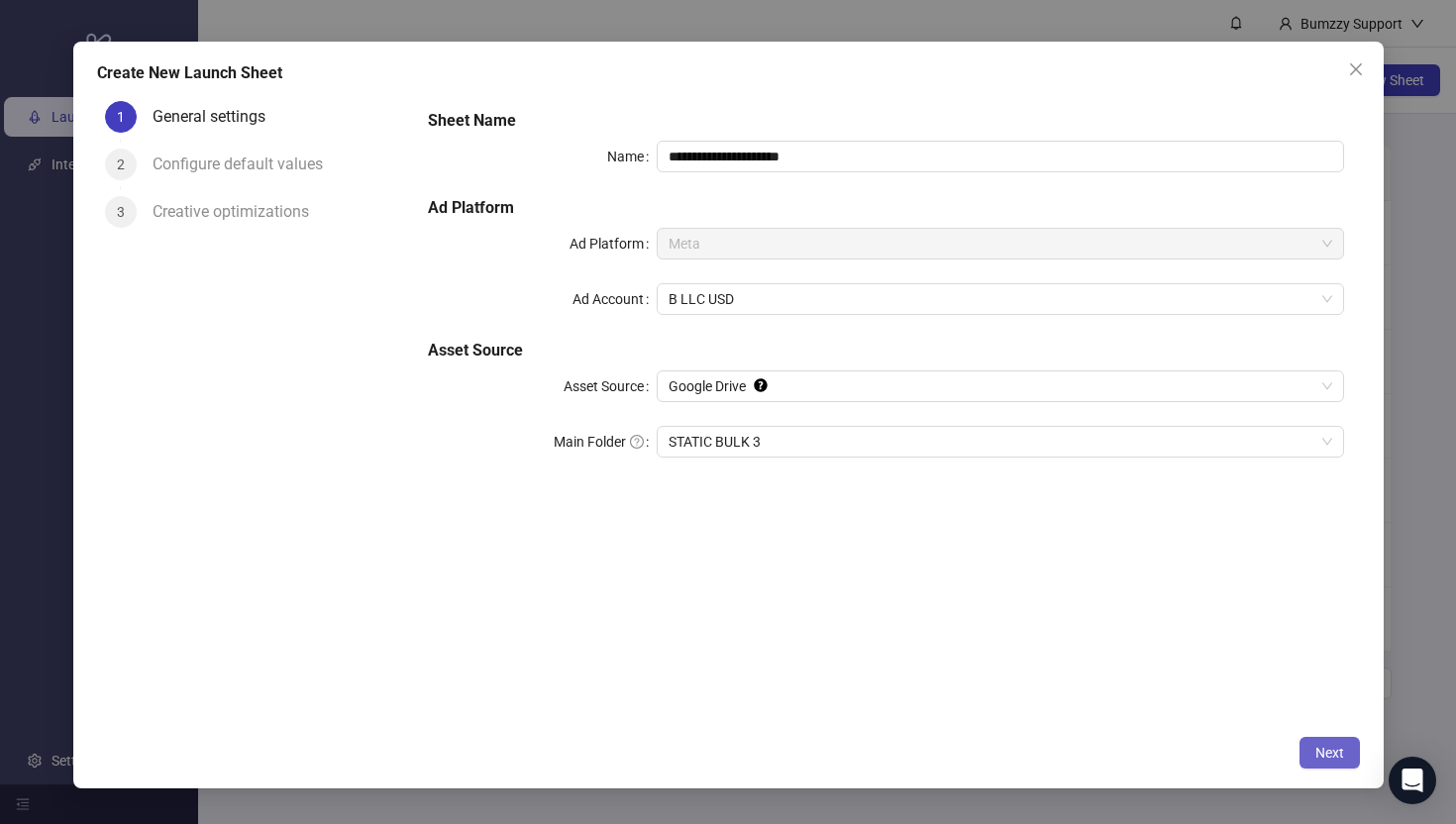 click on "Next" at bounding box center [1329, 753] 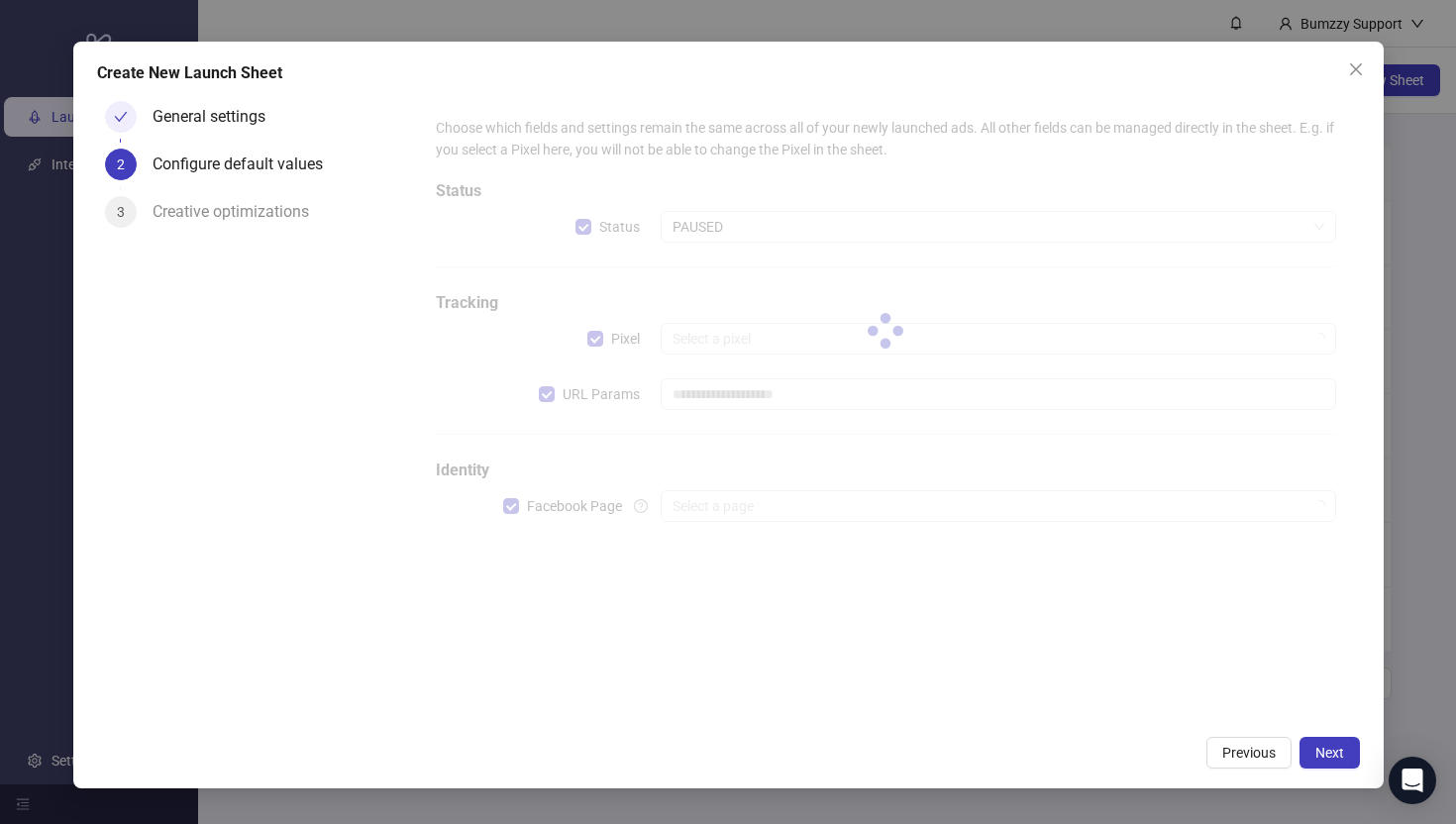 click at bounding box center [885, 331] 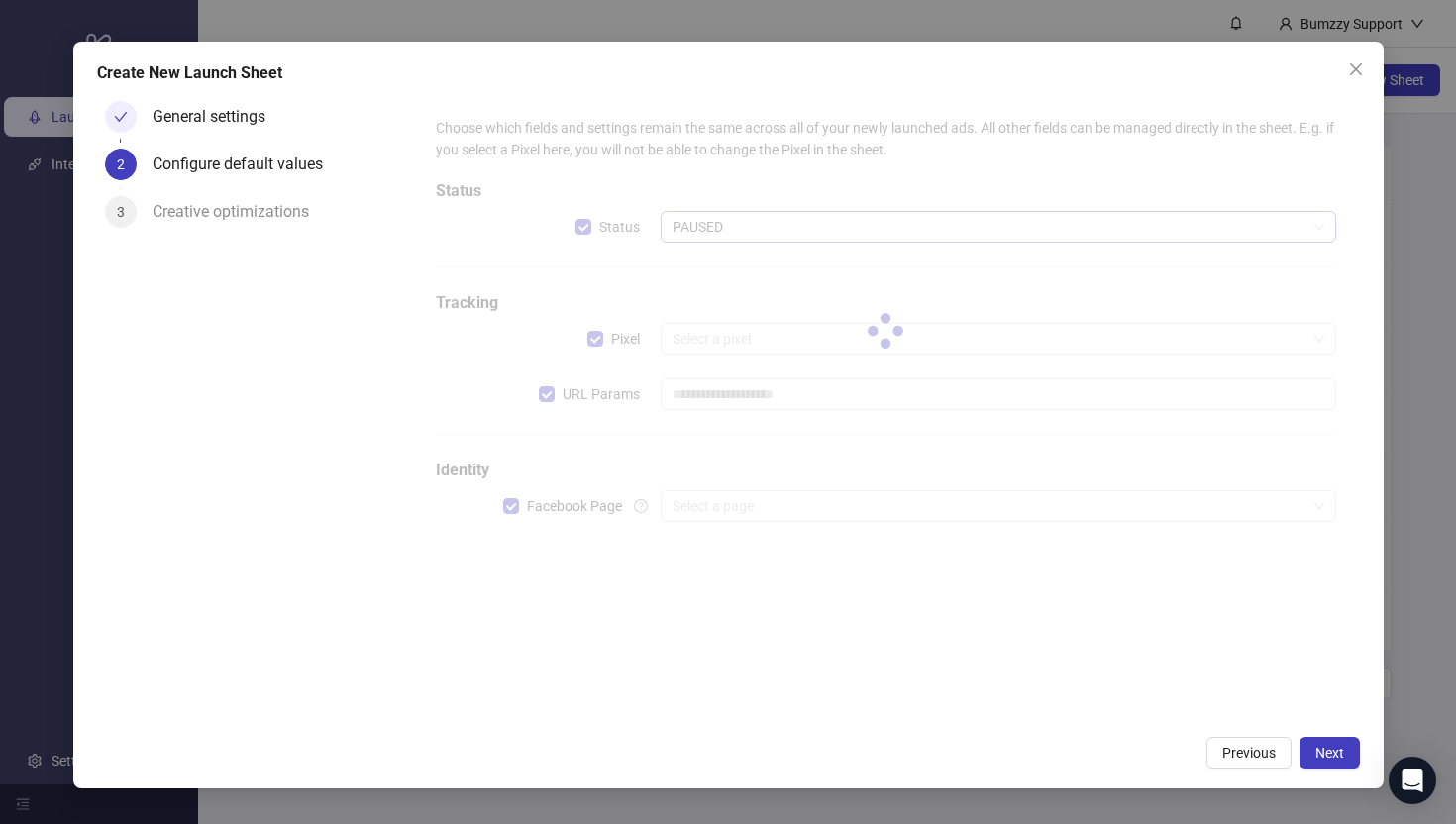 type on "**********" 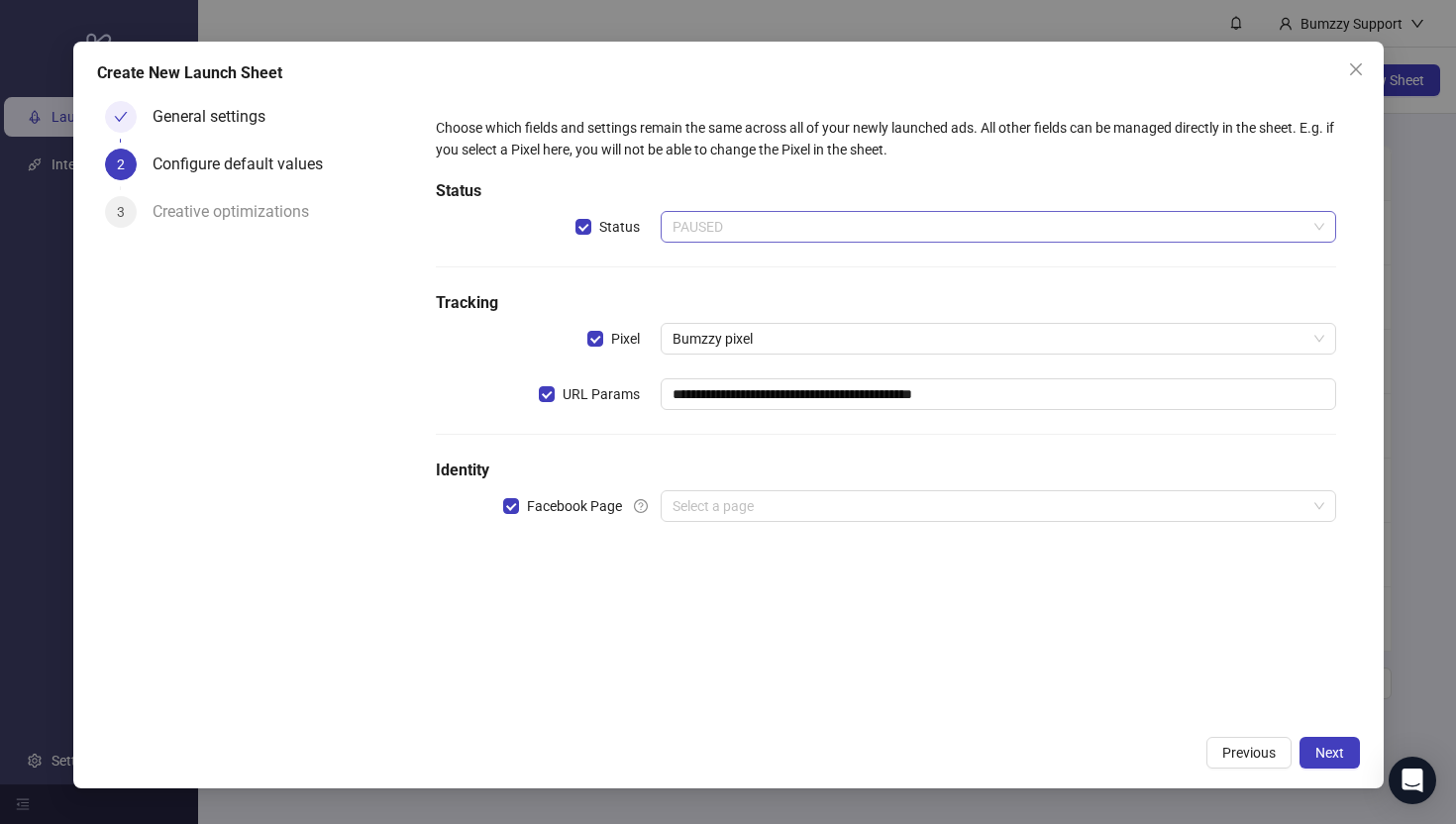 click on "PAUSED" at bounding box center [997, 227] 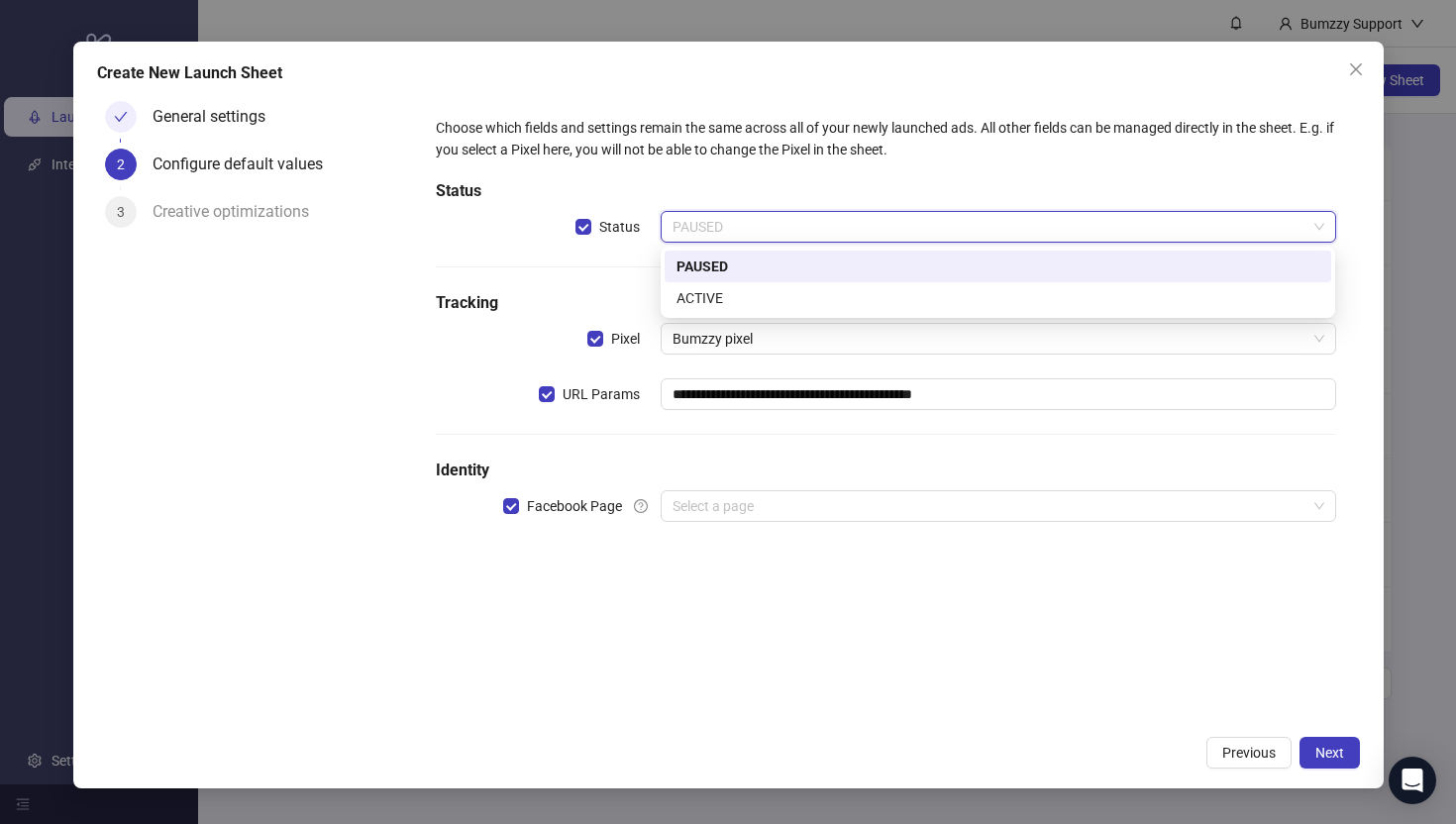 click on "ACTIVE" at bounding box center (997, 298) 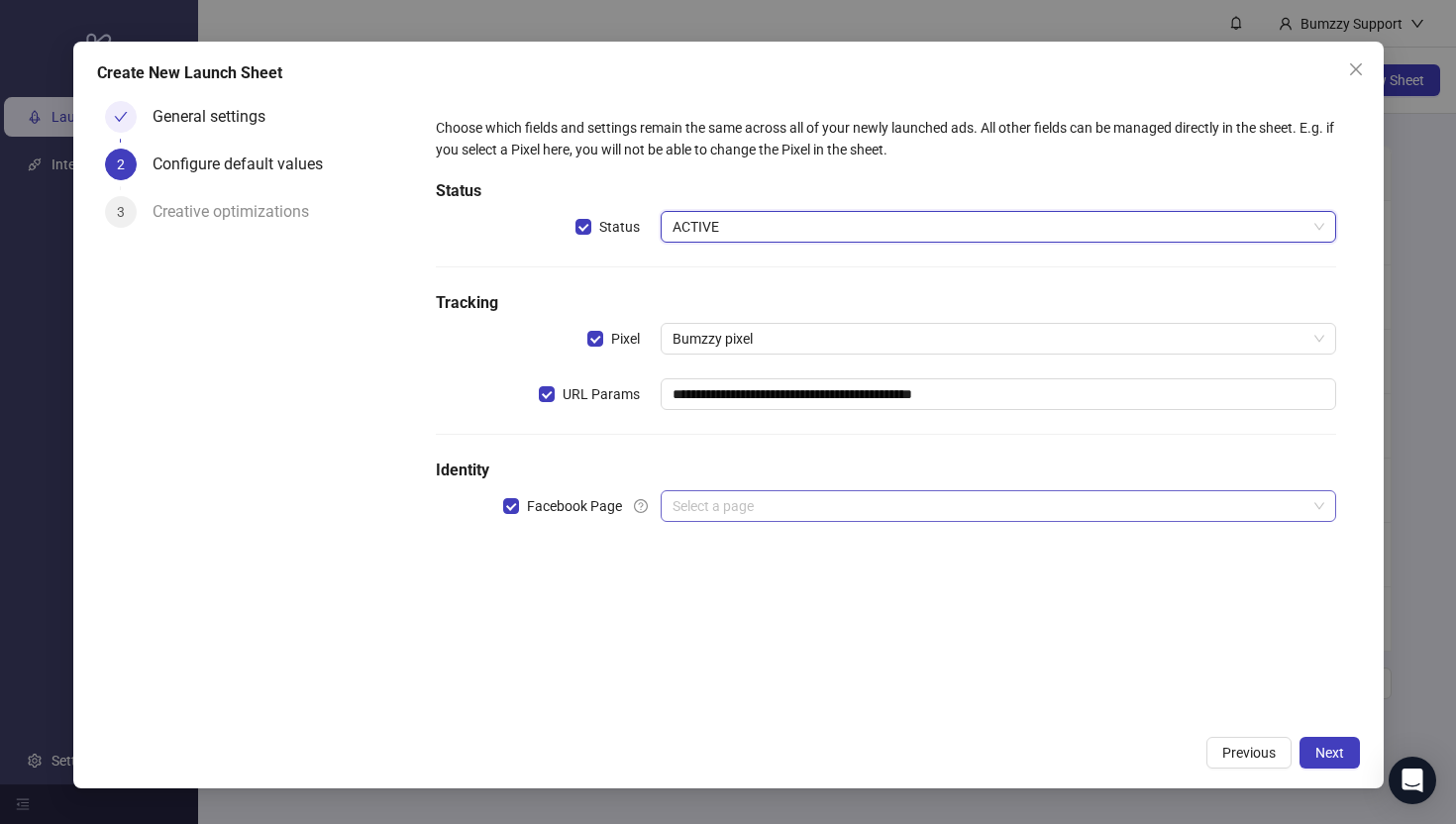 click at bounding box center [988, 506] 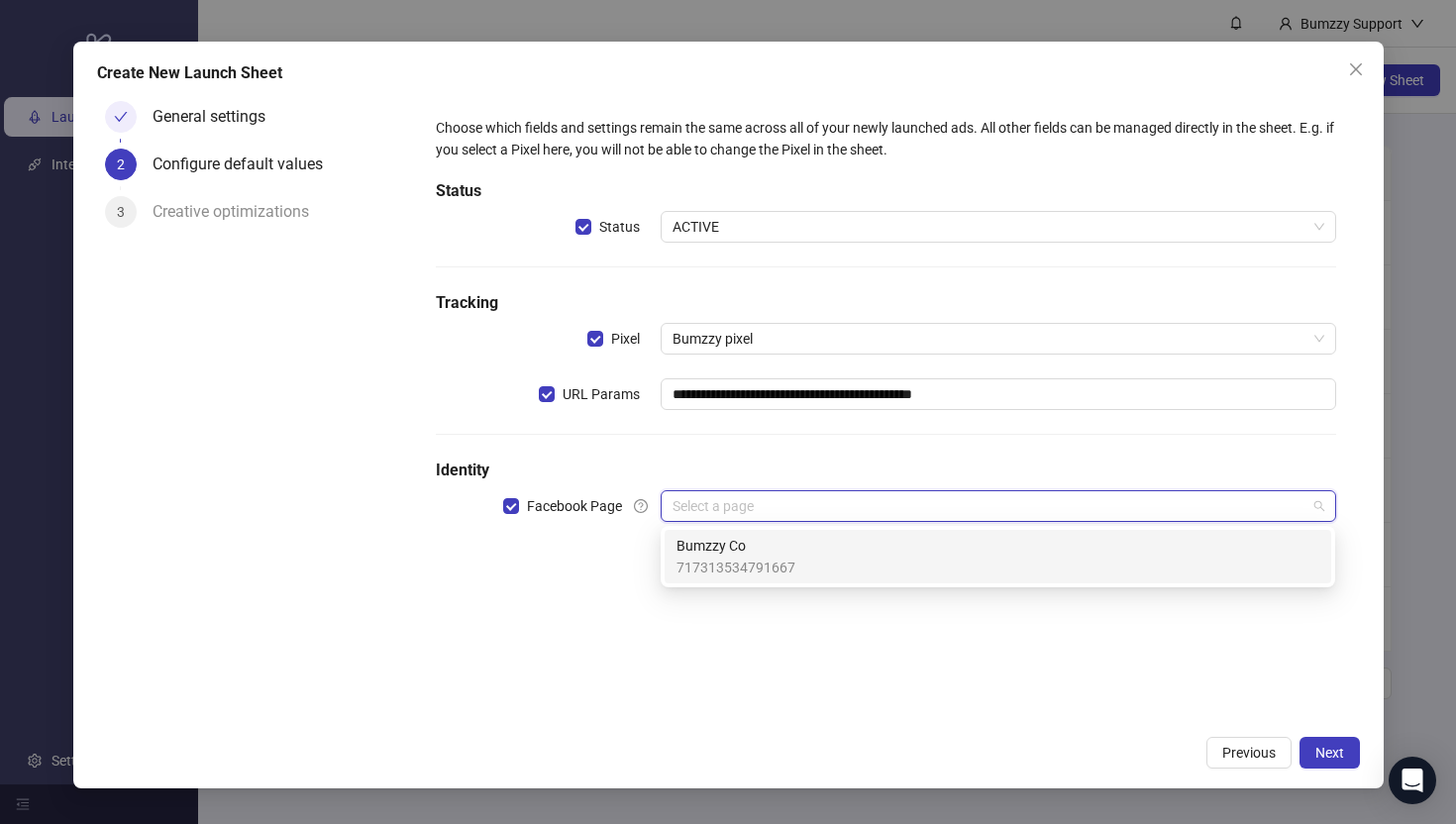 click on "Bumzzy Co" at bounding box center [736, 546] 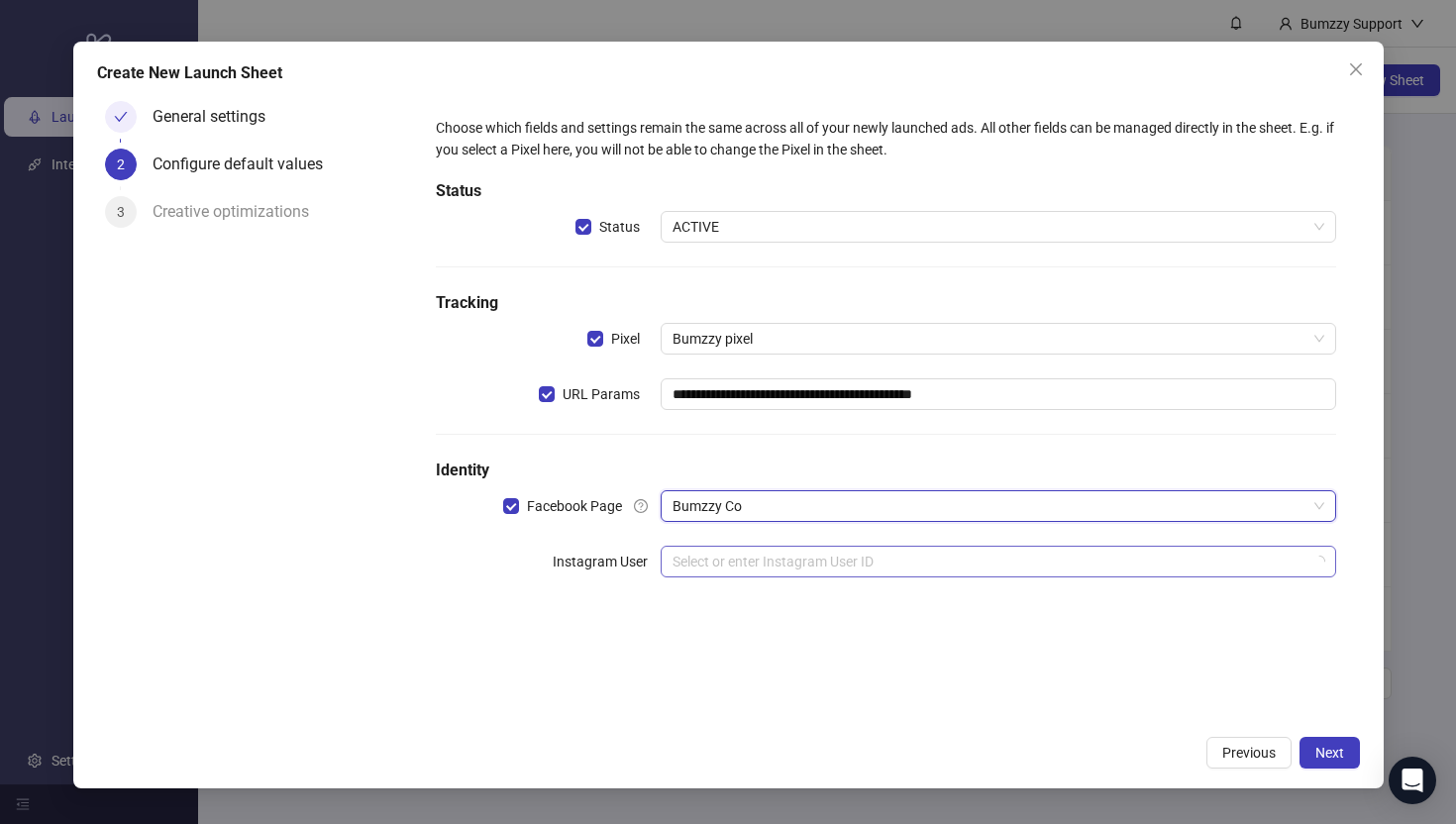 click at bounding box center [988, 562] 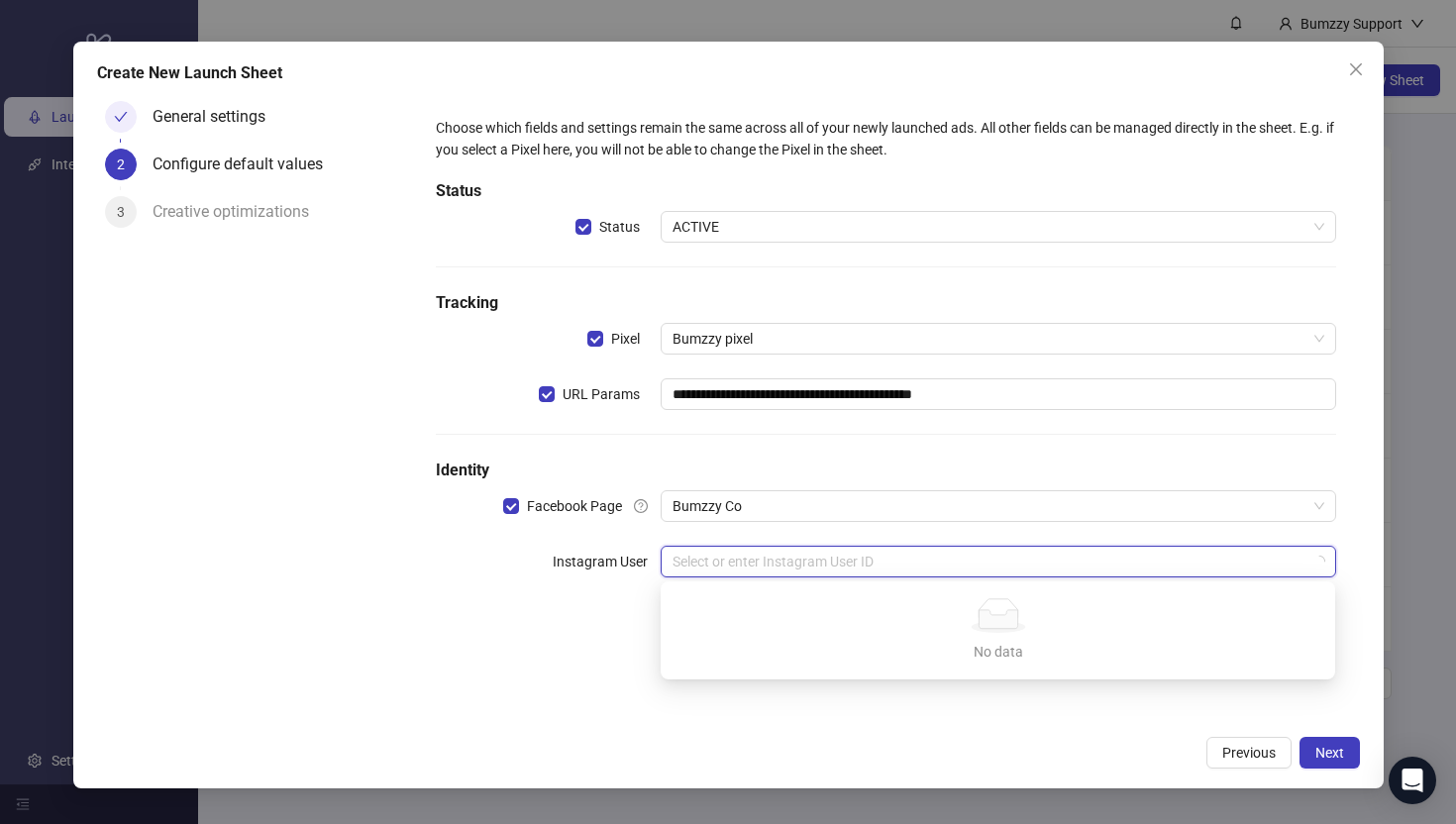 click at bounding box center (988, 562) 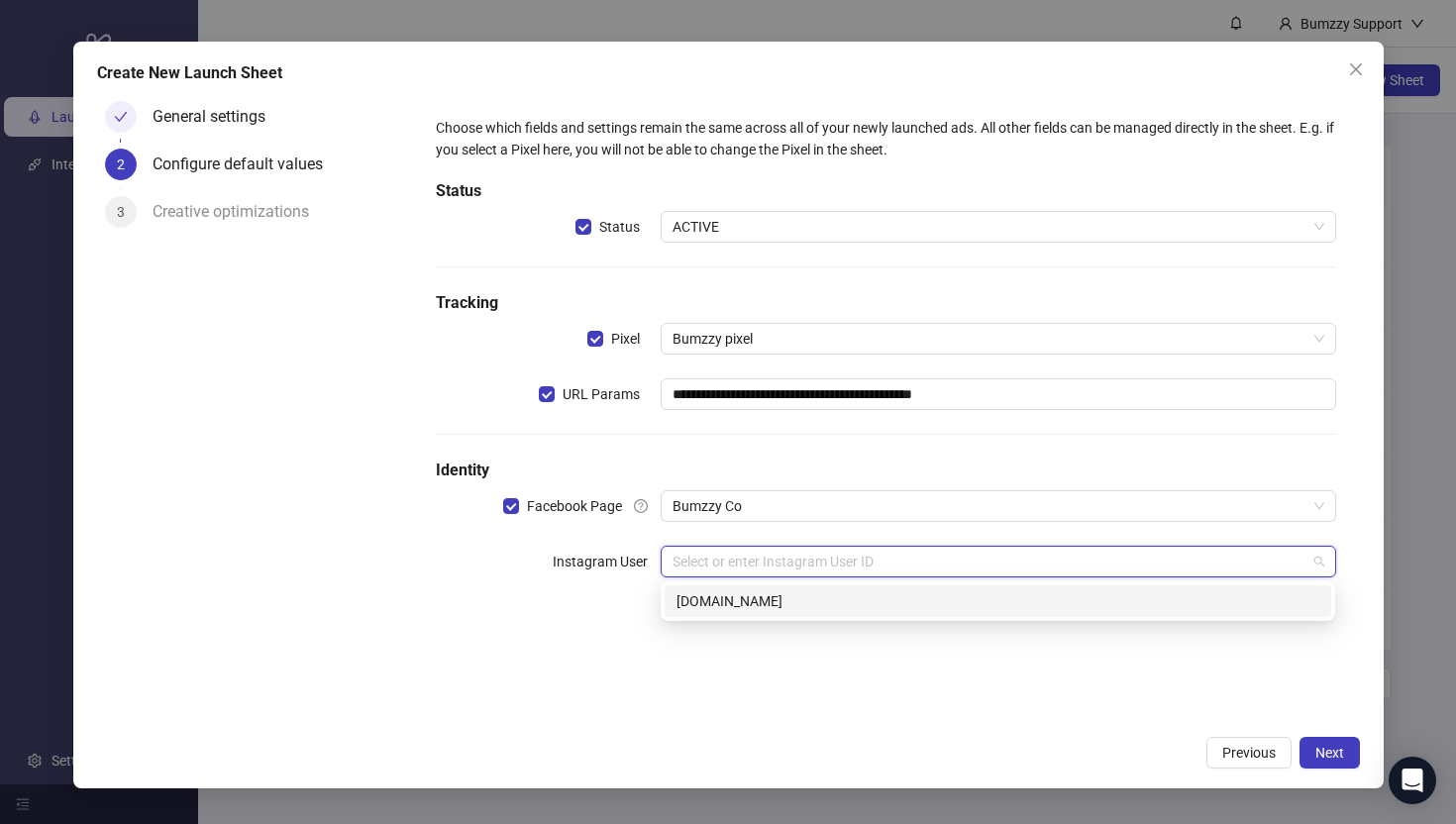 click on "[DOMAIN_NAME]" at bounding box center (997, 601) 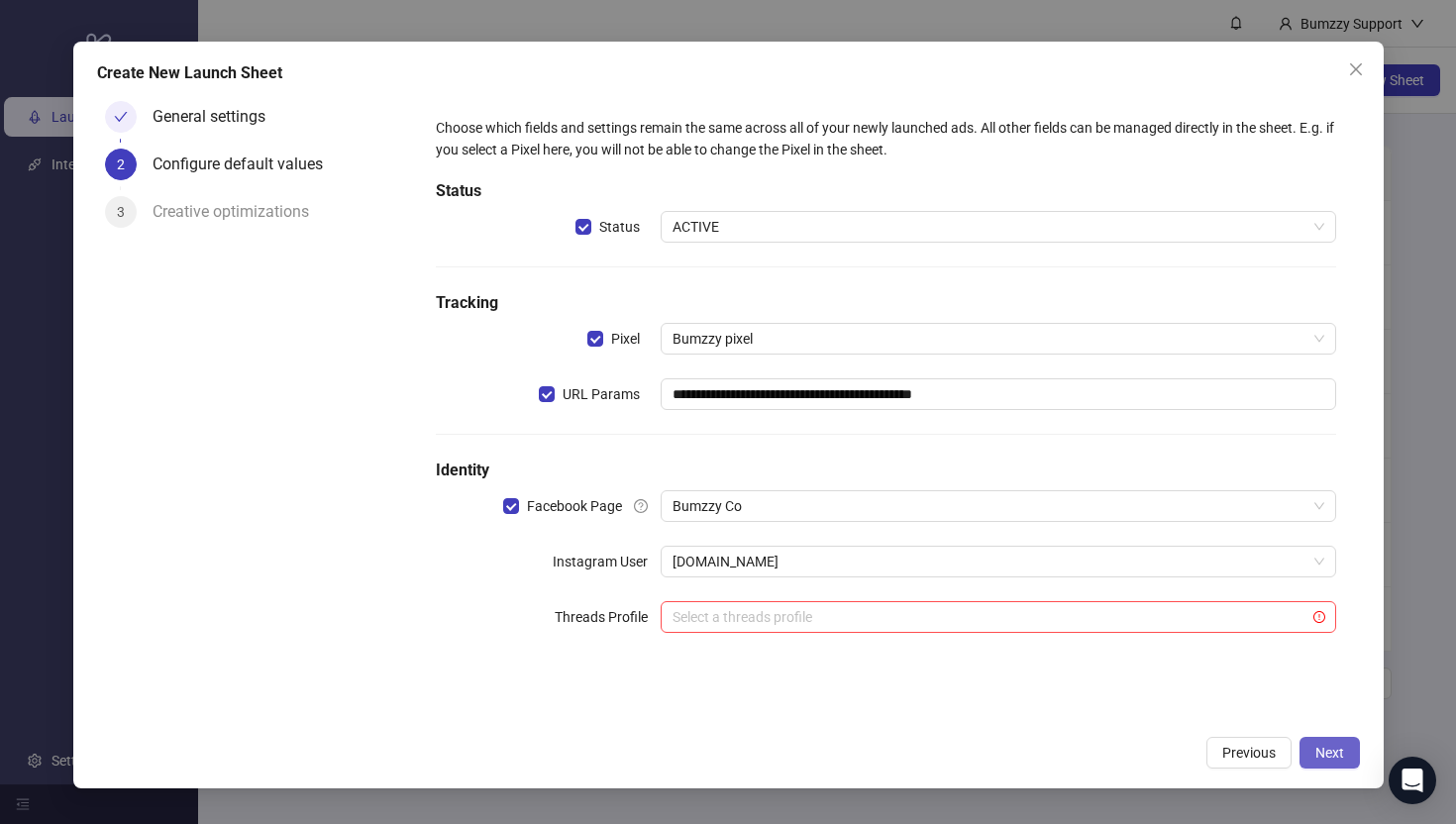 click on "Next" at bounding box center (1329, 753) 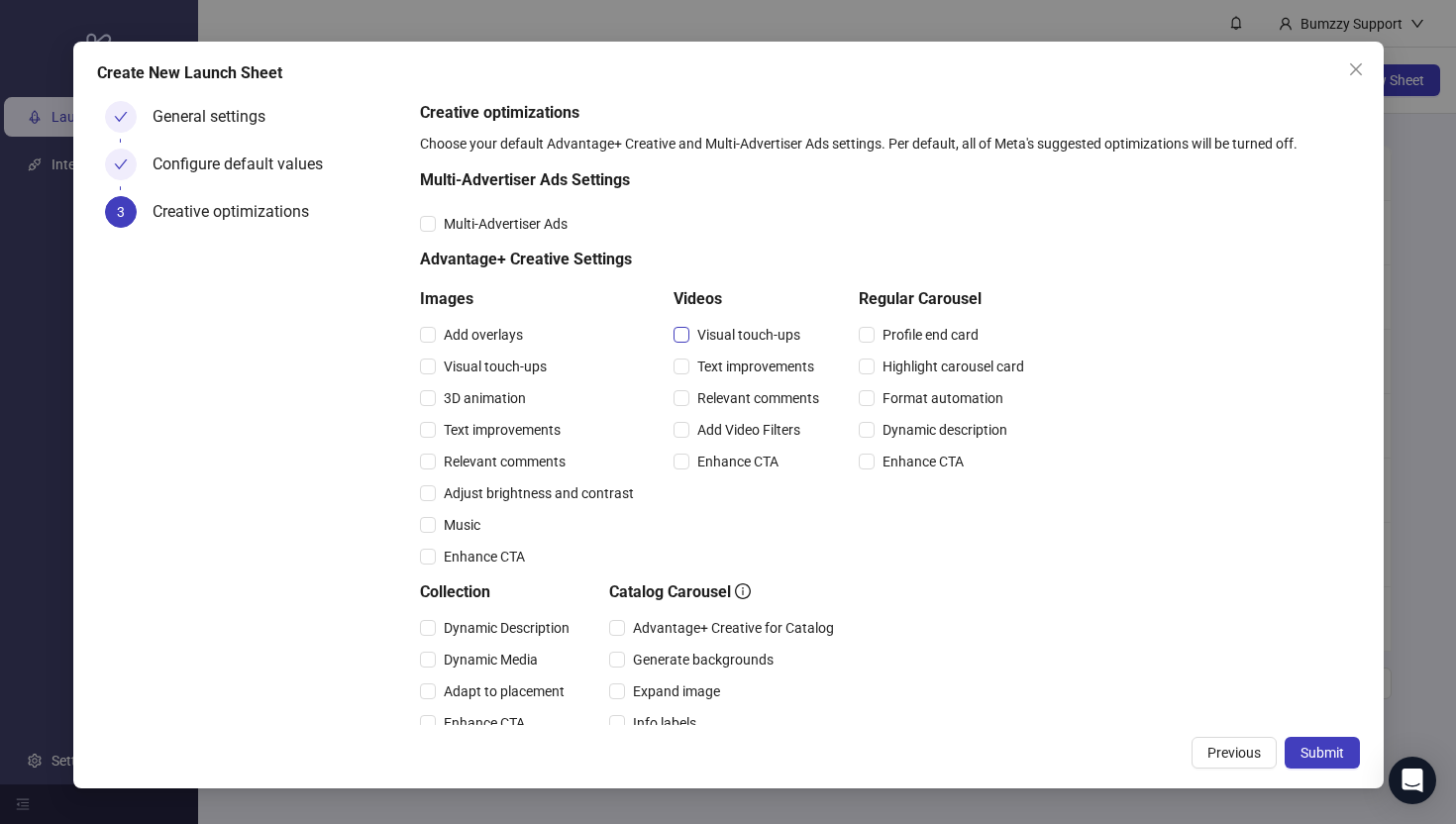 click on "Visual touch-ups" at bounding box center (749, 335) 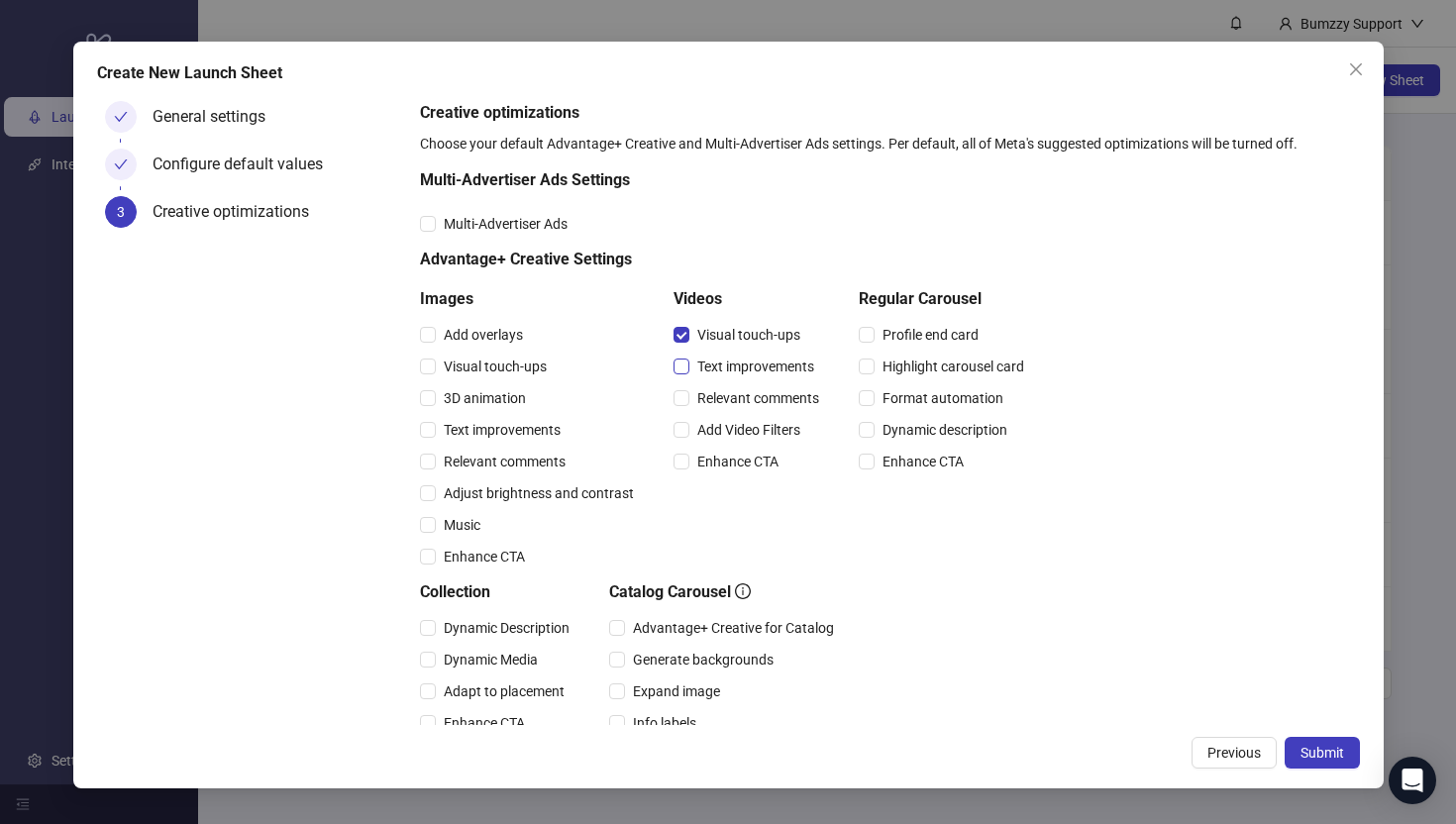 click on "Text improvements" at bounding box center [756, 366] 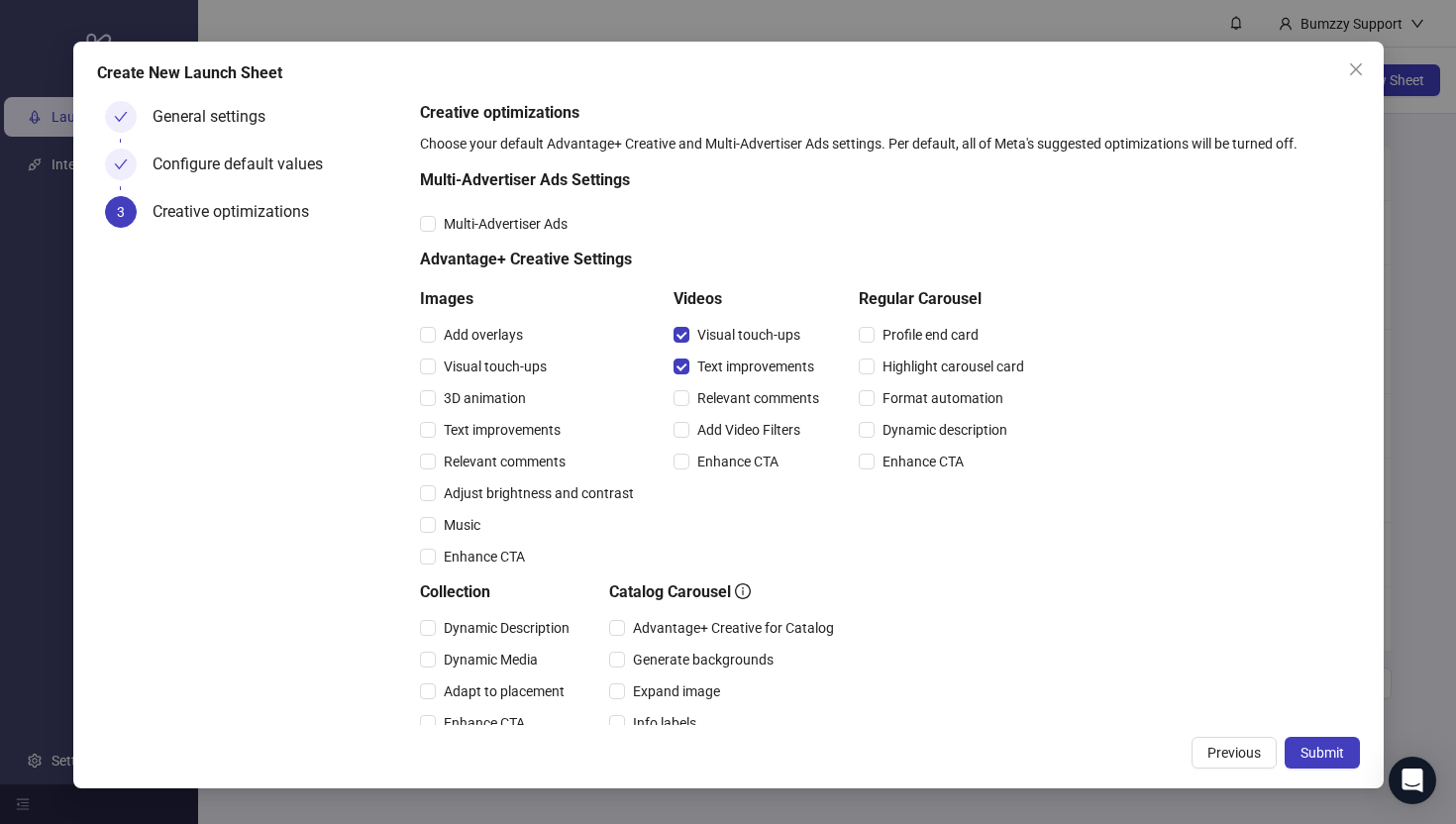 scroll, scrollTop: 8, scrollLeft: 0, axis: vertical 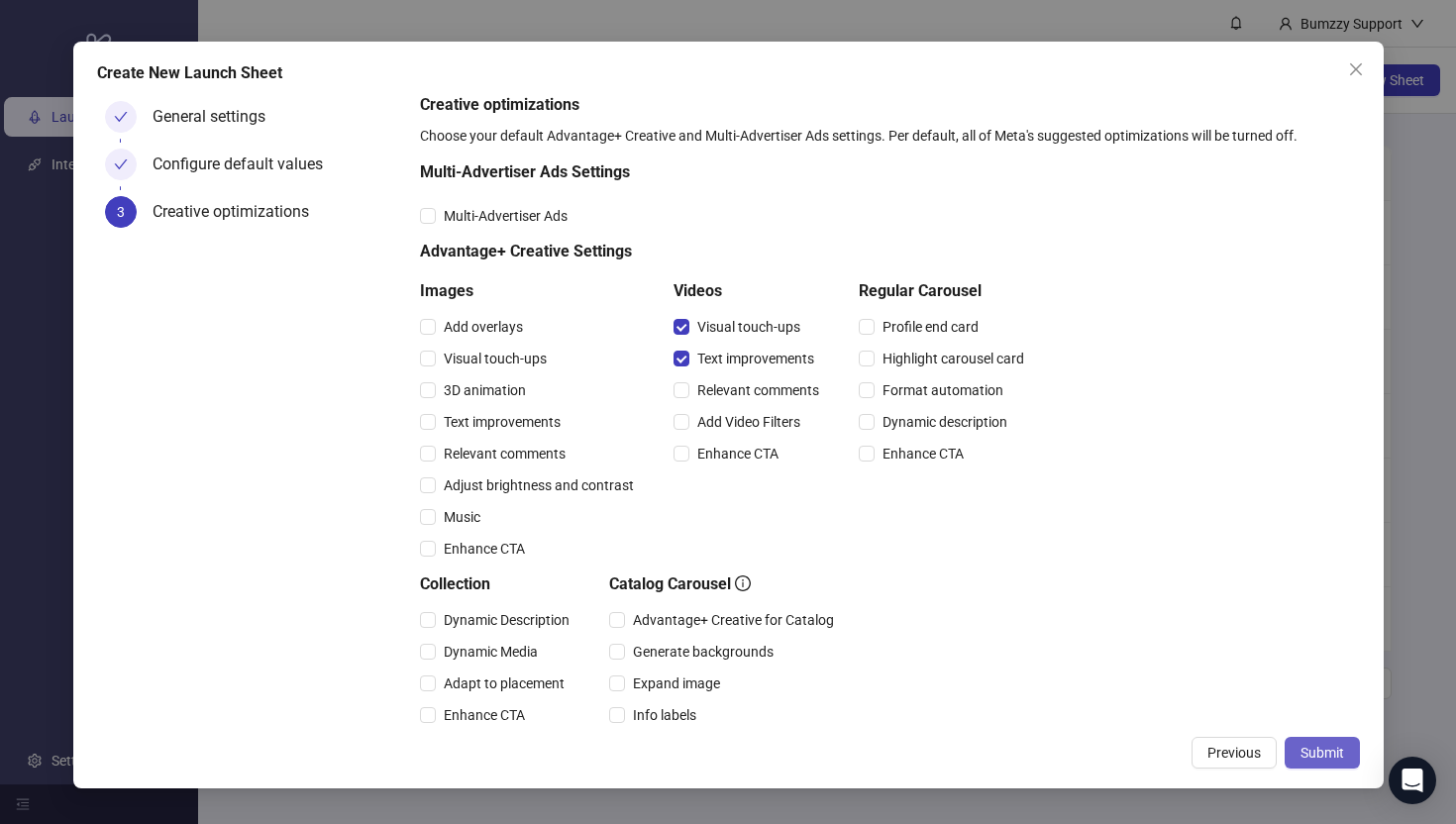 click on "Submit" at bounding box center [1322, 753] 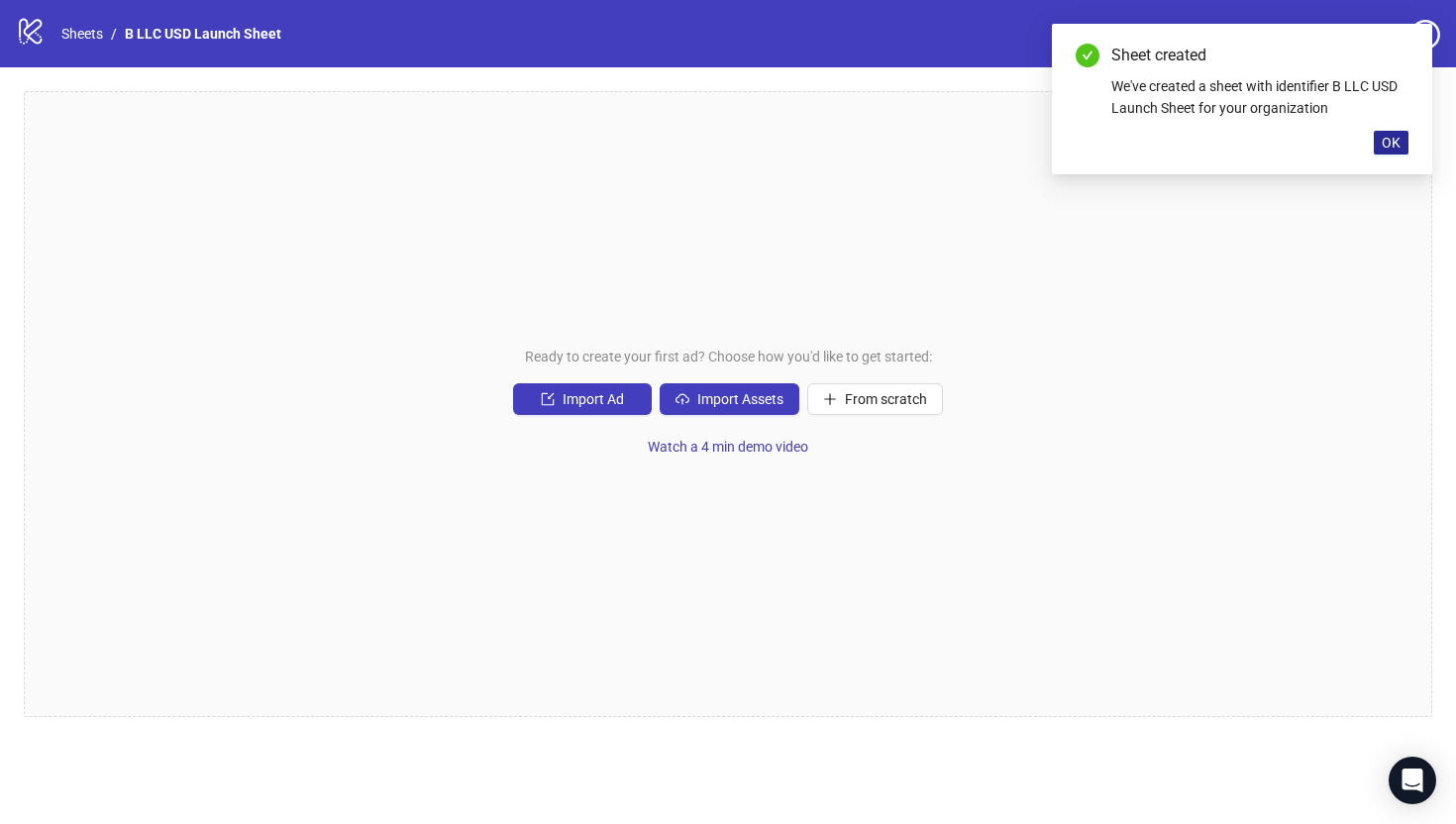 click on "OK" at bounding box center [1391, 143] 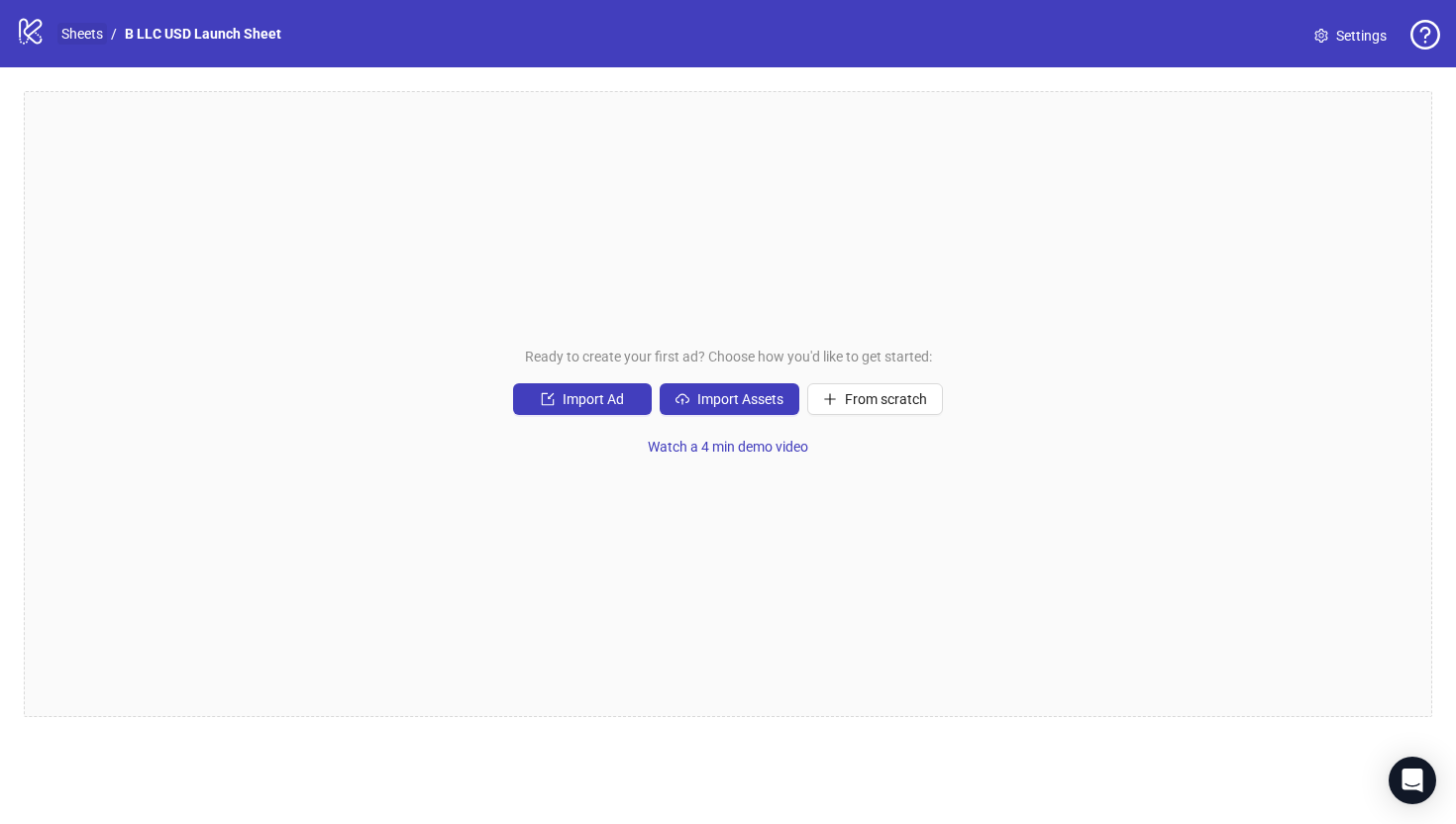 click on "Sheets" at bounding box center [82, 34] 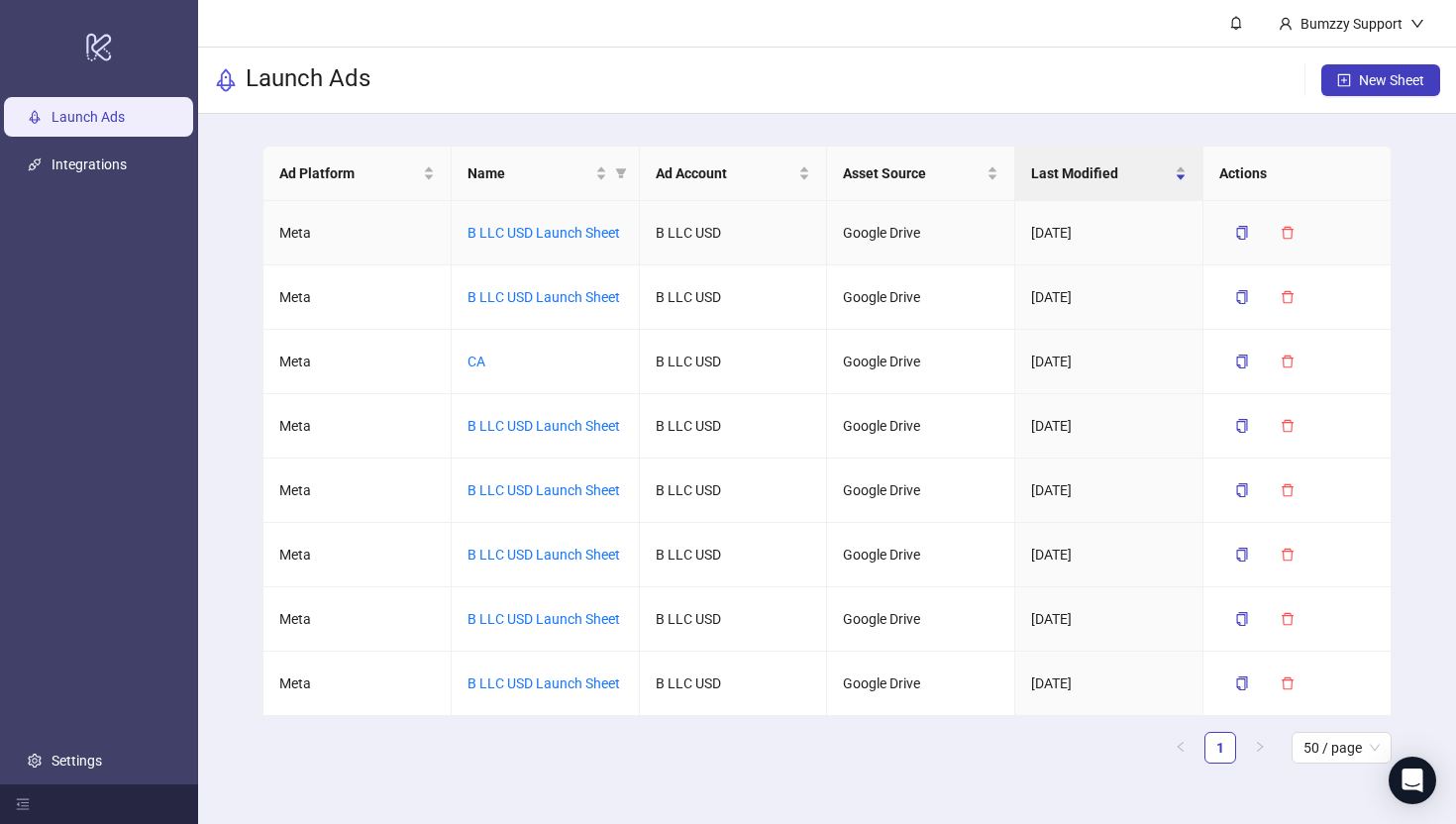 click on "B LLC USD" at bounding box center (734, 233) 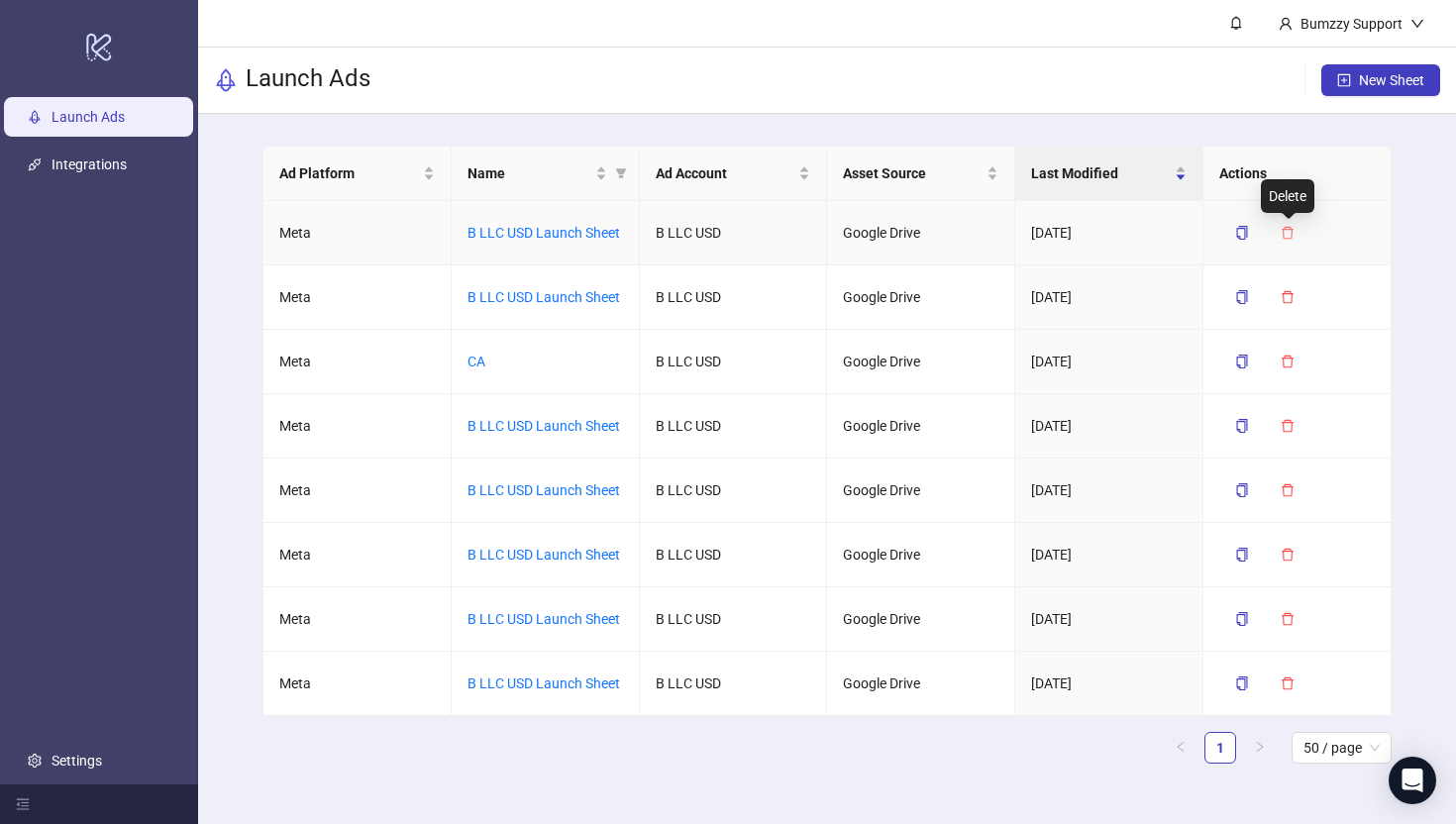 click 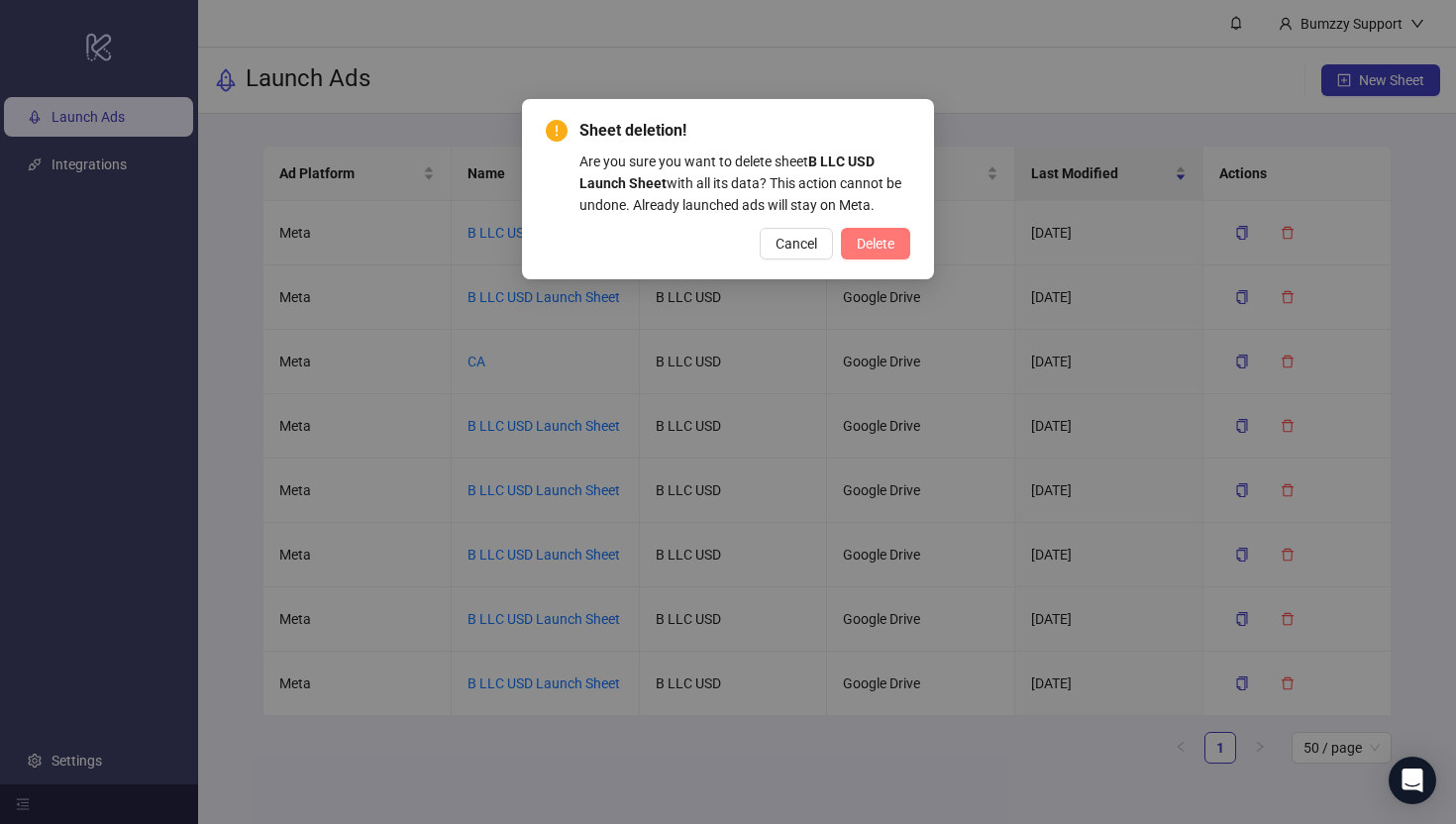 click on "Delete" at bounding box center [876, 244] 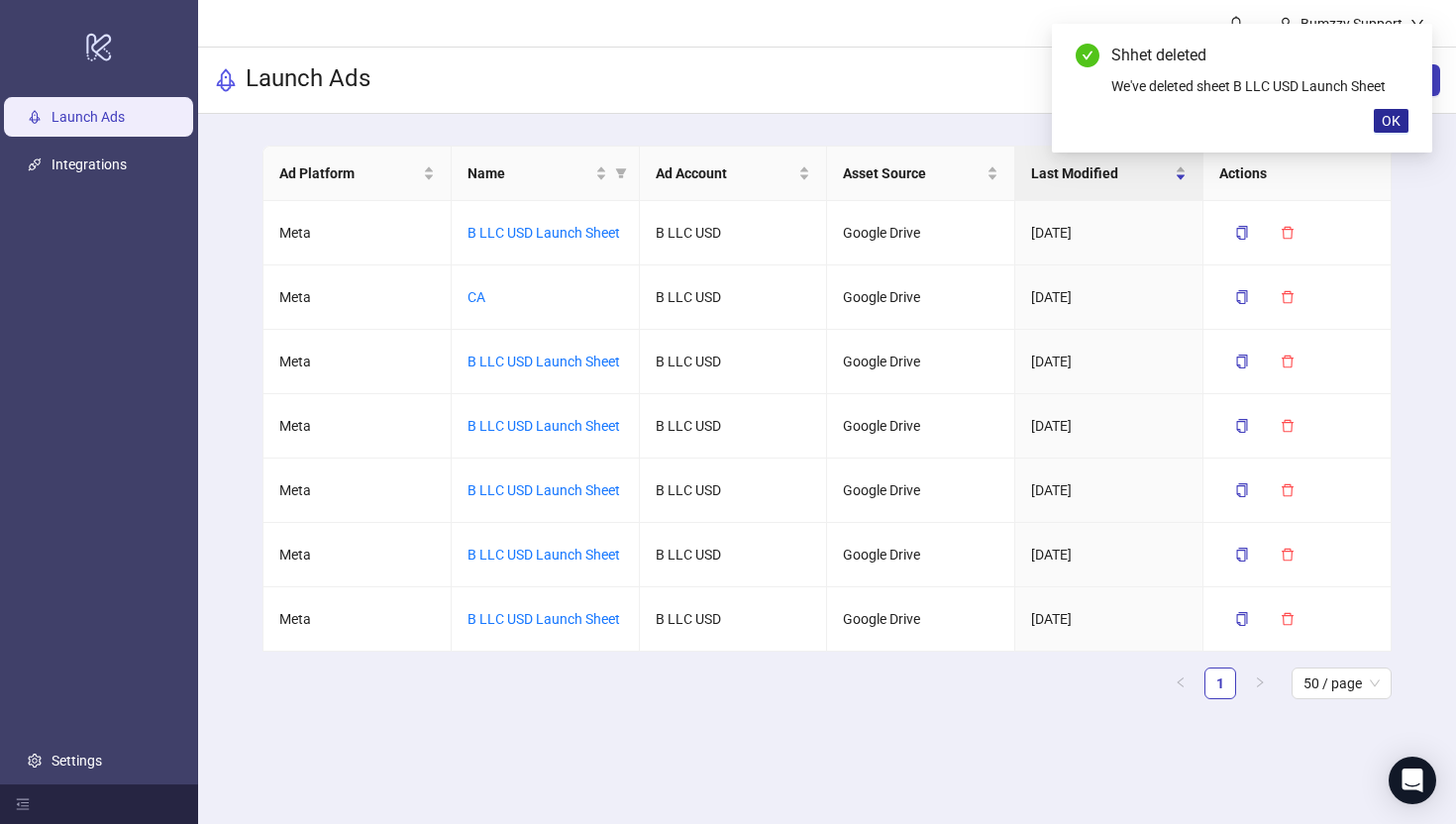 click on "OK" at bounding box center [1391, 121] 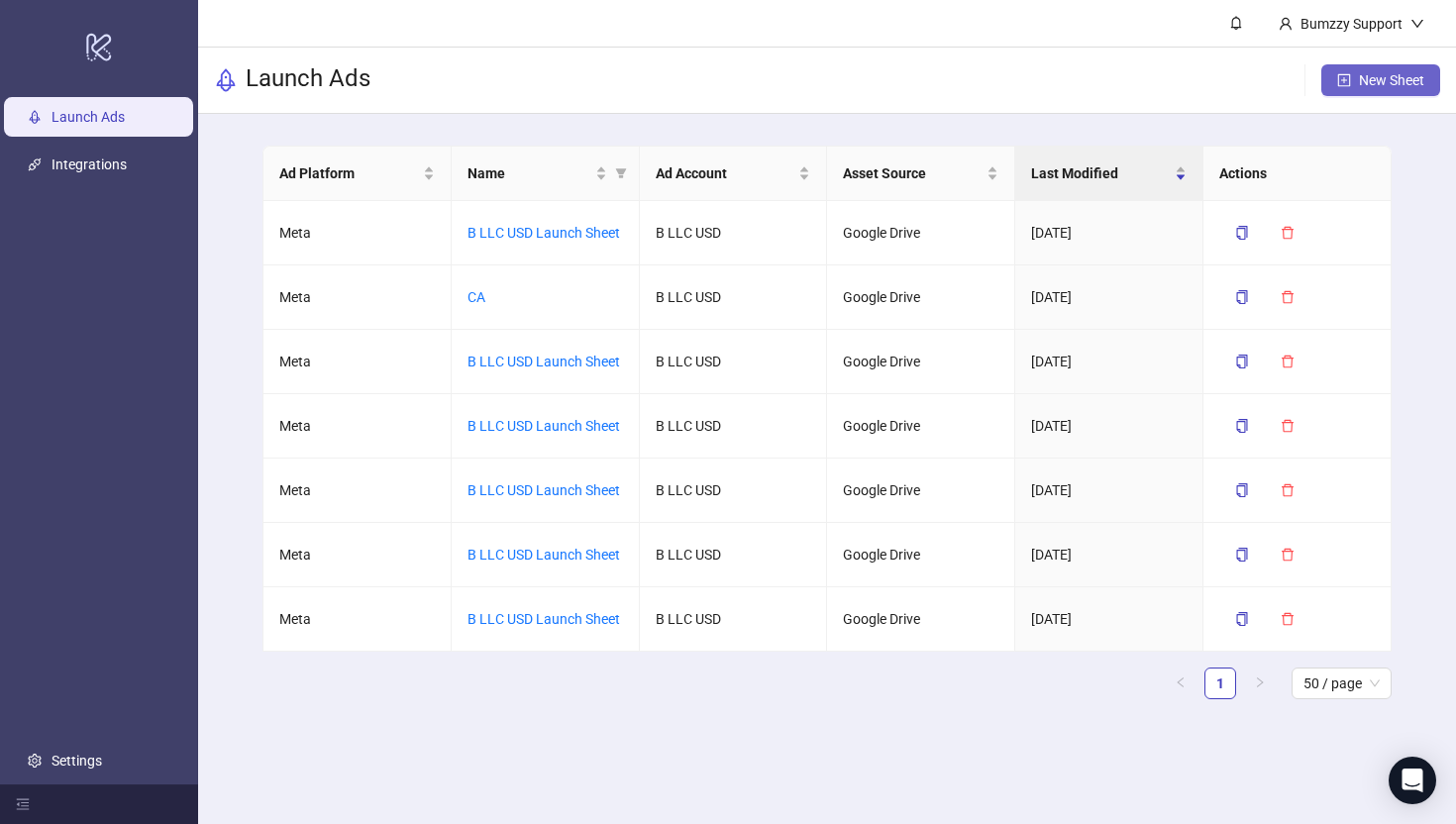 click on "New Sheet" at bounding box center (1392, 80) 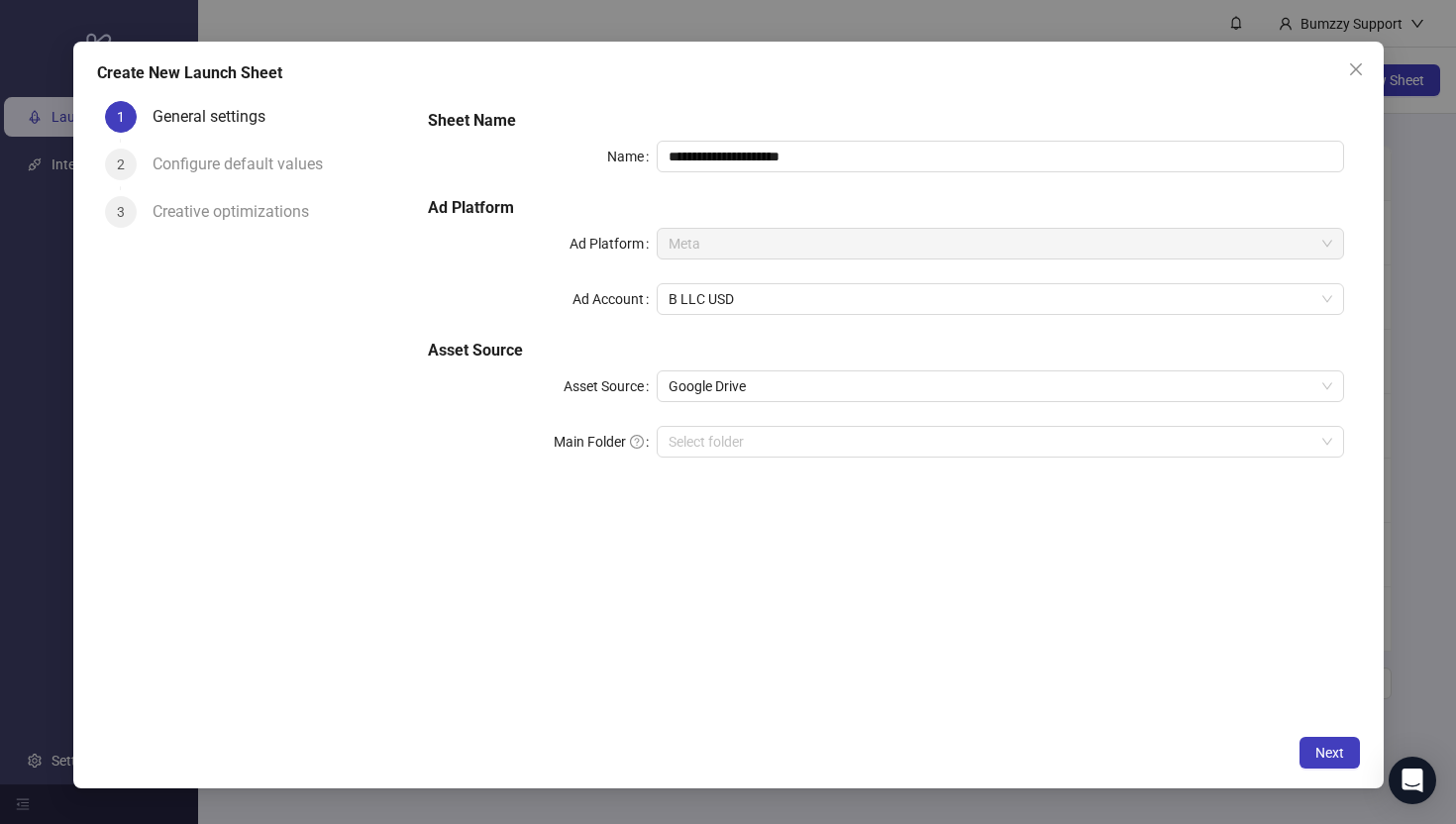 click on "**********" at bounding box center (885, 295) 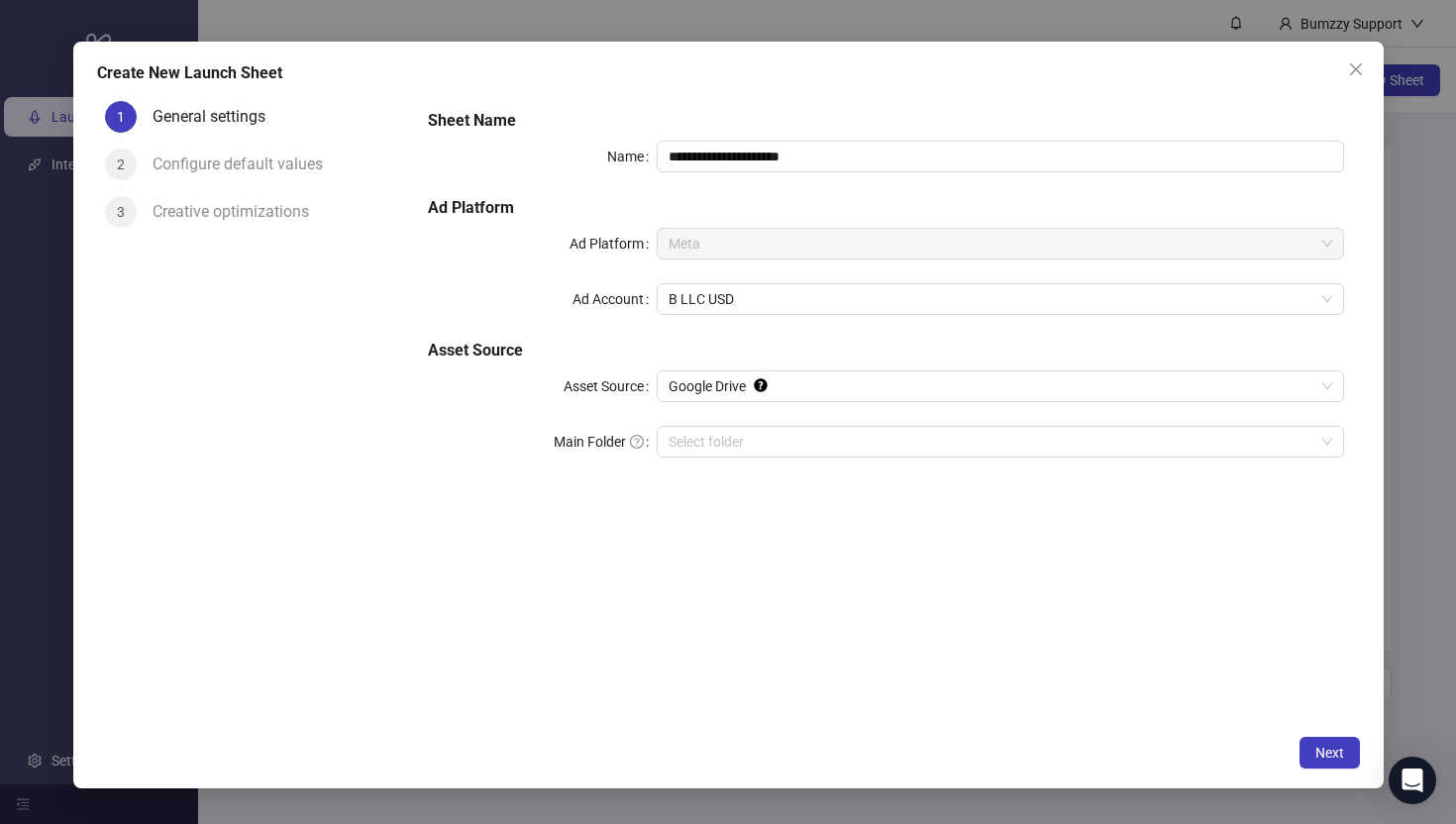 click on "**********" at bounding box center (885, 295) 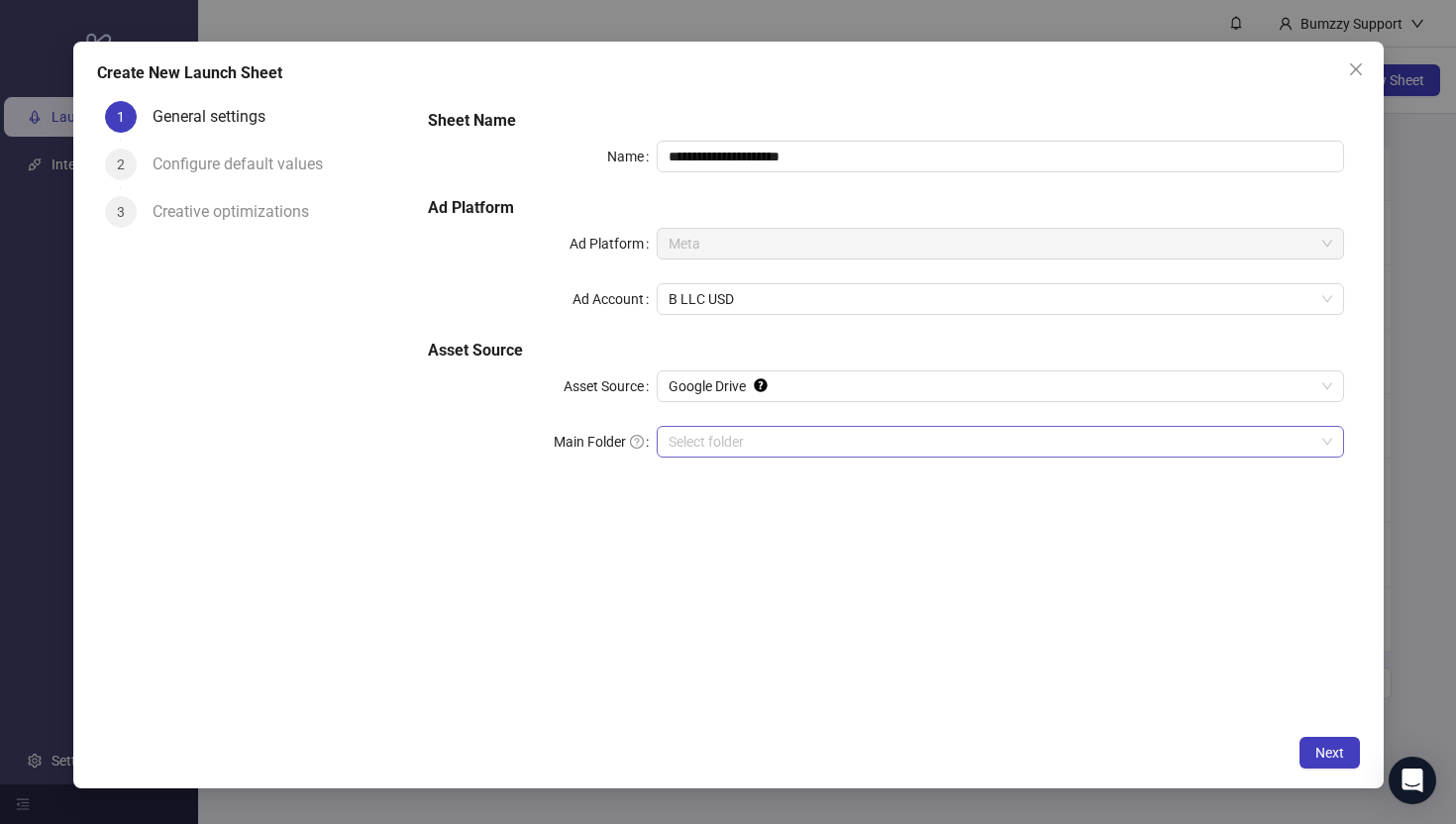 click on "Main Folder" at bounding box center [990, 442] 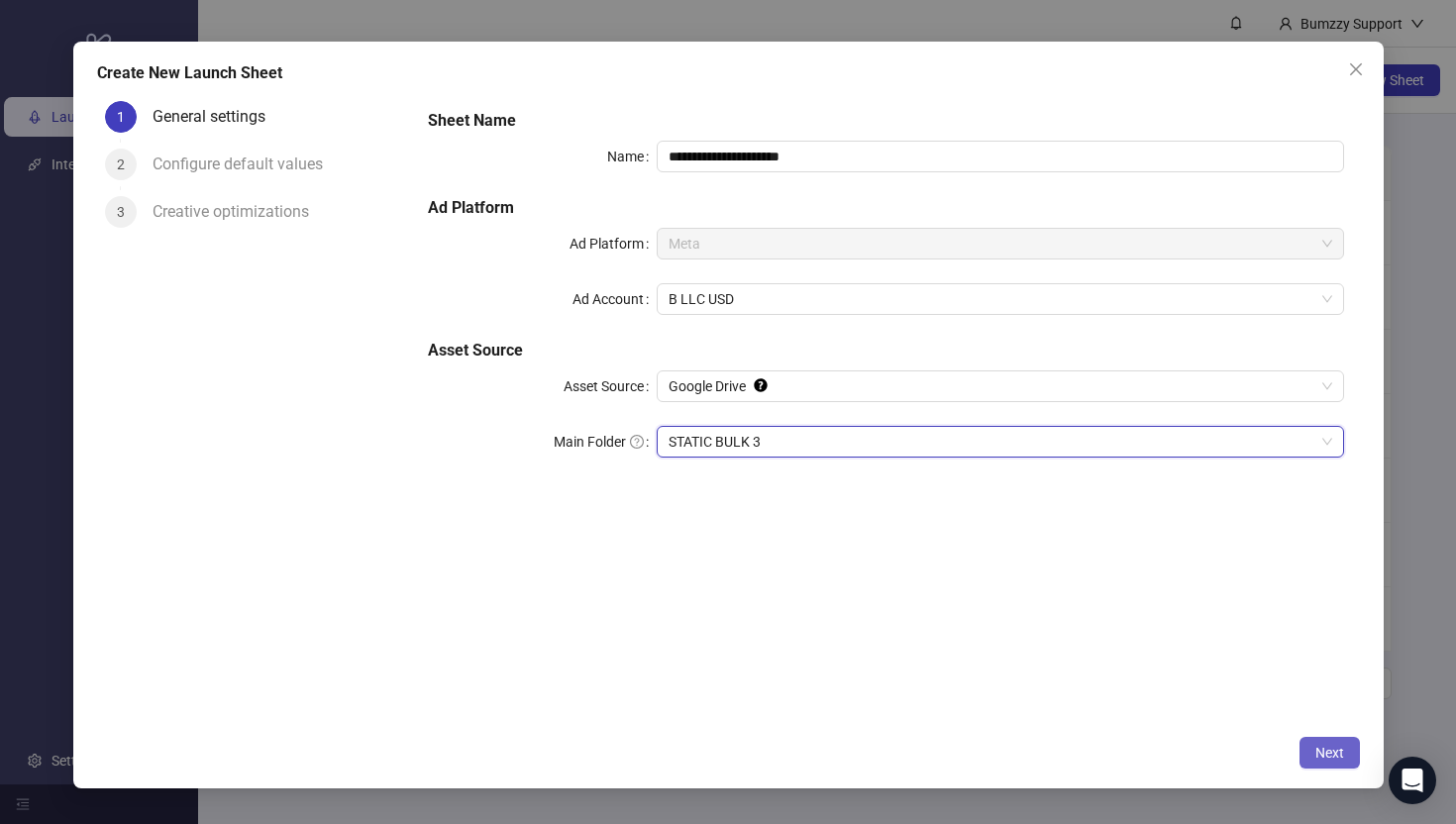 click on "Next" at bounding box center [1329, 753] 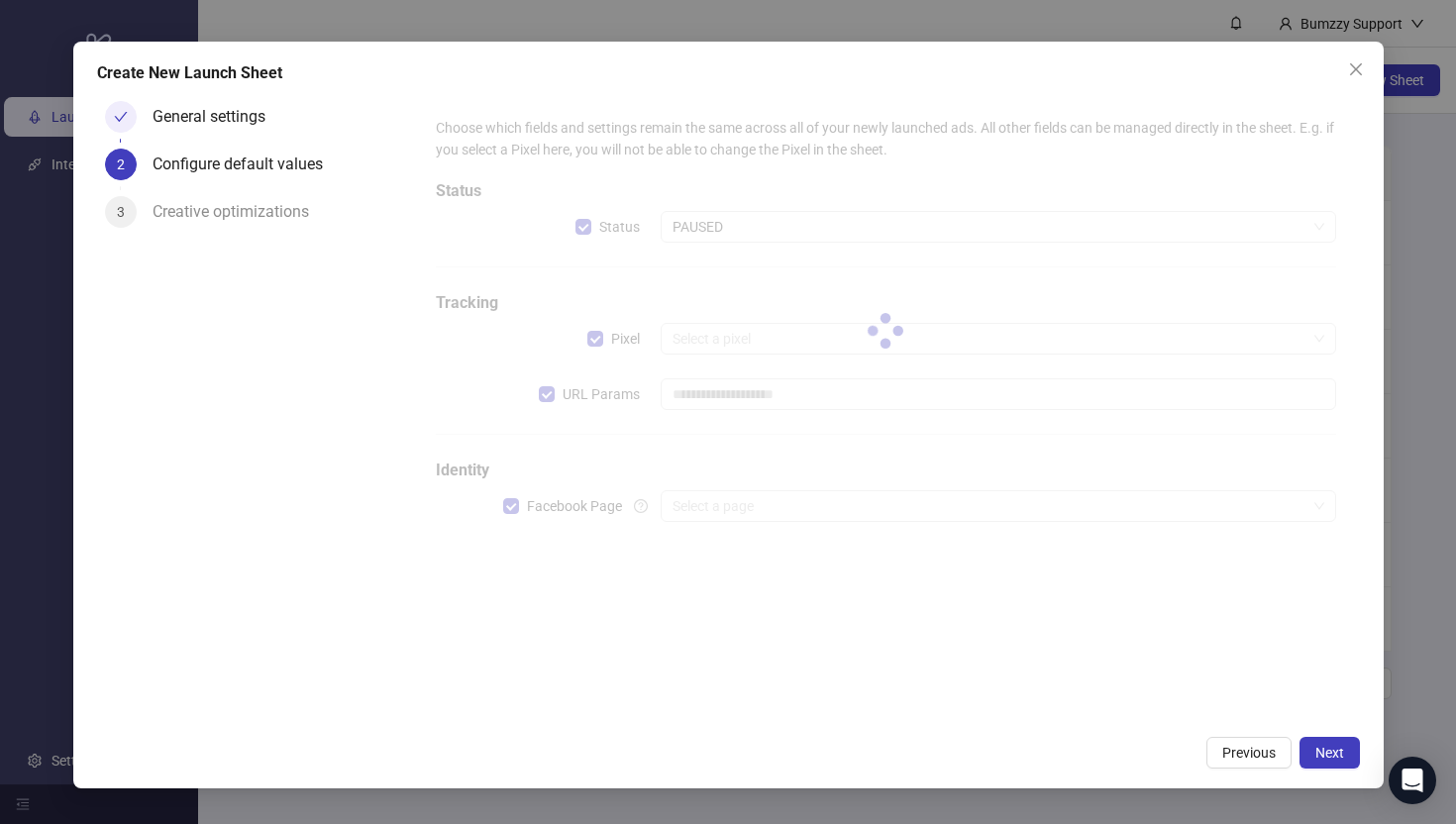 click at bounding box center (885, 331) 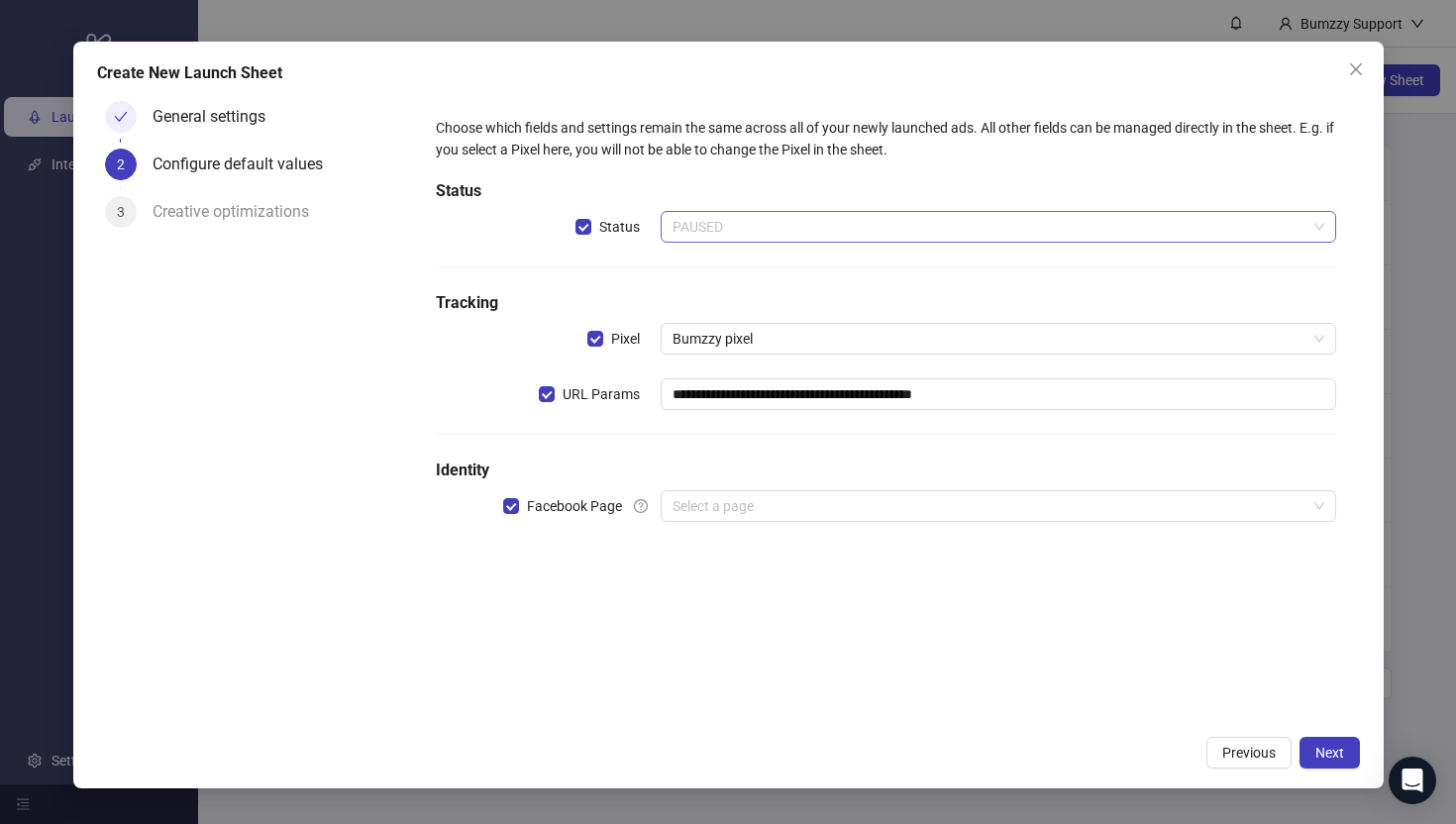 click on "PAUSED" at bounding box center (997, 227) 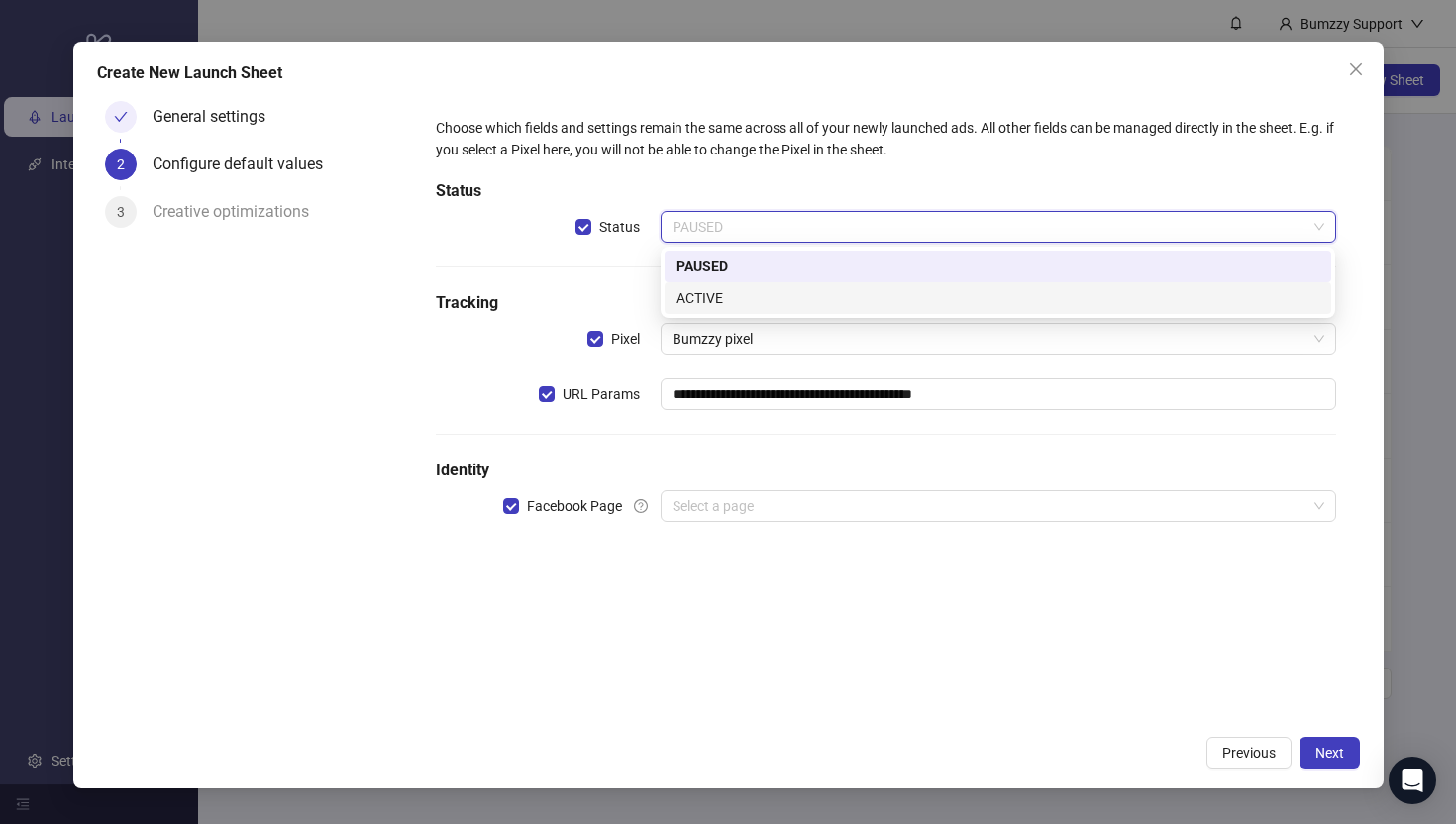 click on "ACTIVE" at bounding box center (997, 298) 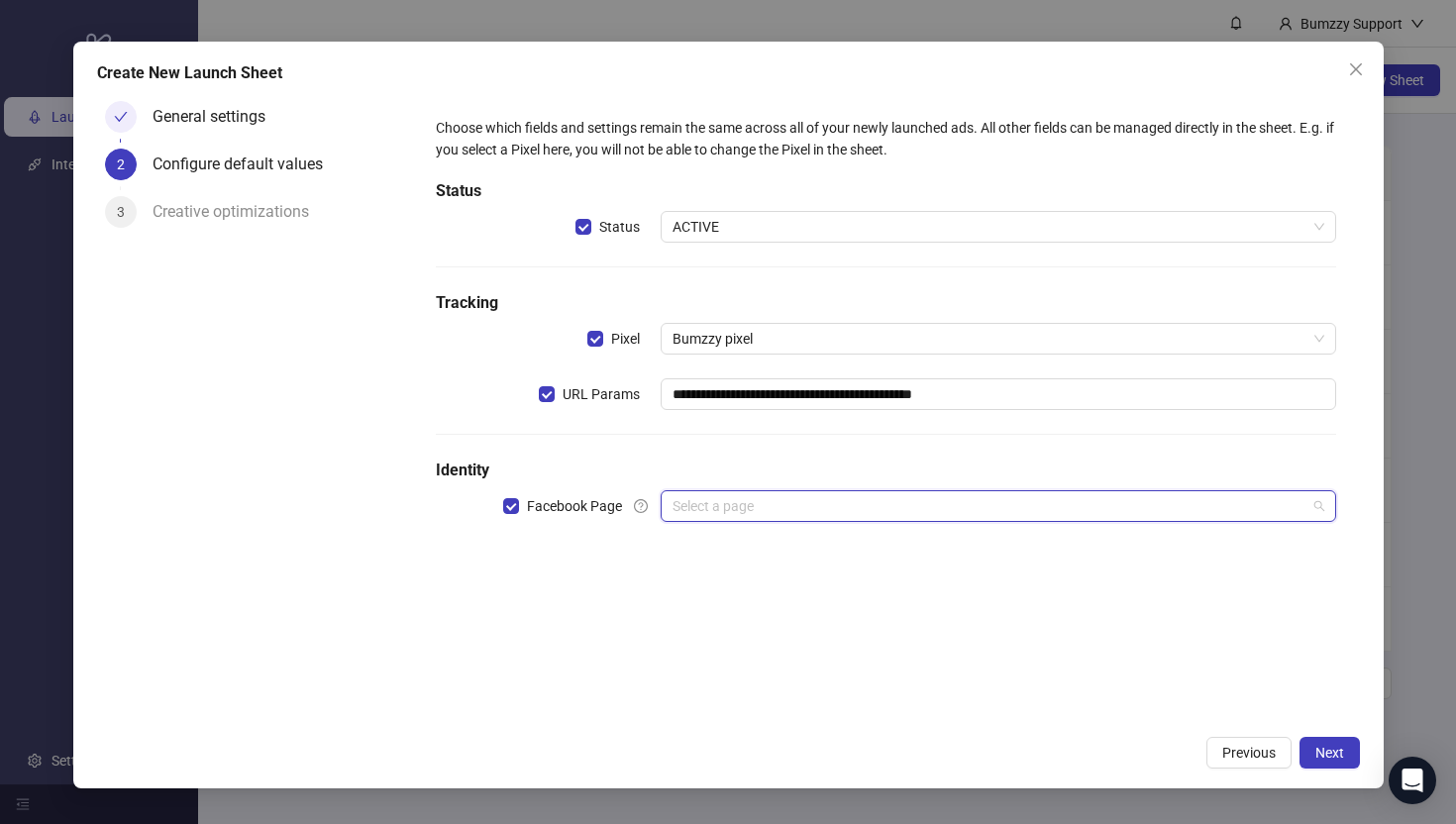 click at bounding box center [988, 506] 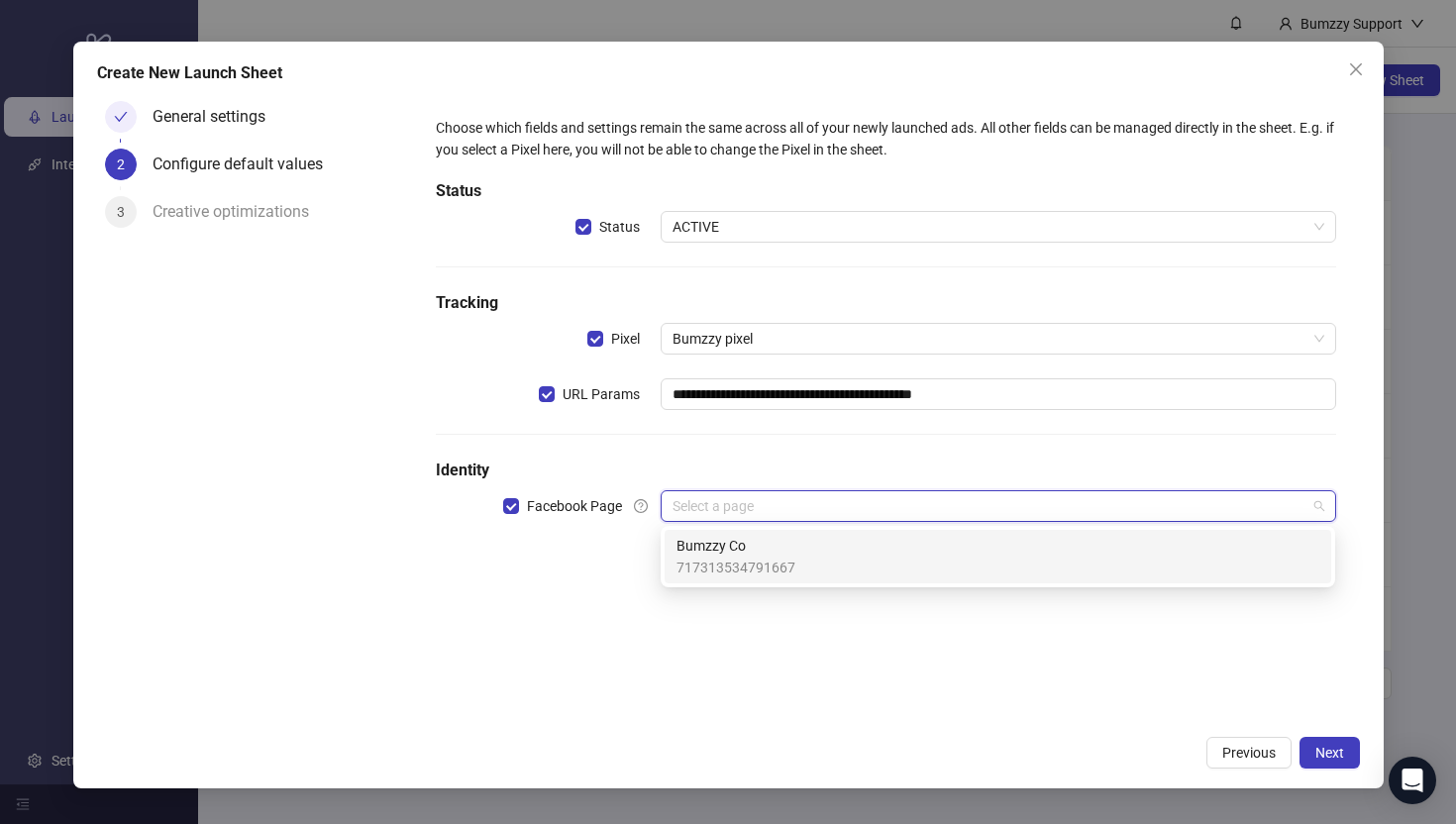 click on "Bumzzy Co" at bounding box center (736, 546) 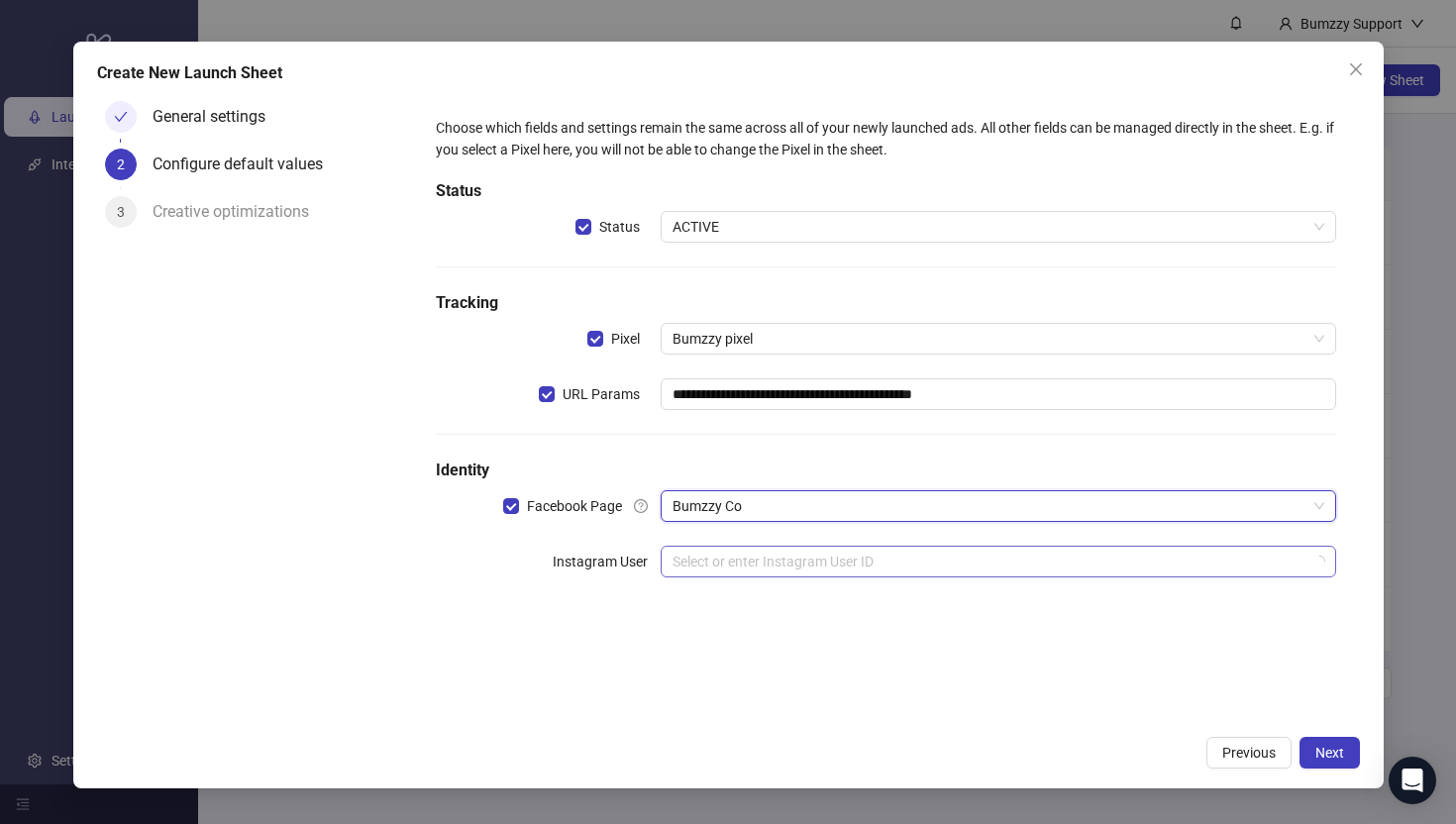 click at bounding box center (988, 562) 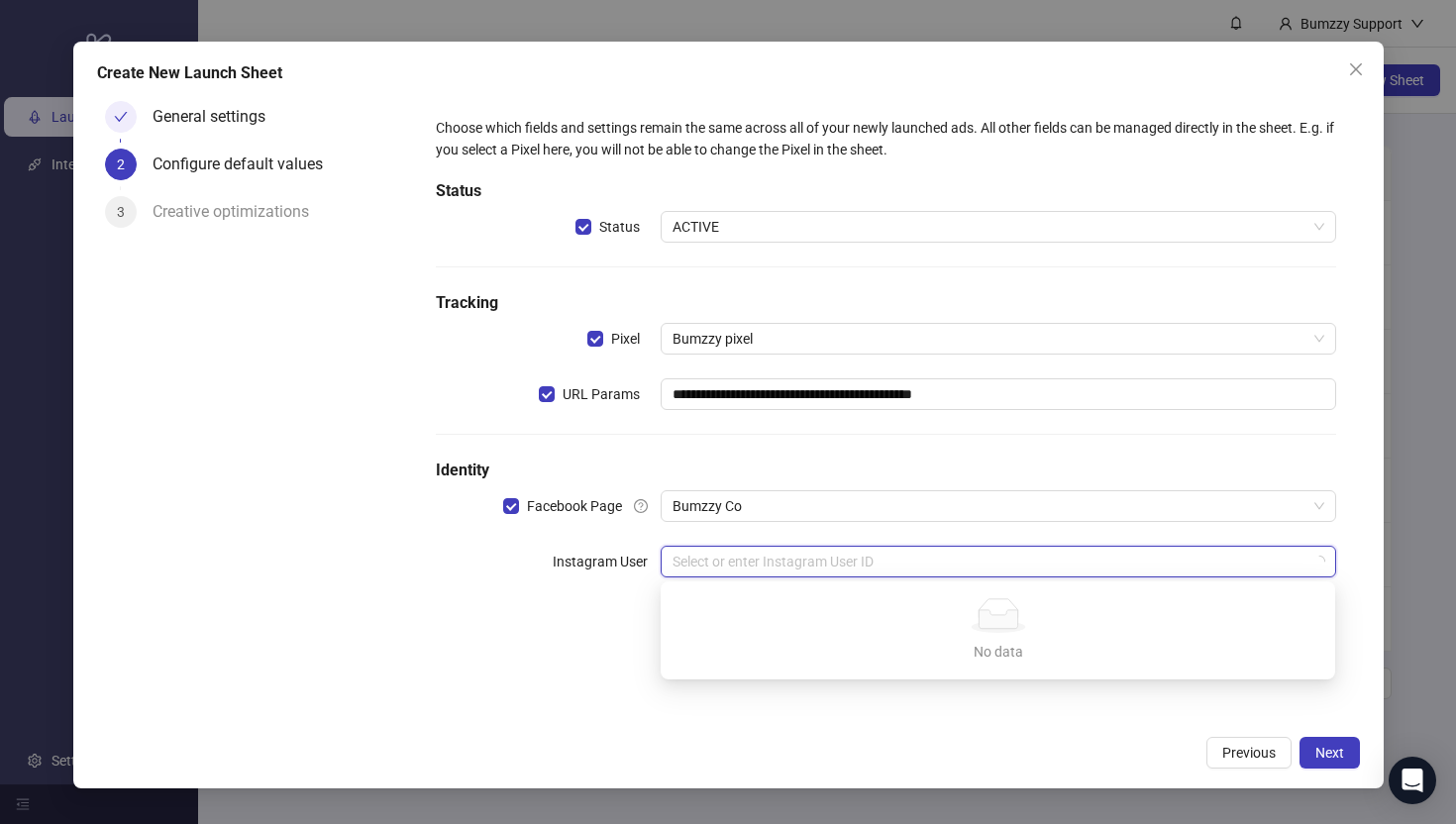 click at bounding box center (988, 562) 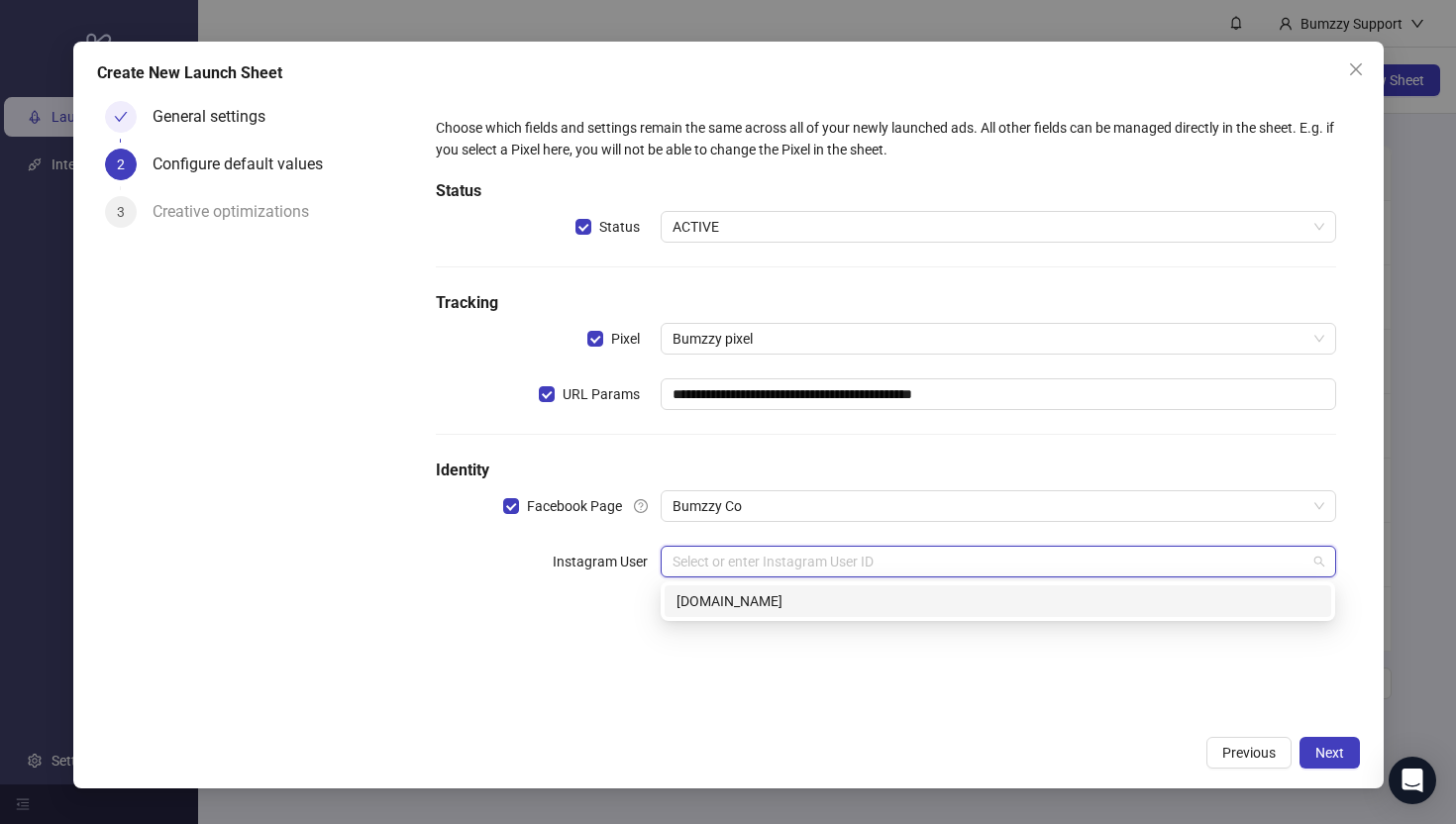 click on "[DOMAIN_NAME]" at bounding box center [997, 601] 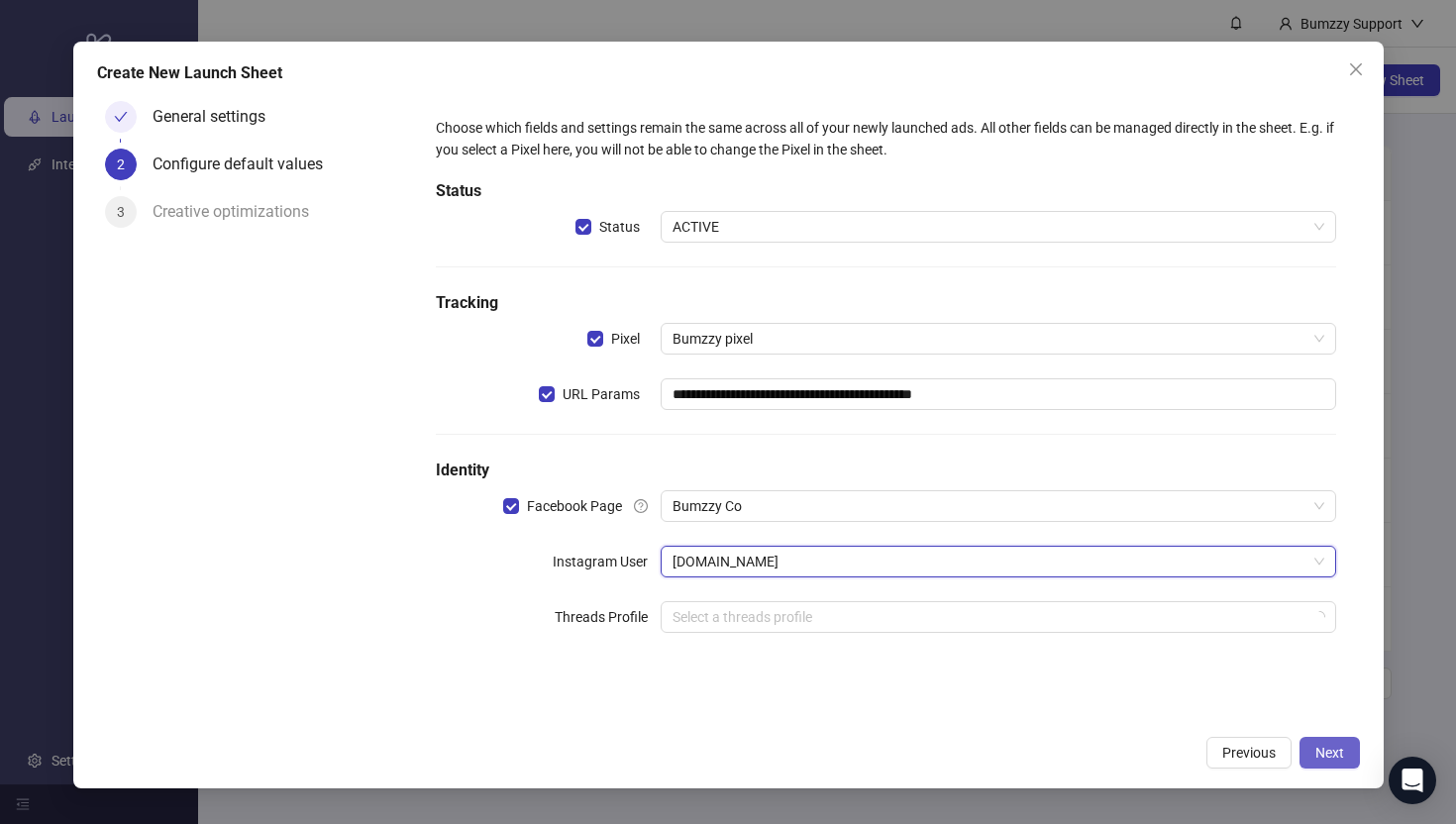 click on "Next" at bounding box center [1329, 753] 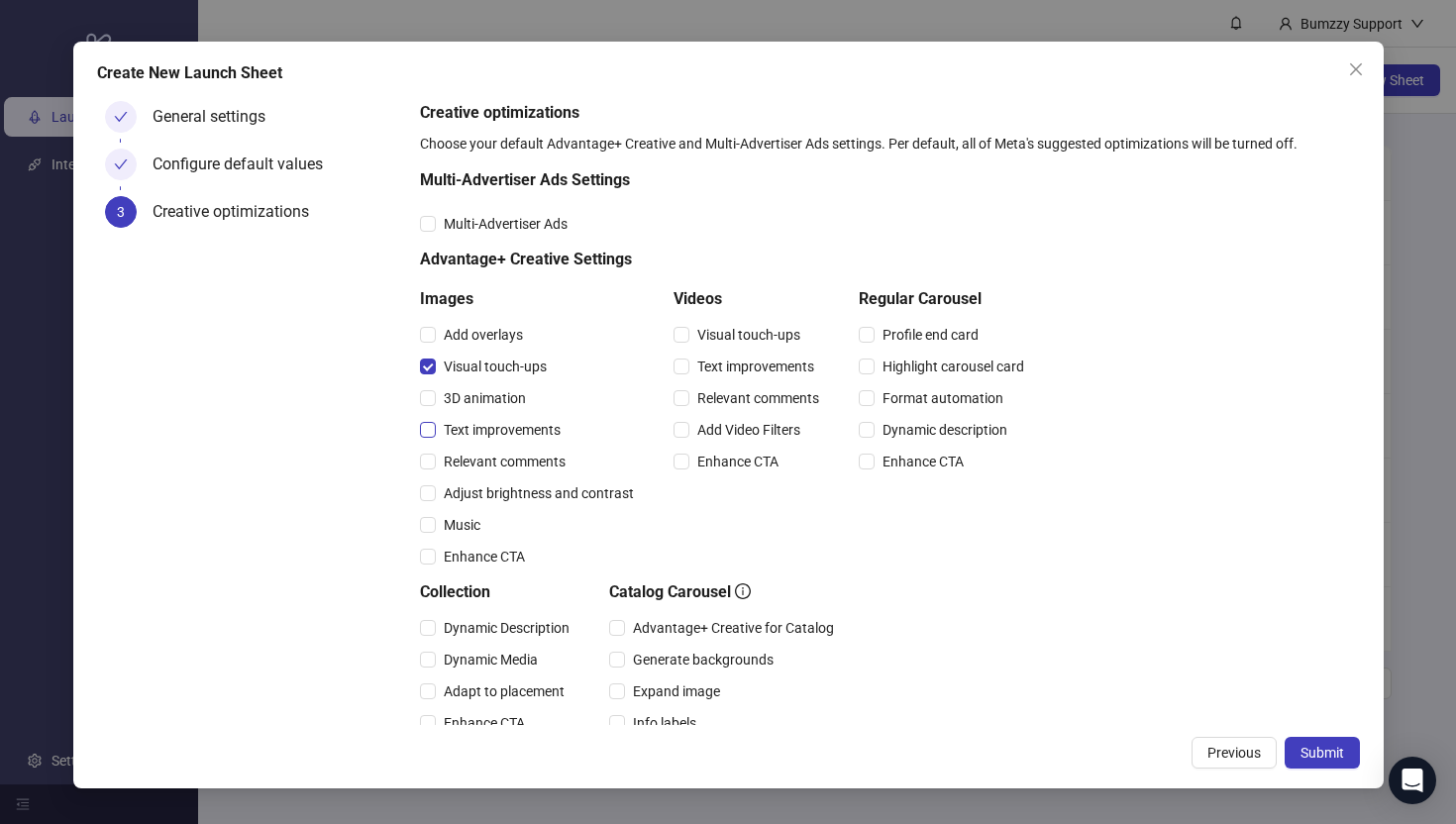 click on "Text improvements" at bounding box center [502, 430] 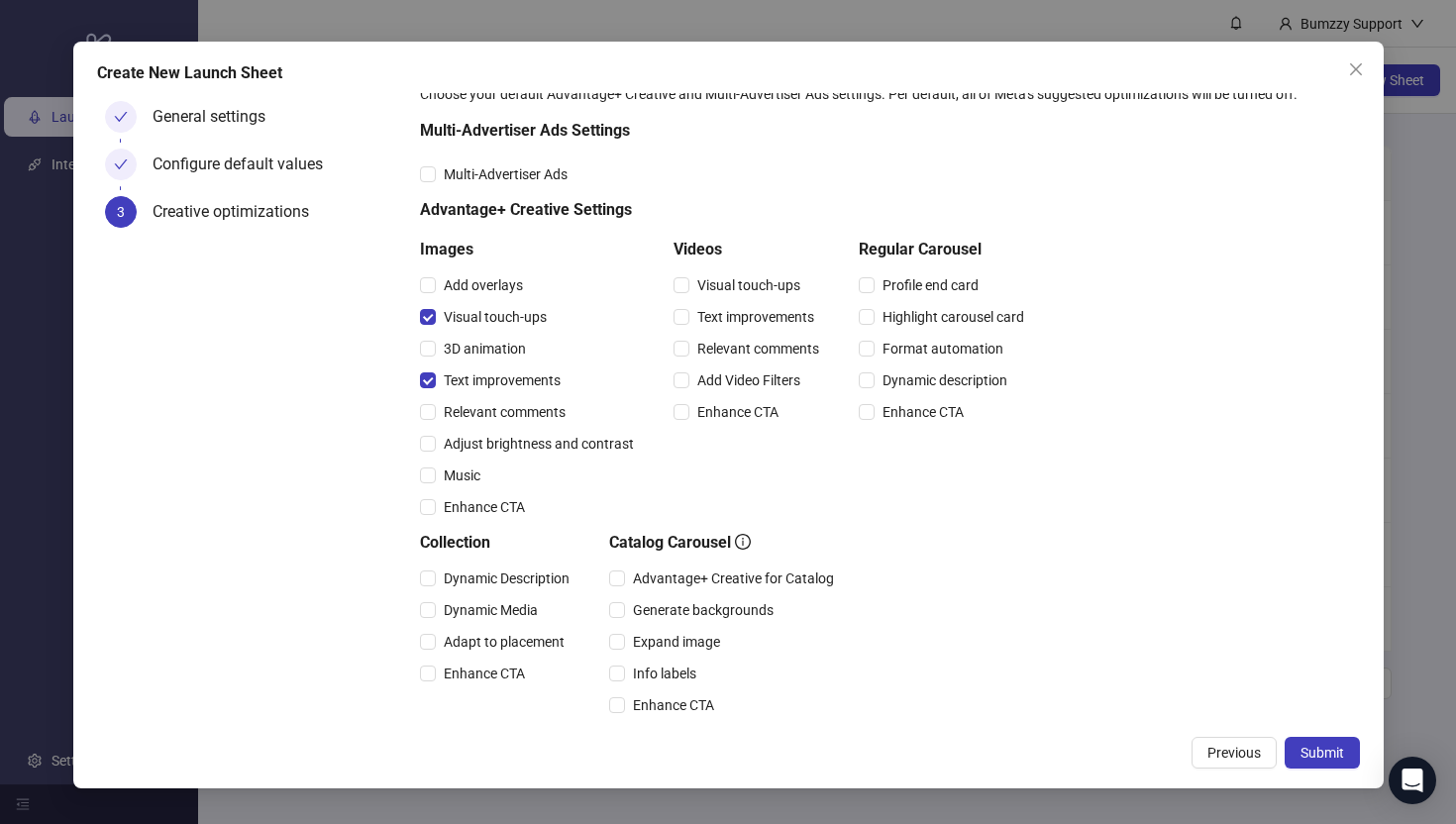 scroll, scrollTop: 71, scrollLeft: 0, axis: vertical 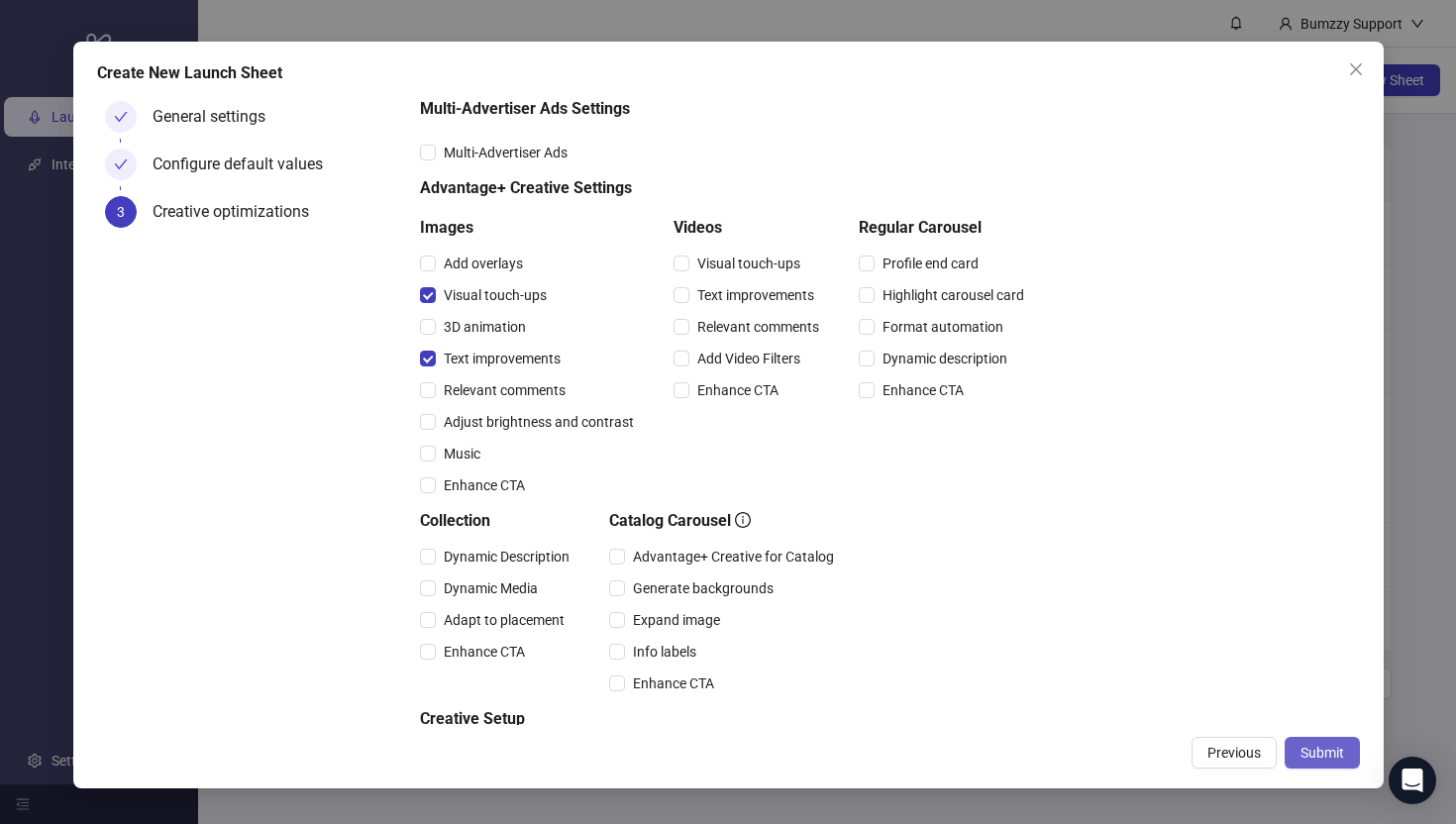 click on "Submit" at bounding box center (1322, 753) 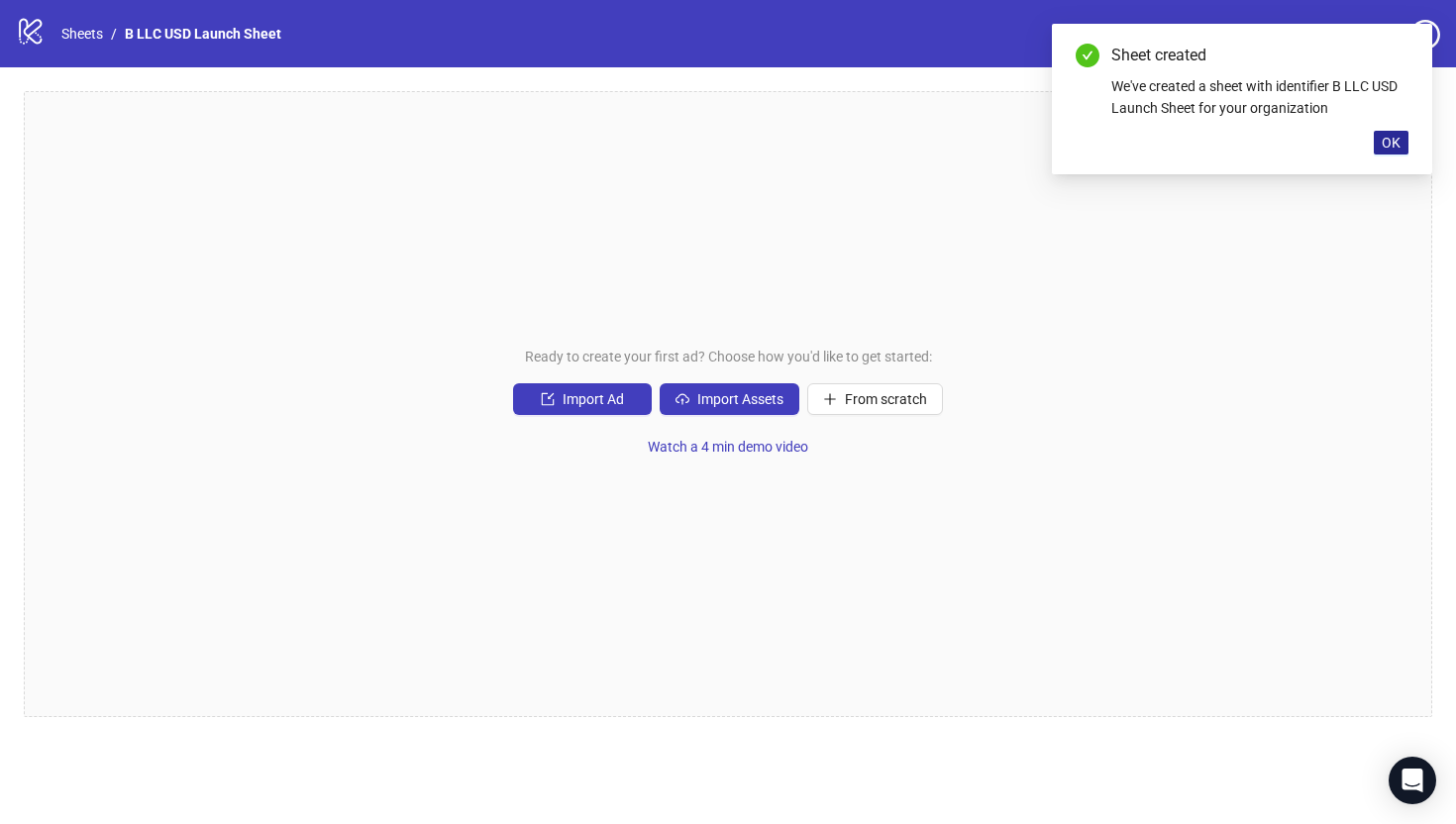 click on "OK" at bounding box center [1391, 143] 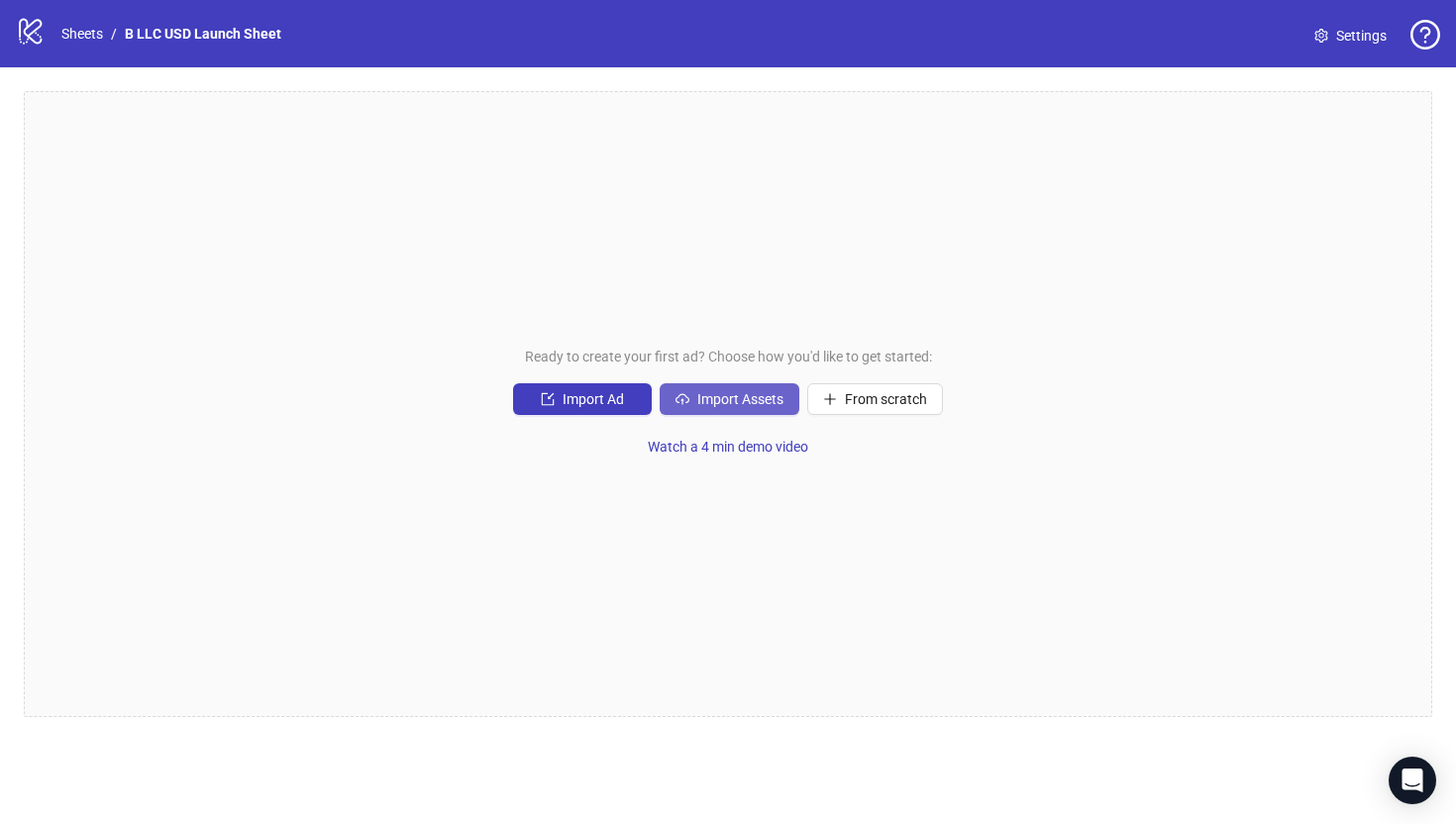 click on "Import Assets" at bounding box center (740, 399) 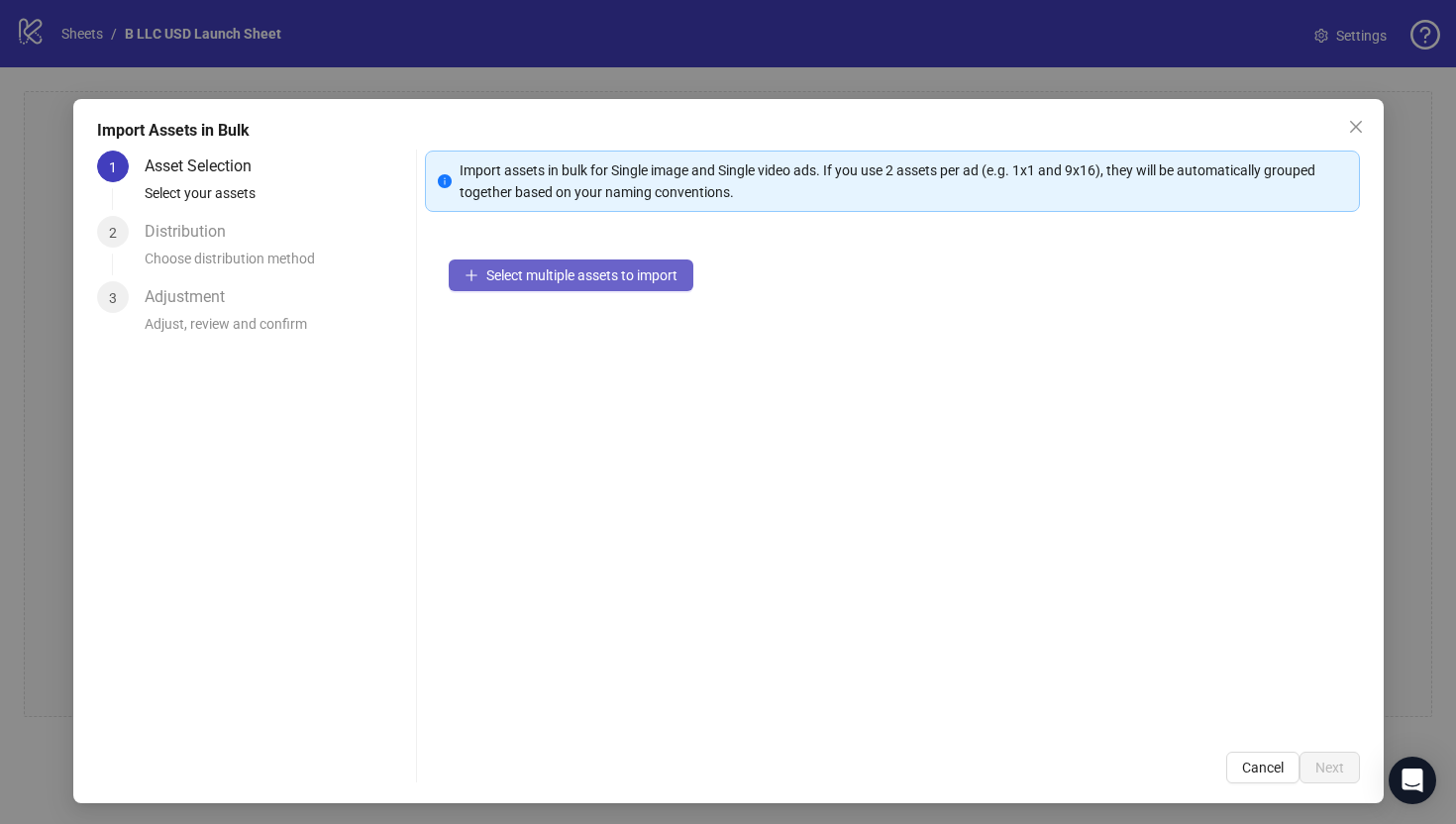 click on "Select multiple assets to import" at bounding box center [581, 275] 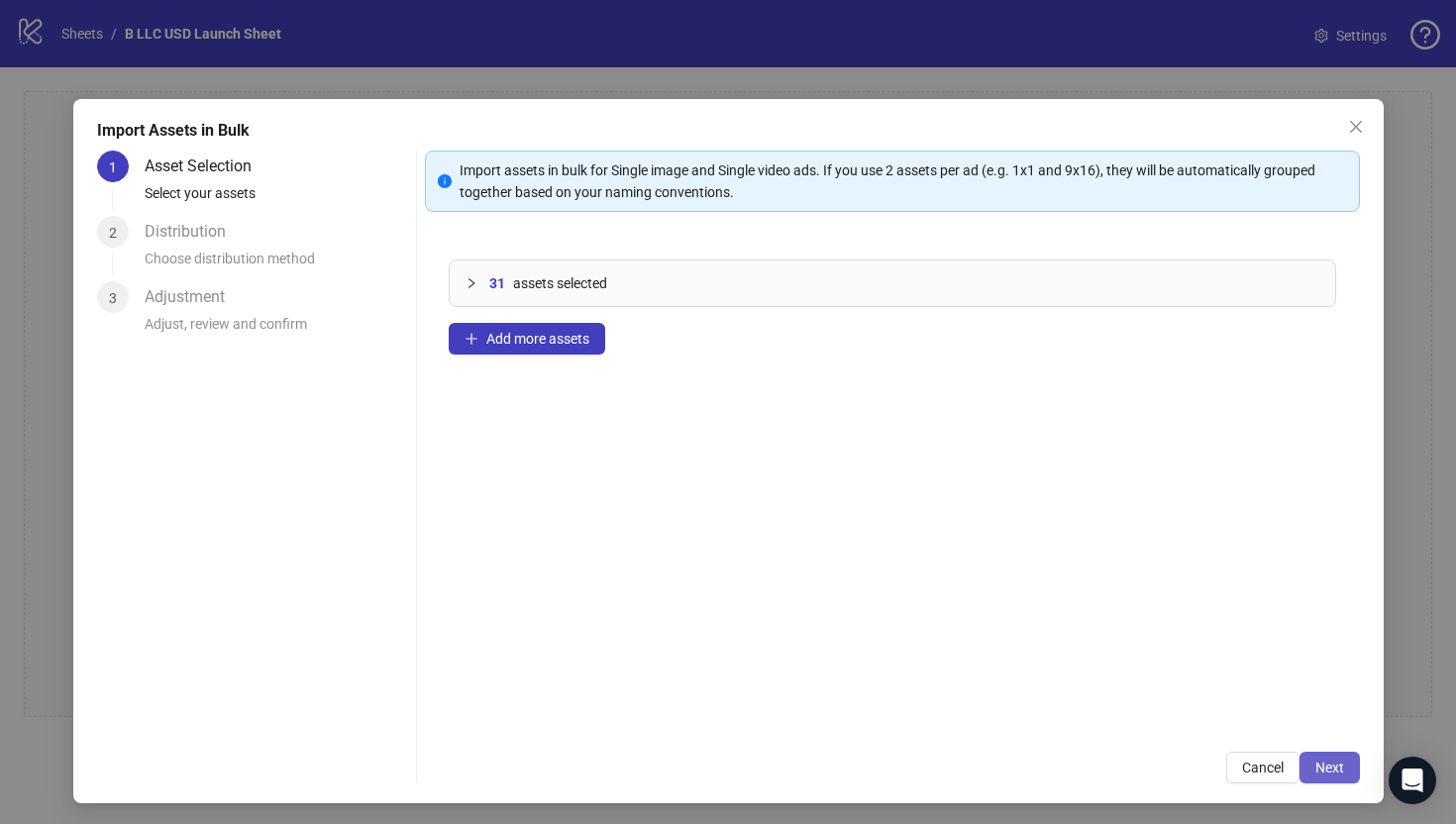 click on "Next" at bounding box center (1329, 768) 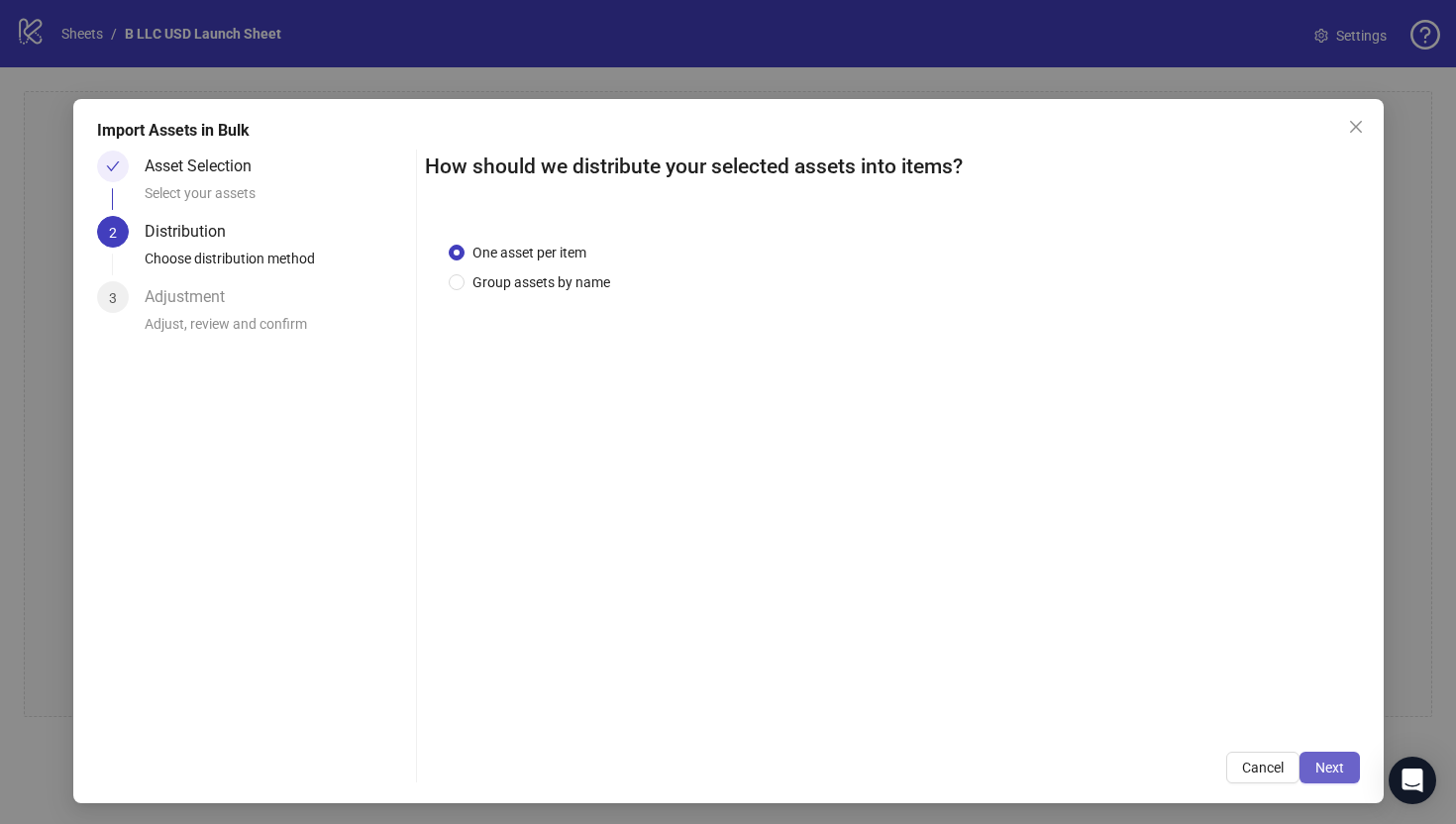 click on "Next" at bounding box center [1329, 768] 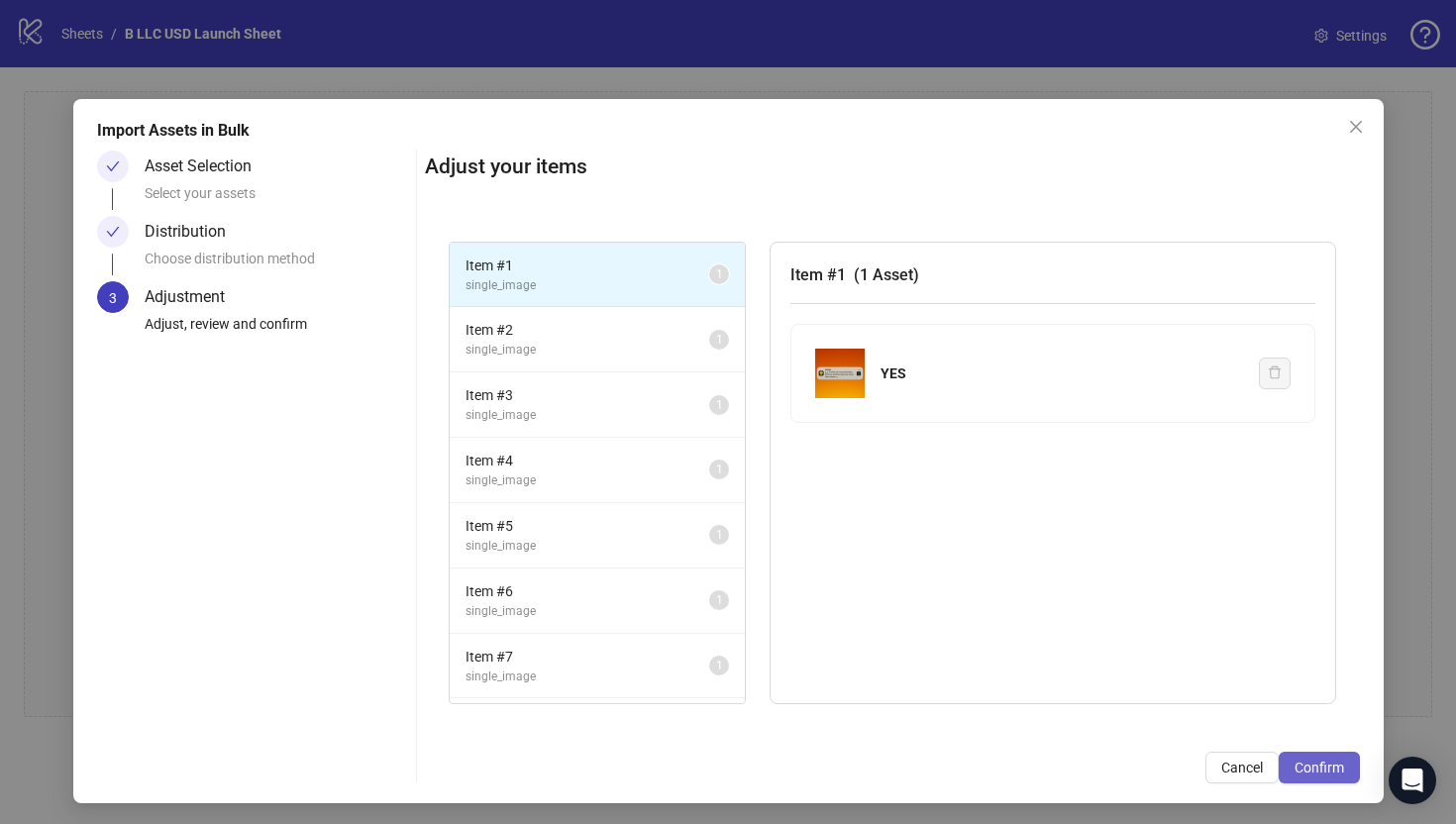 click on "Confirm" at bounding box center (1319, 768) 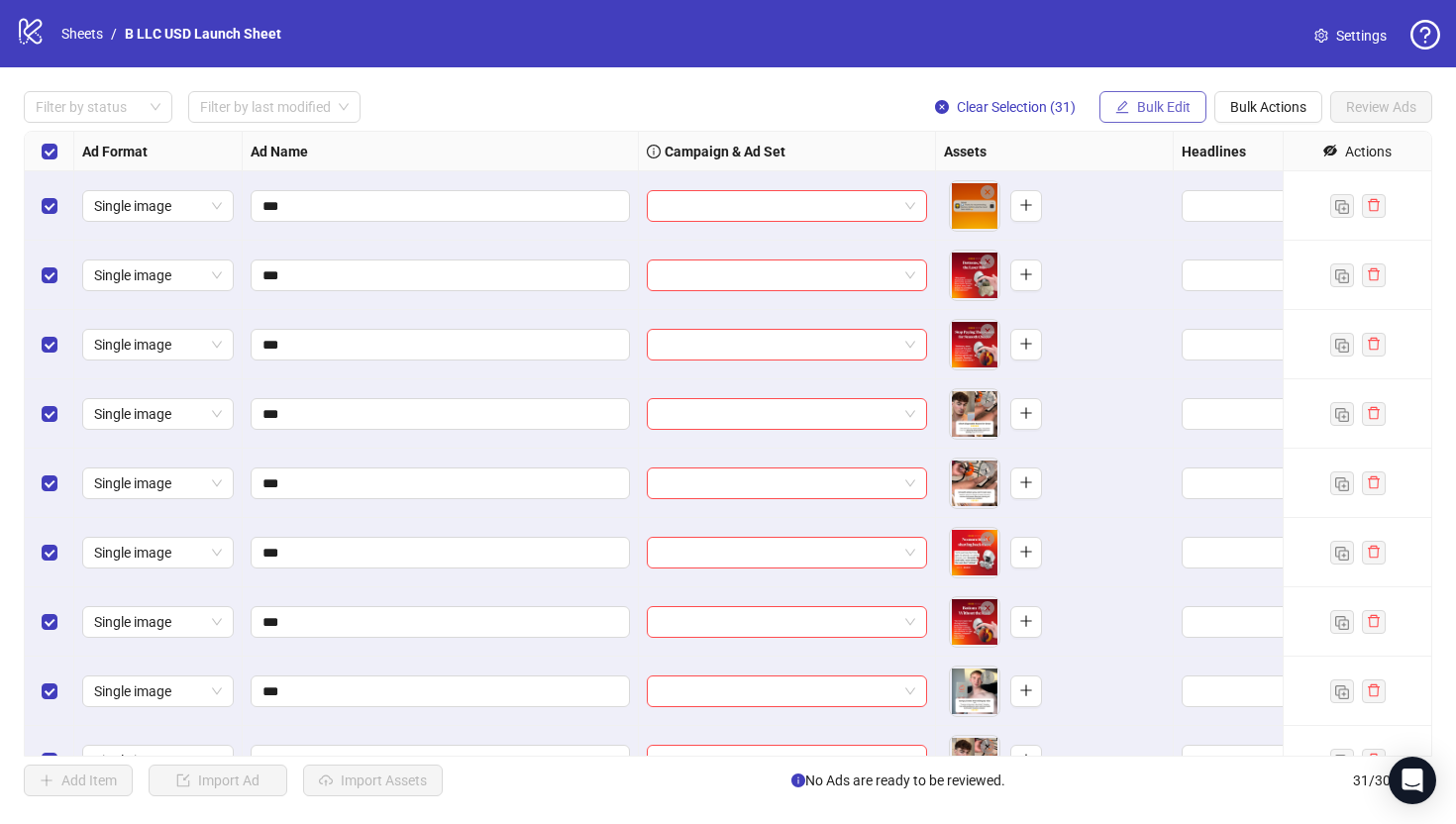 click on "Bulk Edit" at bounding box center (1164, 107) 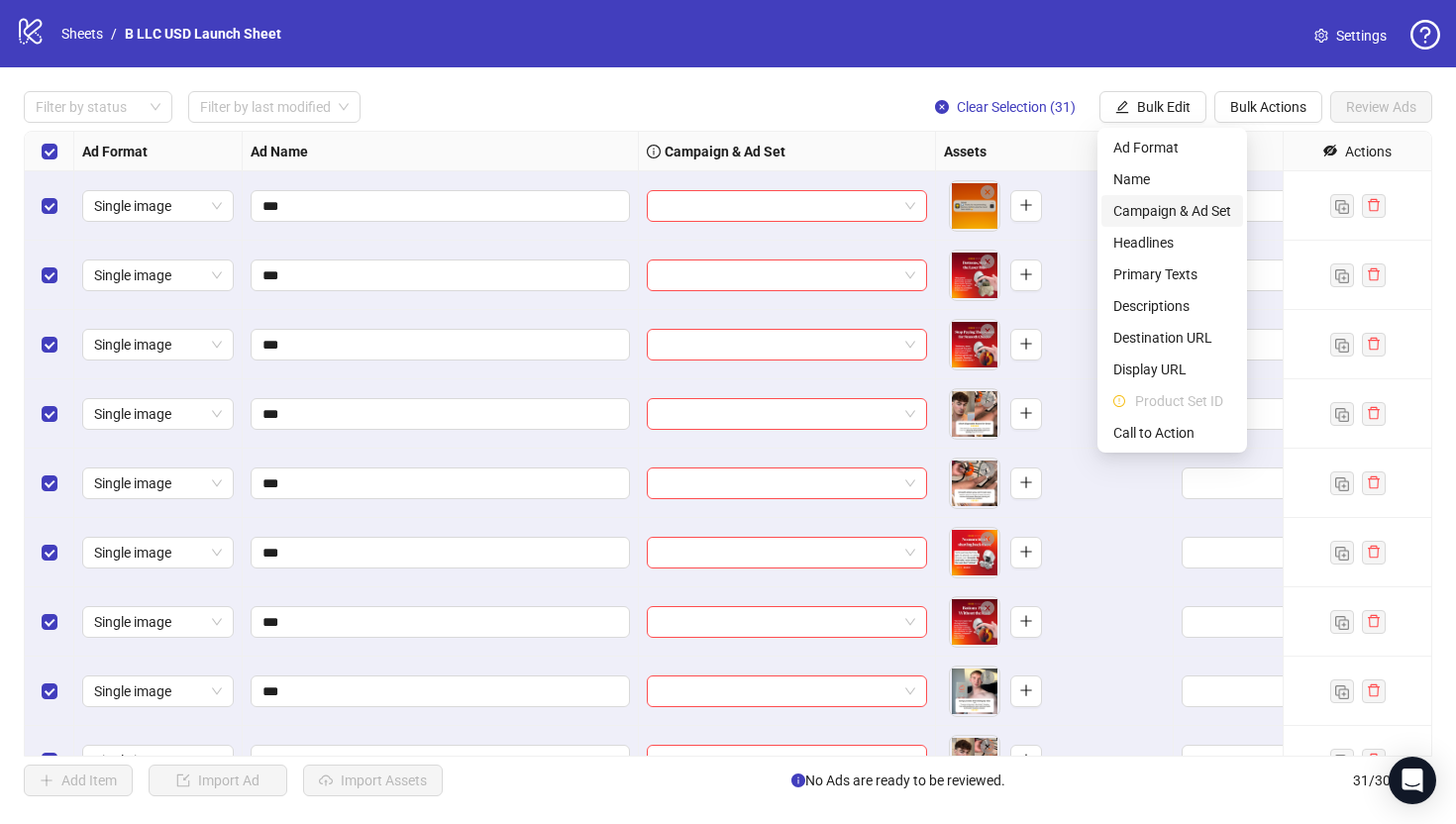 click on "Campaign & Ad Set" at bounding box center (1172, 211) 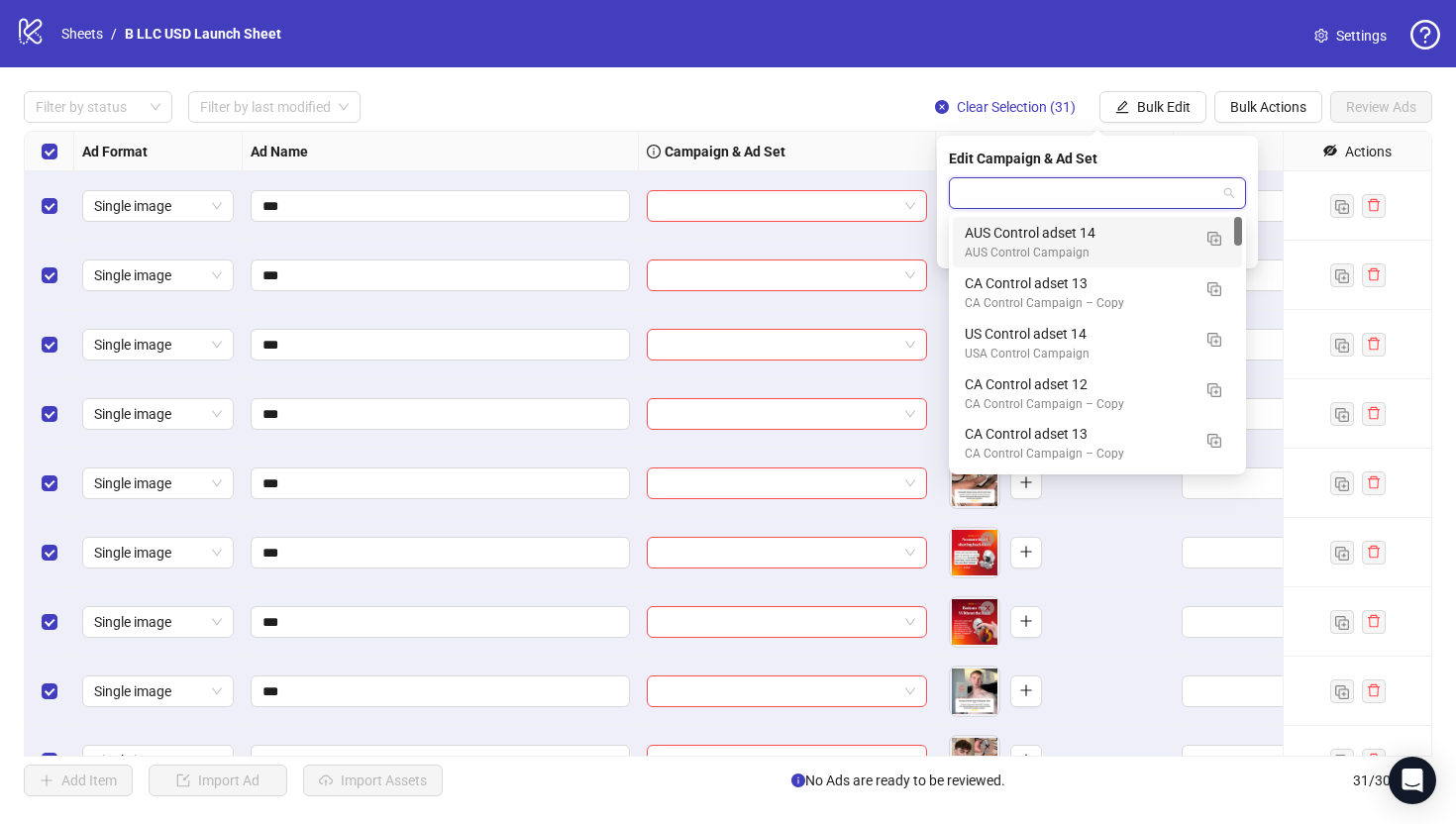 click at bounding box center (1089, 193) 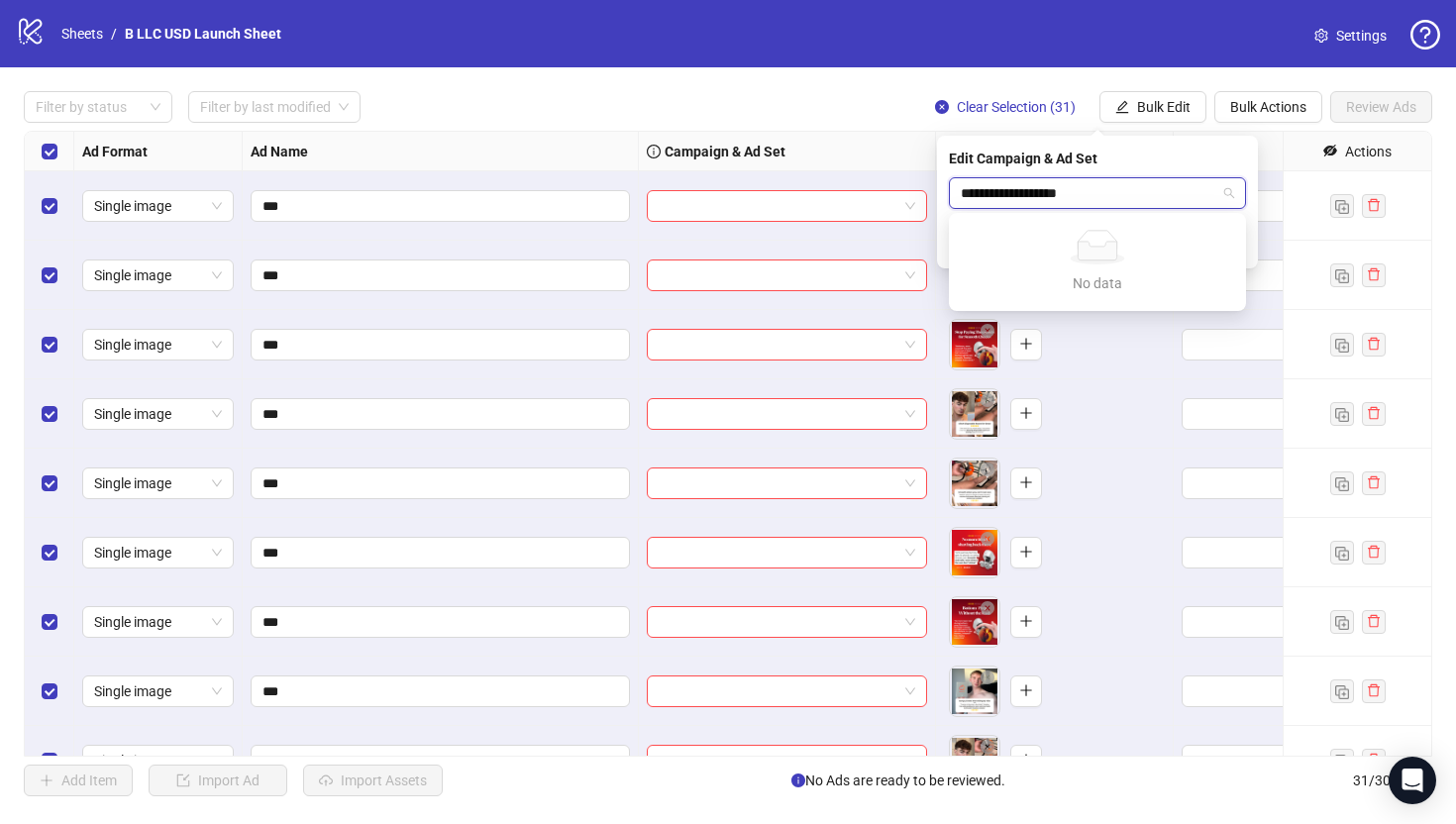 type on "**********" 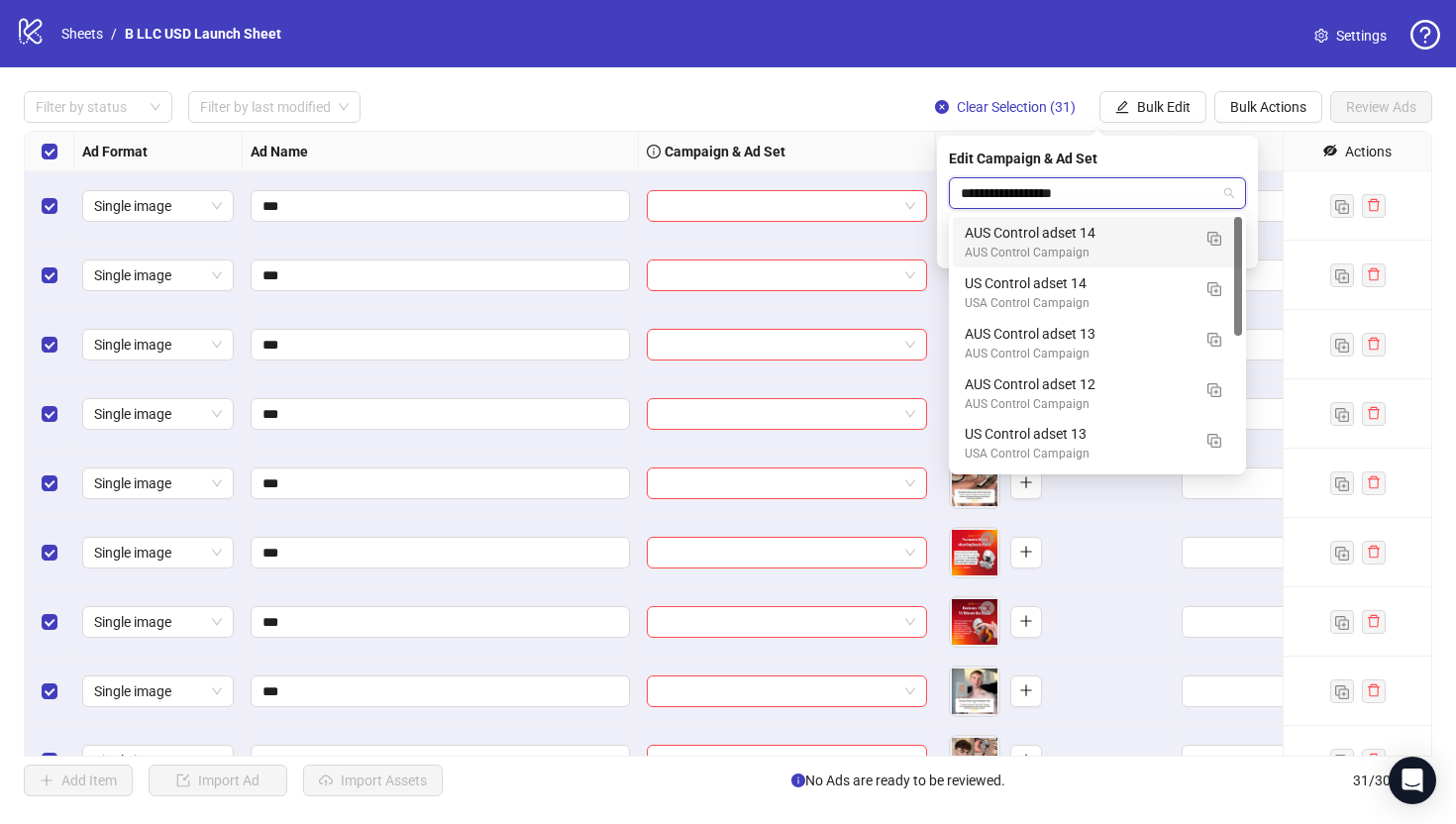 click on "AUS Control adset 14" at bounding box center [1078, 233] 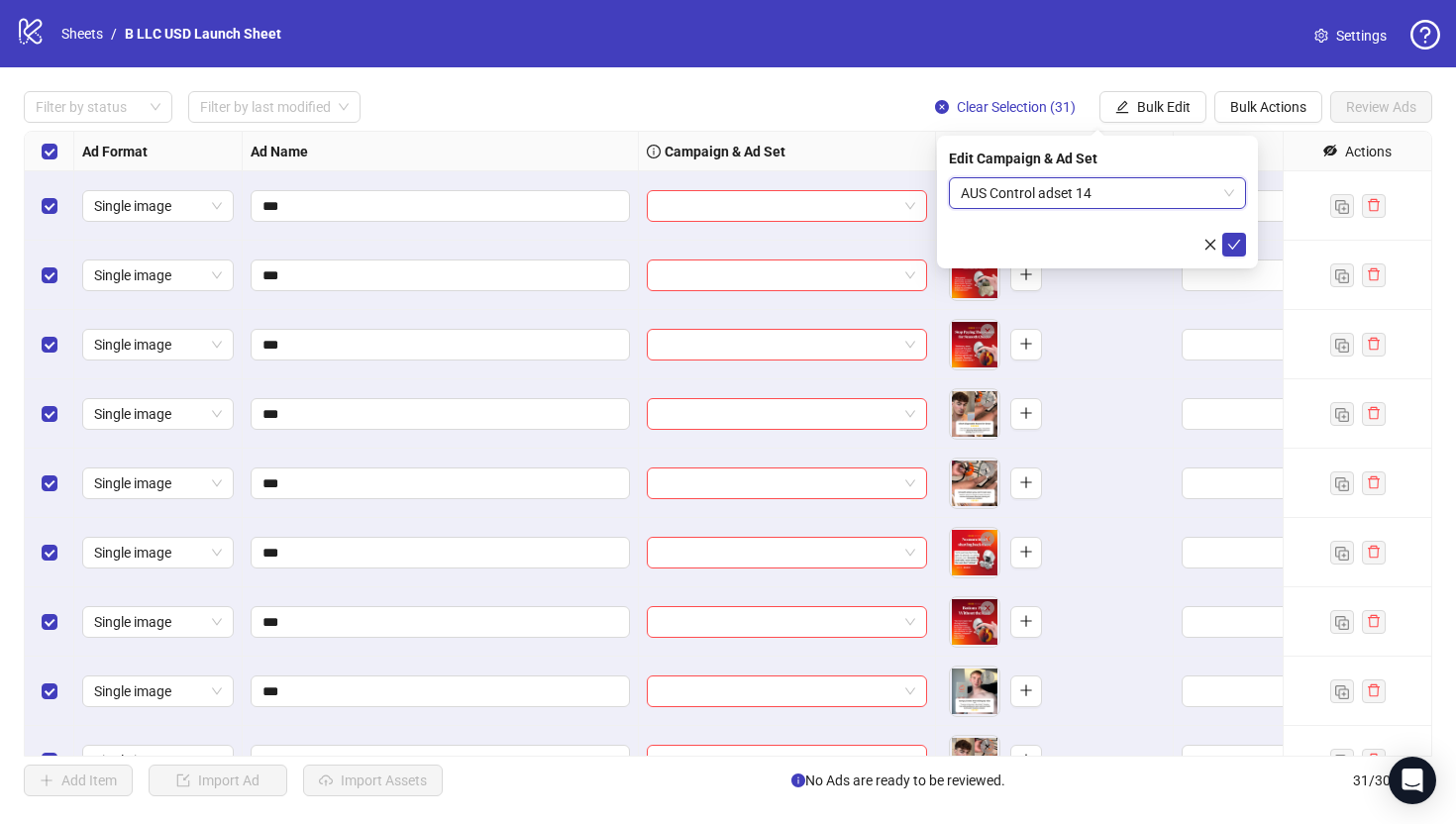 click on "AUS Control adset 14" at bounding box center (1097, 193) 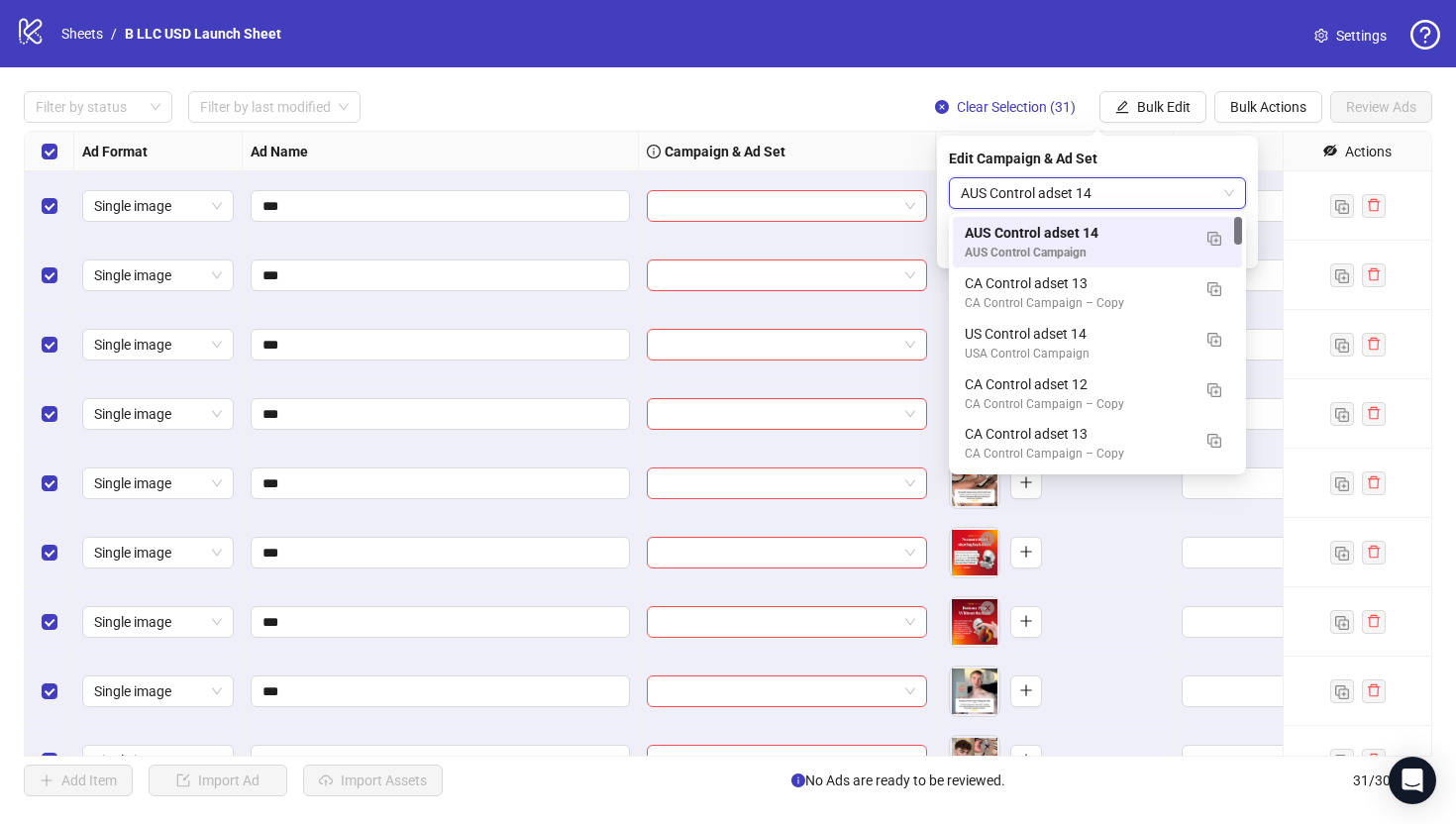 click on "AUS Control adset 14" at bounding box center (1097, 193) 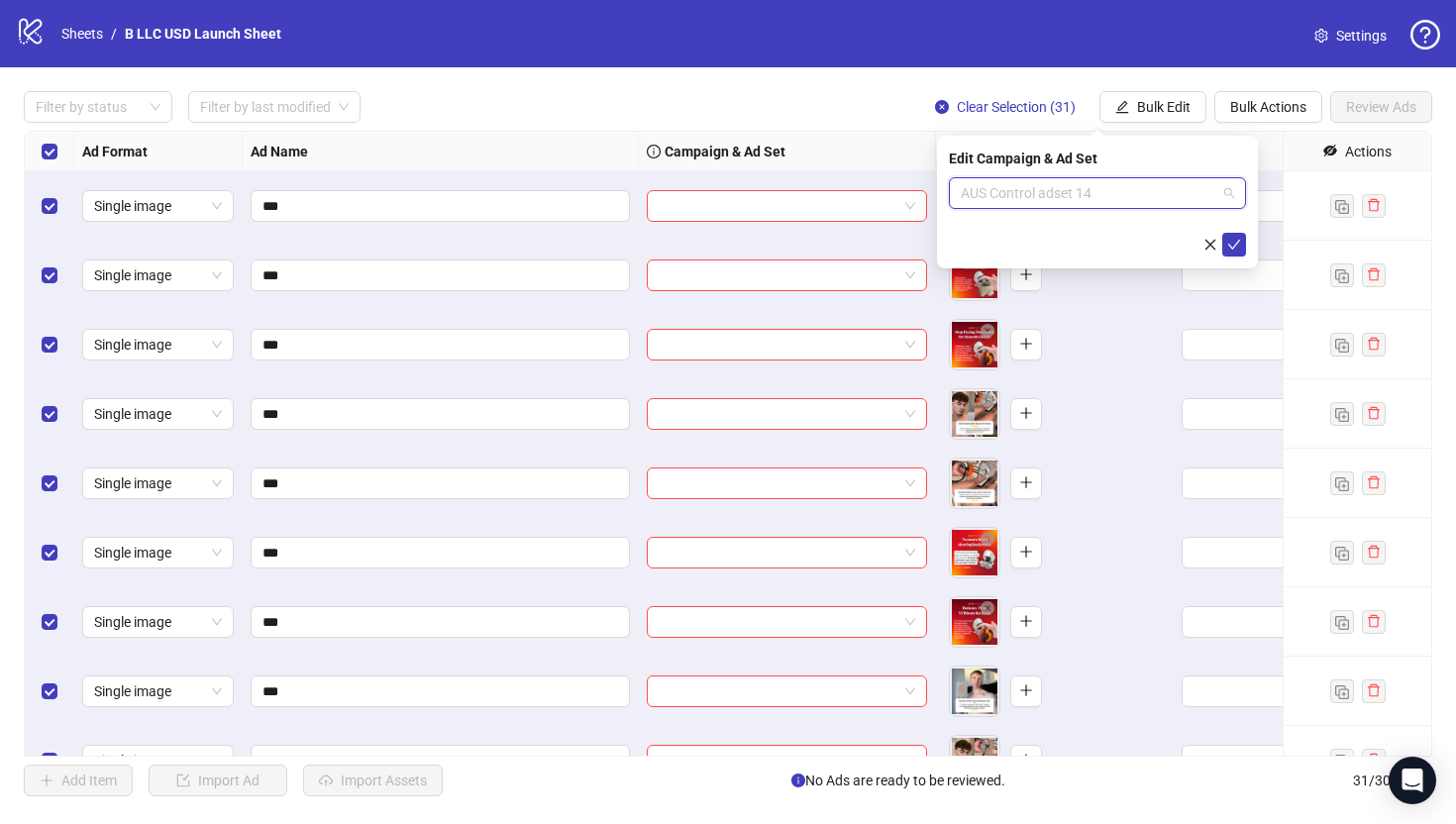 click on "AUS Control adset 14" at bounding box center (1097, 193) 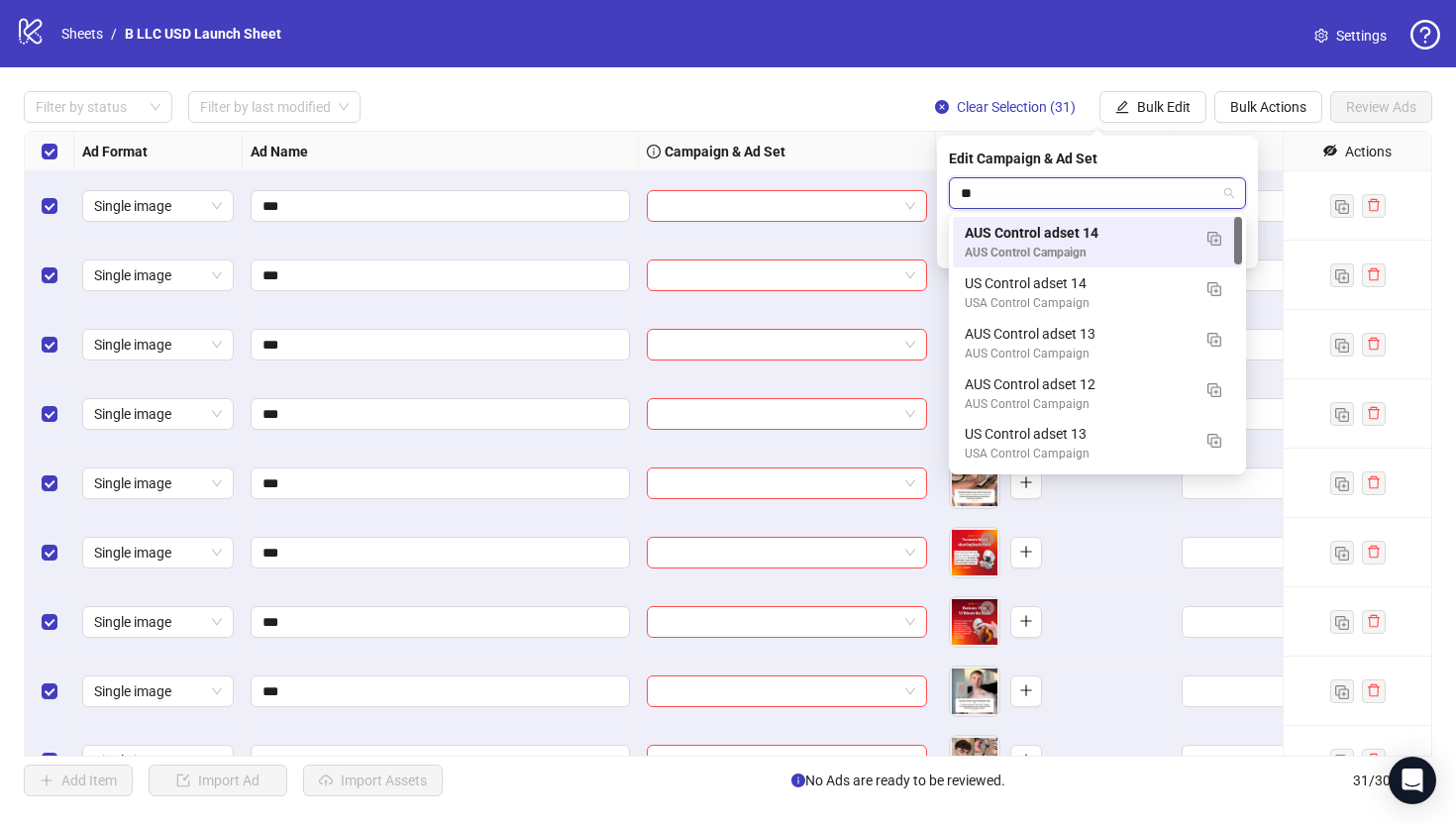 type on "**" 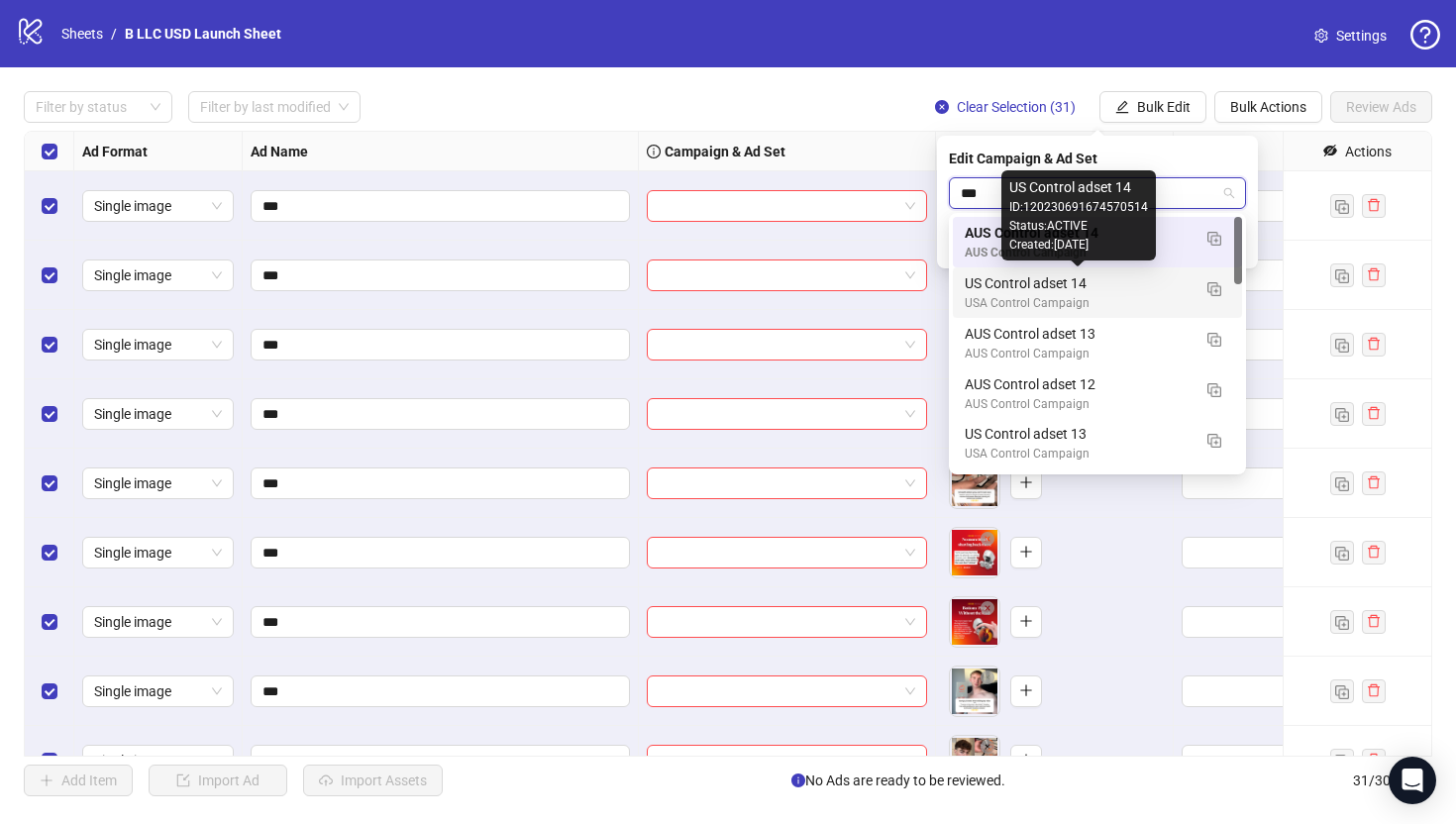 click on "US Control adset 14" at bounding box center (1078, 283) 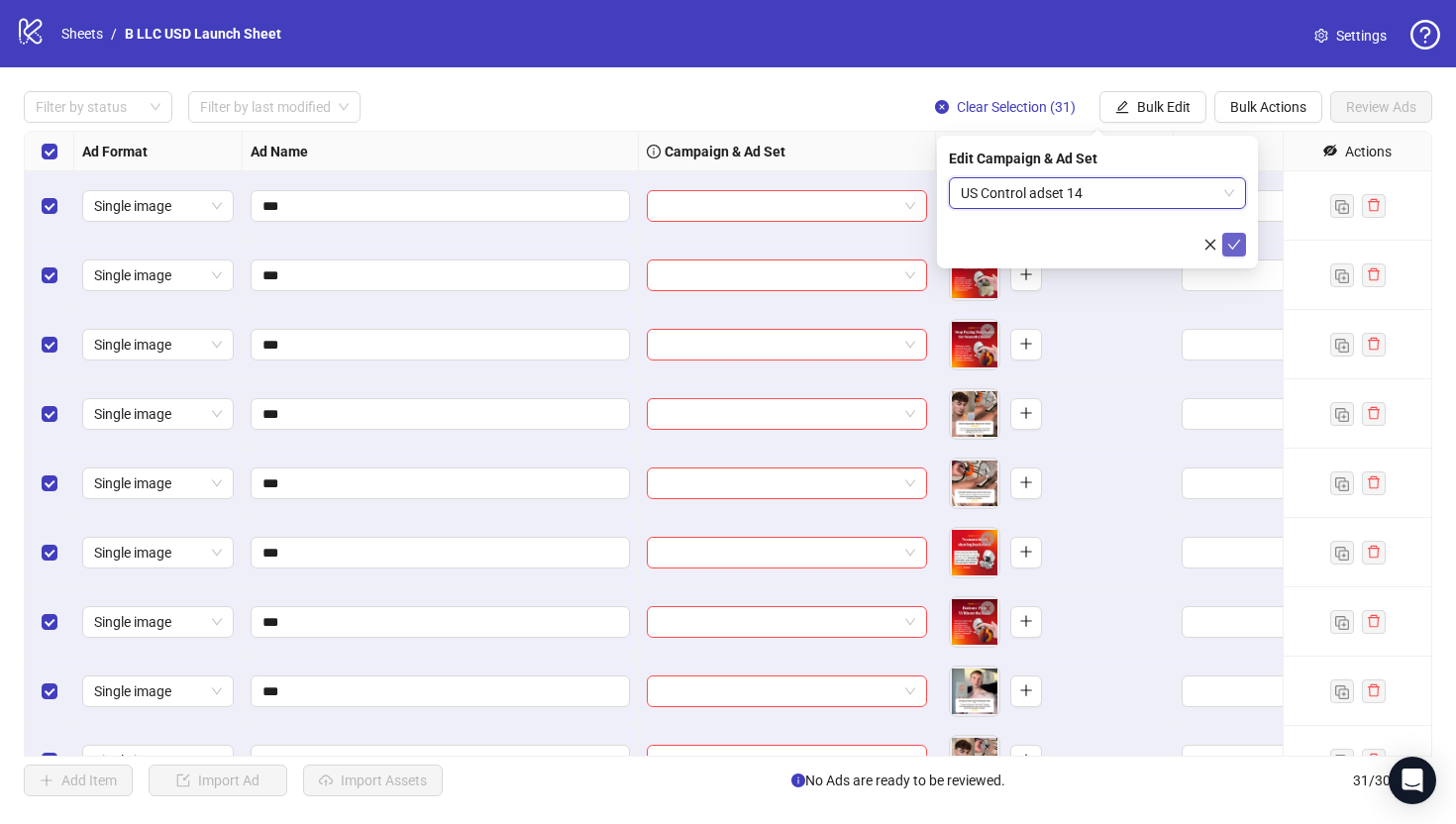 click 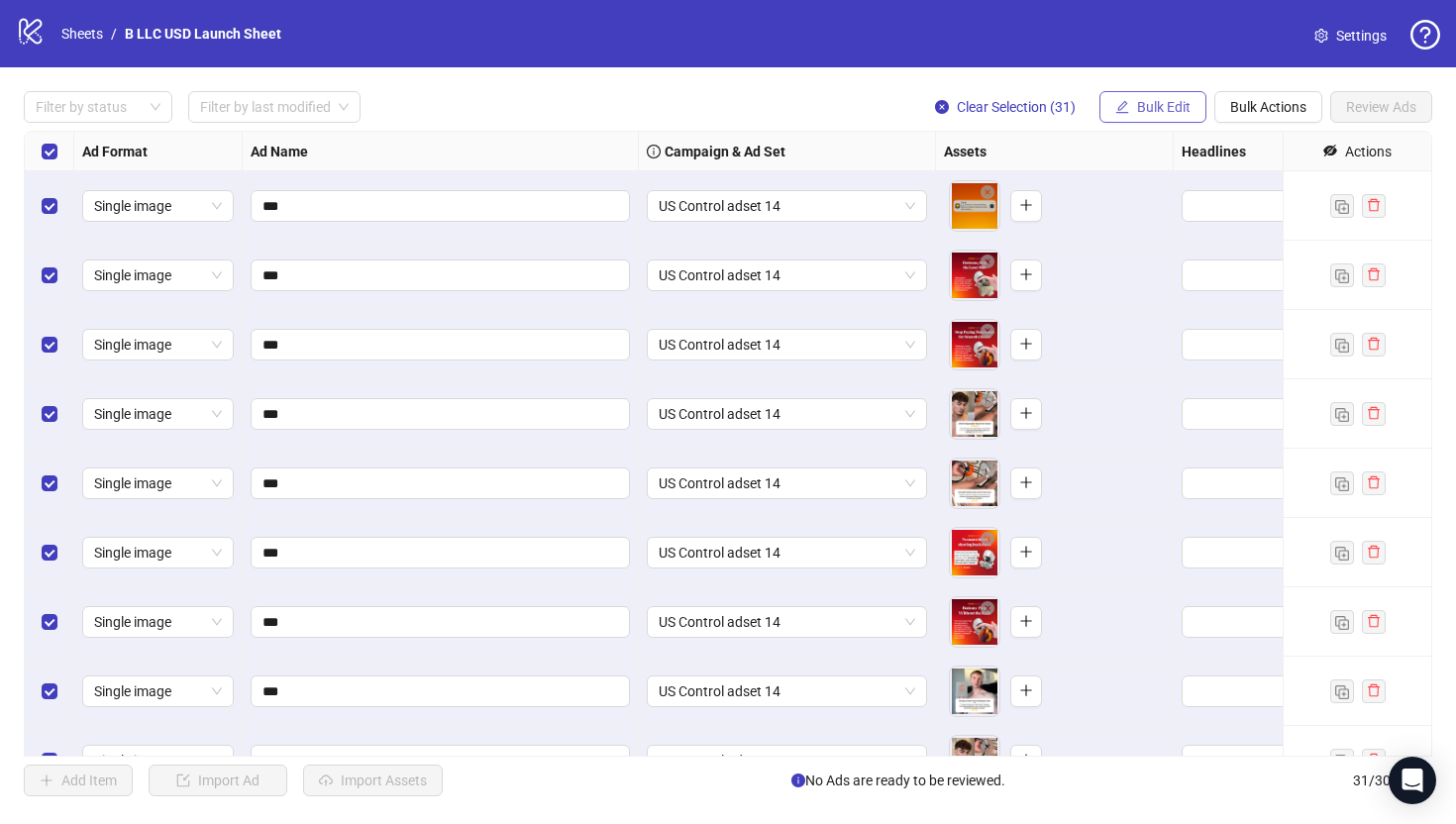 click on "Bulk Edit" at bounding box center [1153, 107] 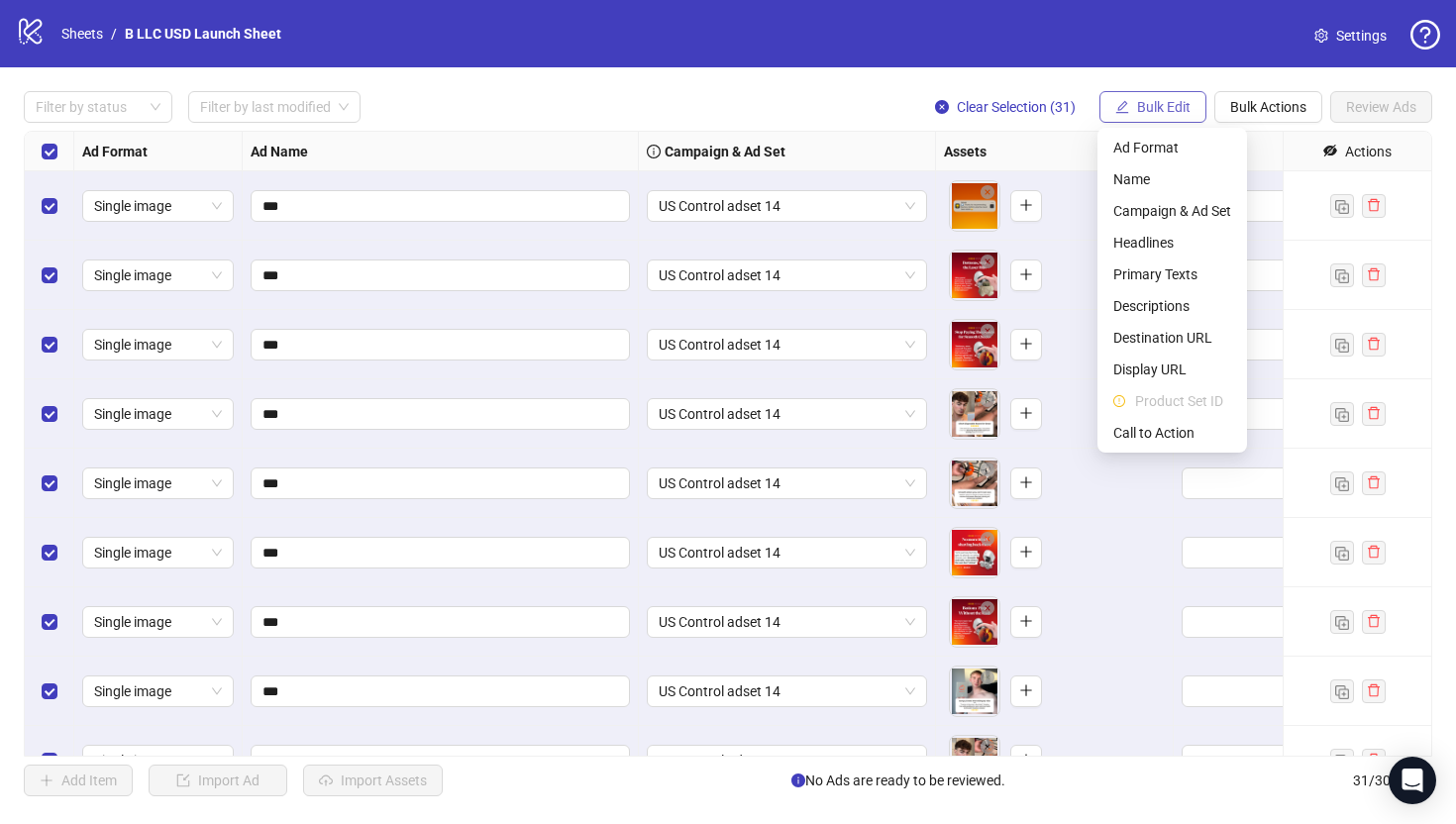 click 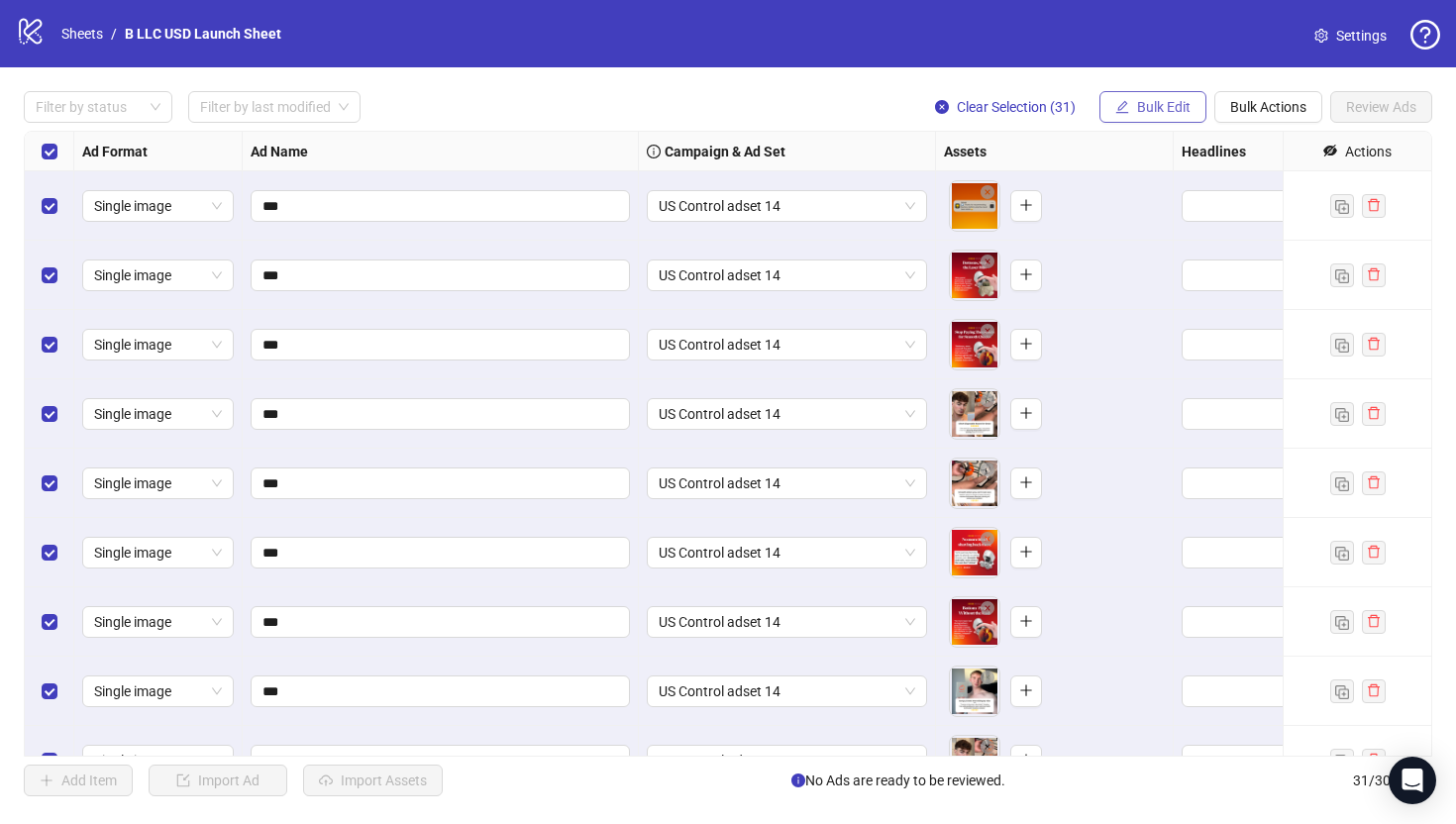 click on "Bulk Edit" at bounding box center [1164, 107] 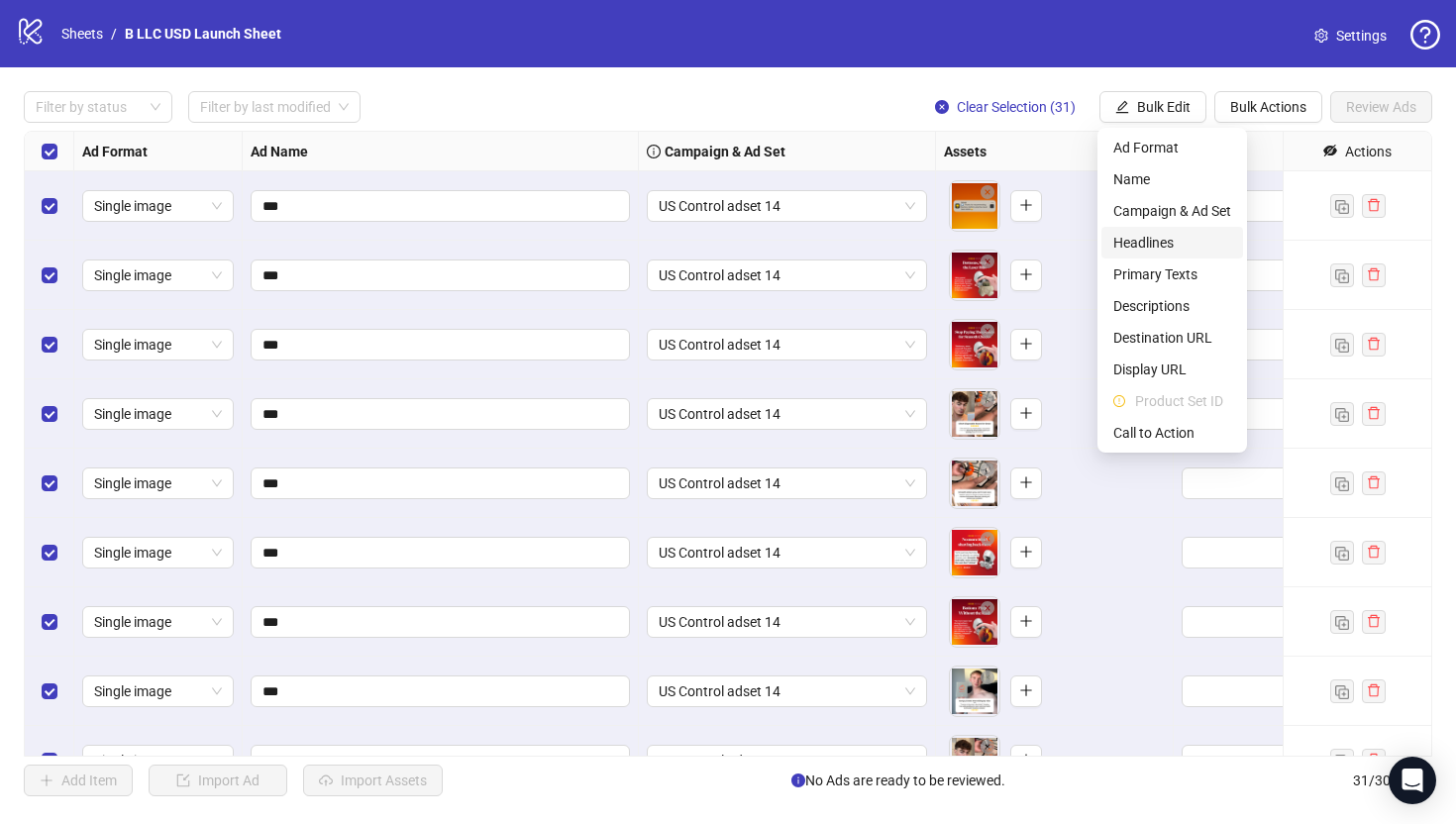 click on "Headlines" at bounding box center (1172, 243) 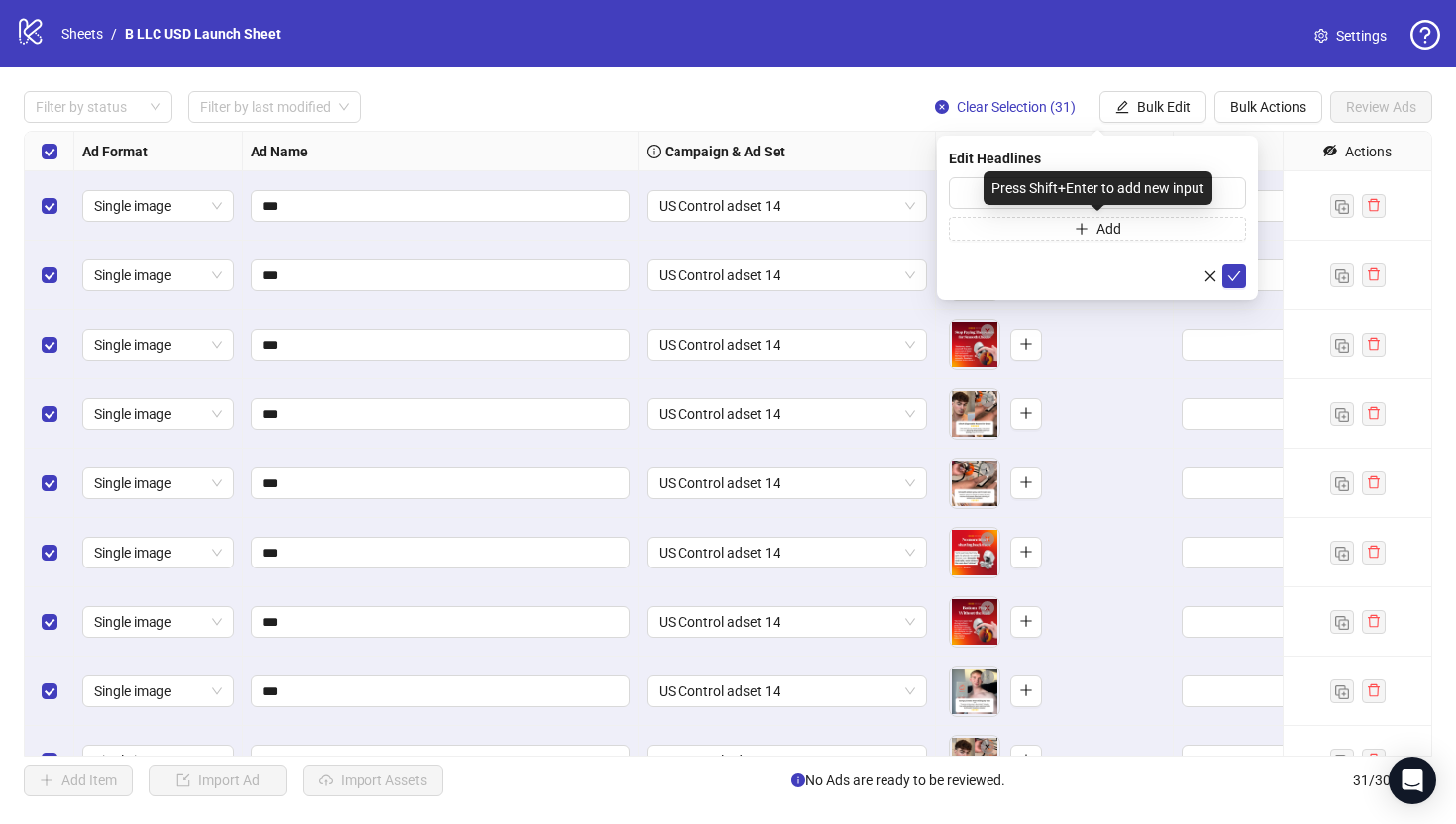 click on "Press Shift+Enter to add new input" at bounding box center [1097, 188] 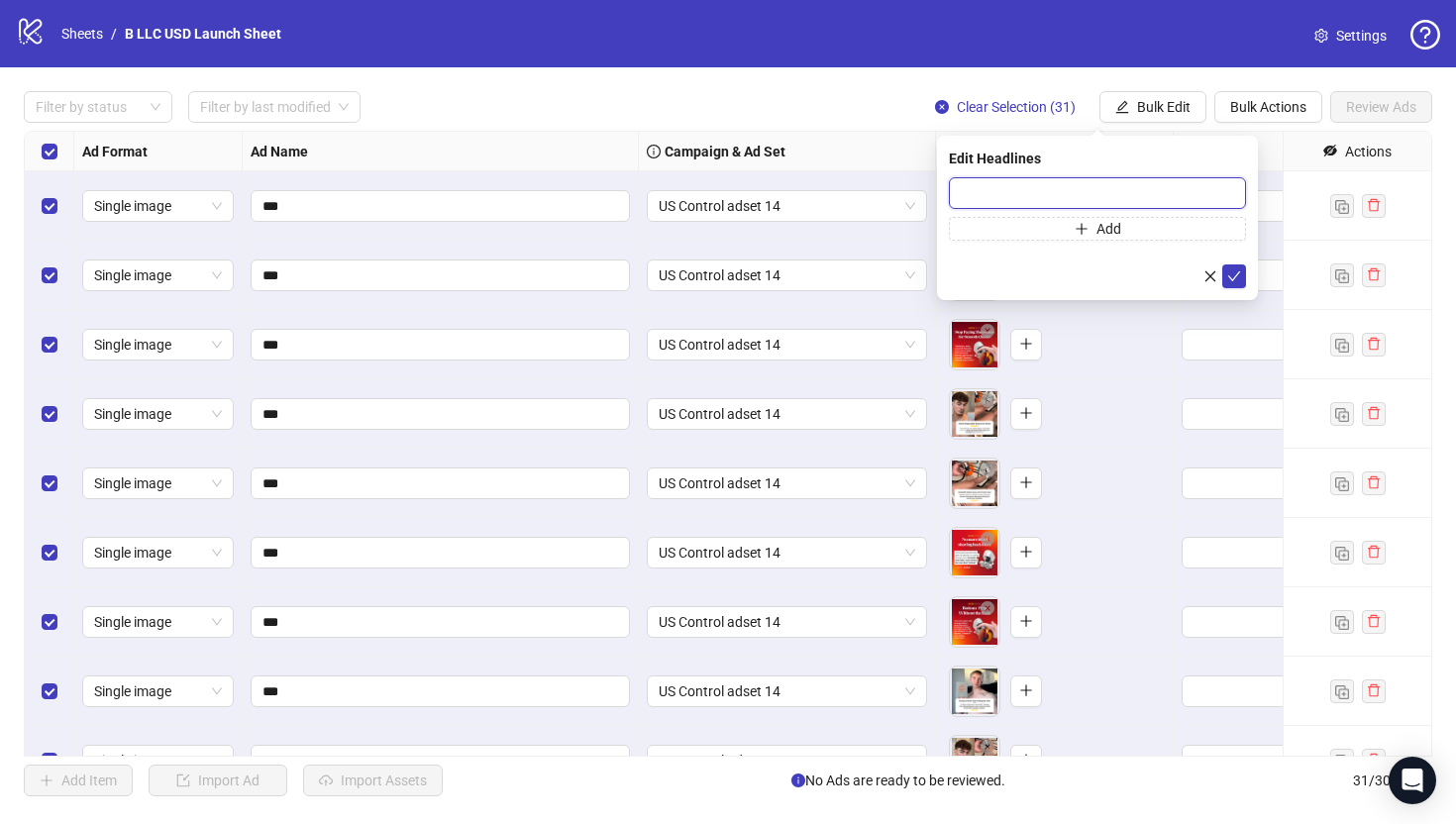 click at bounding box center (1097, 193) 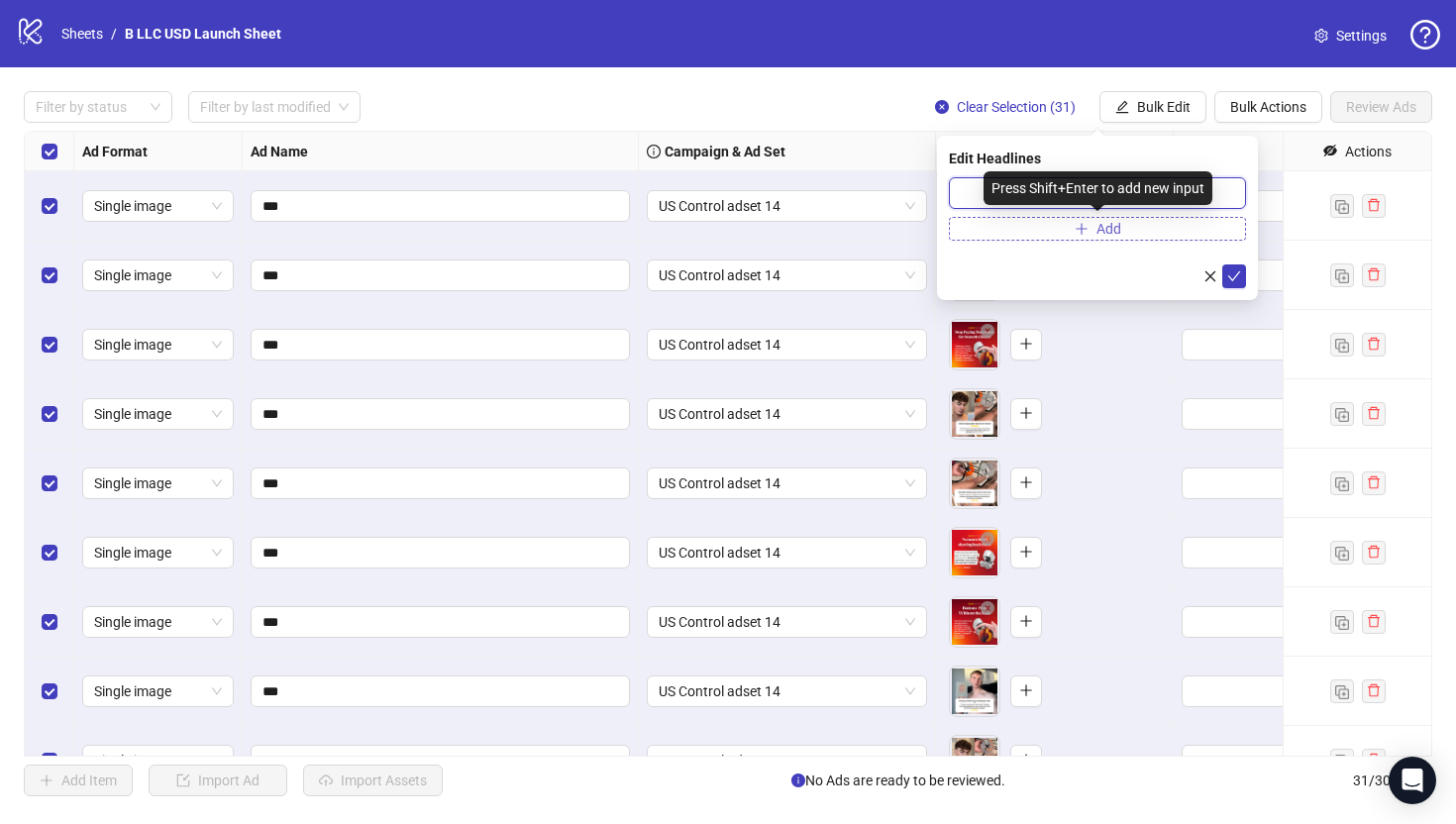 paste on "**********" 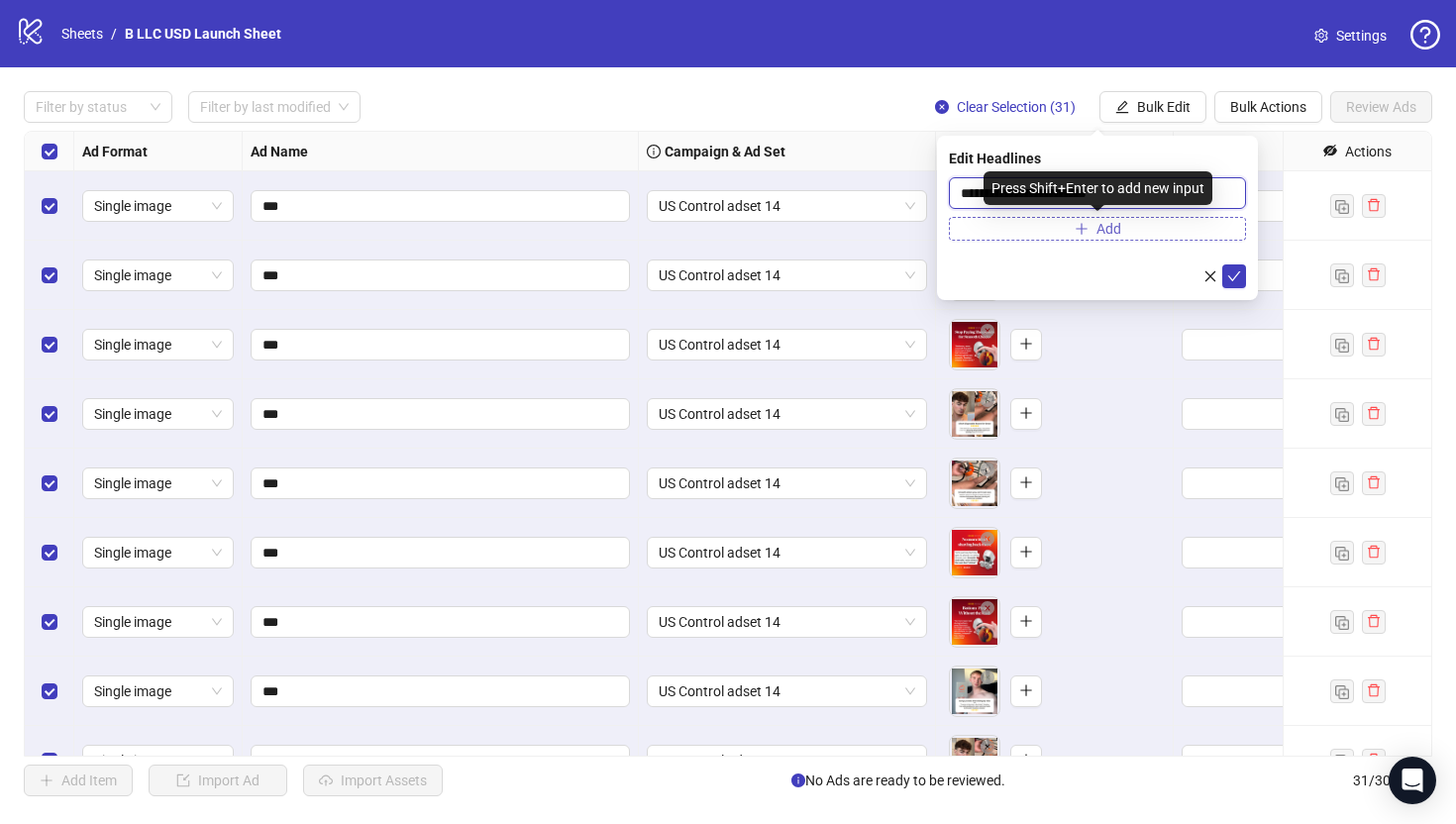 type on "**********" 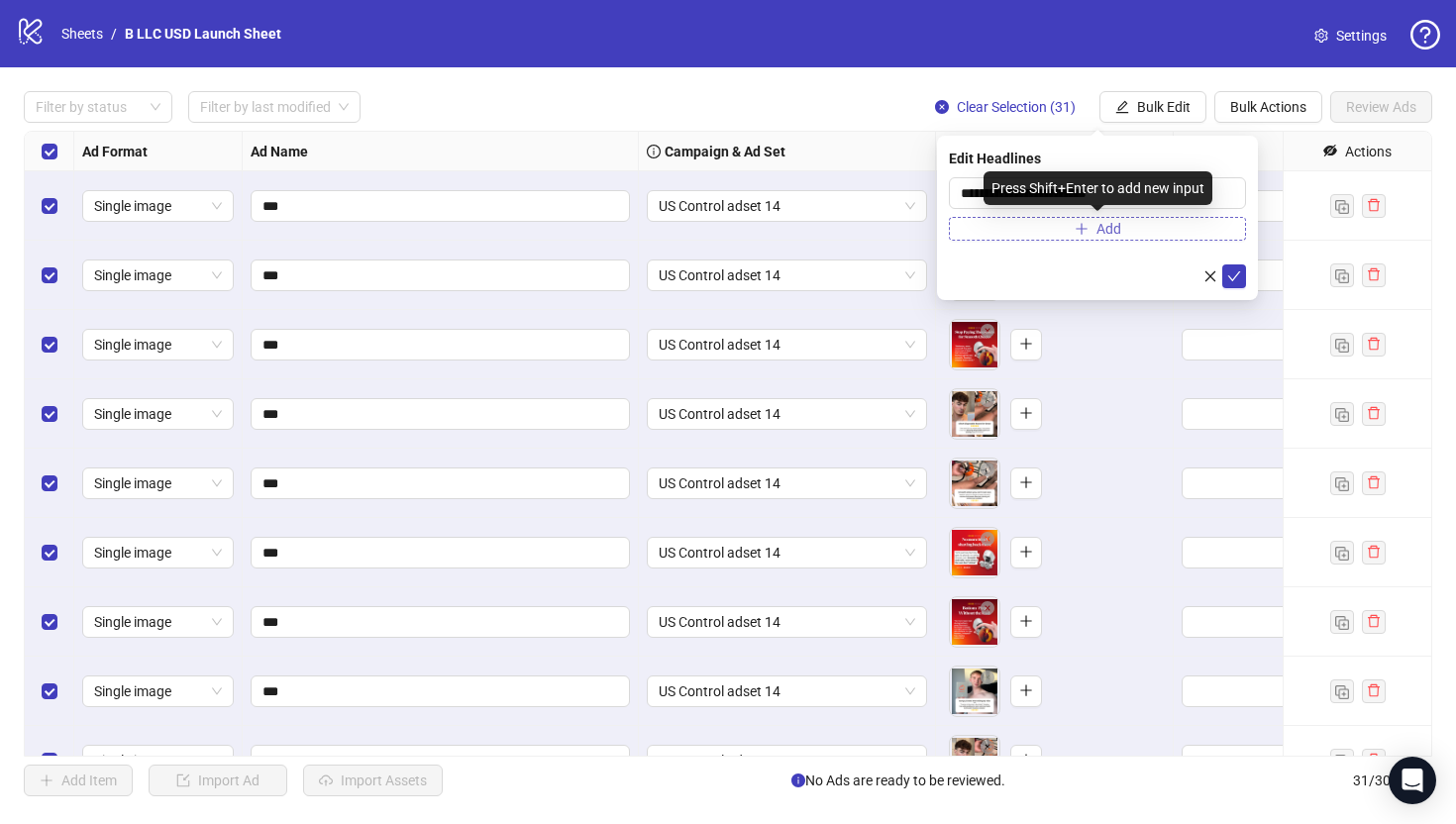 click 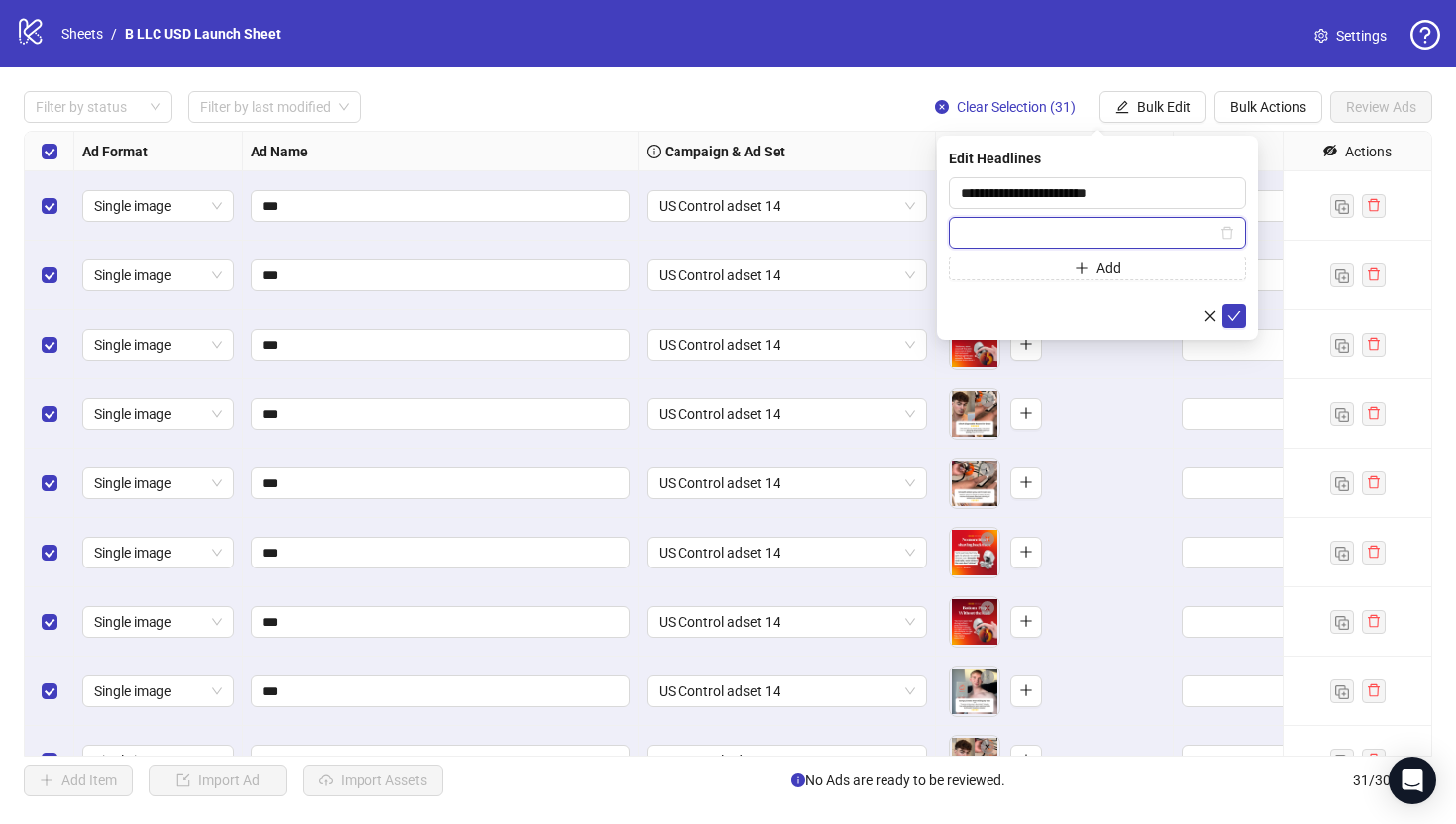 paste on "**********" 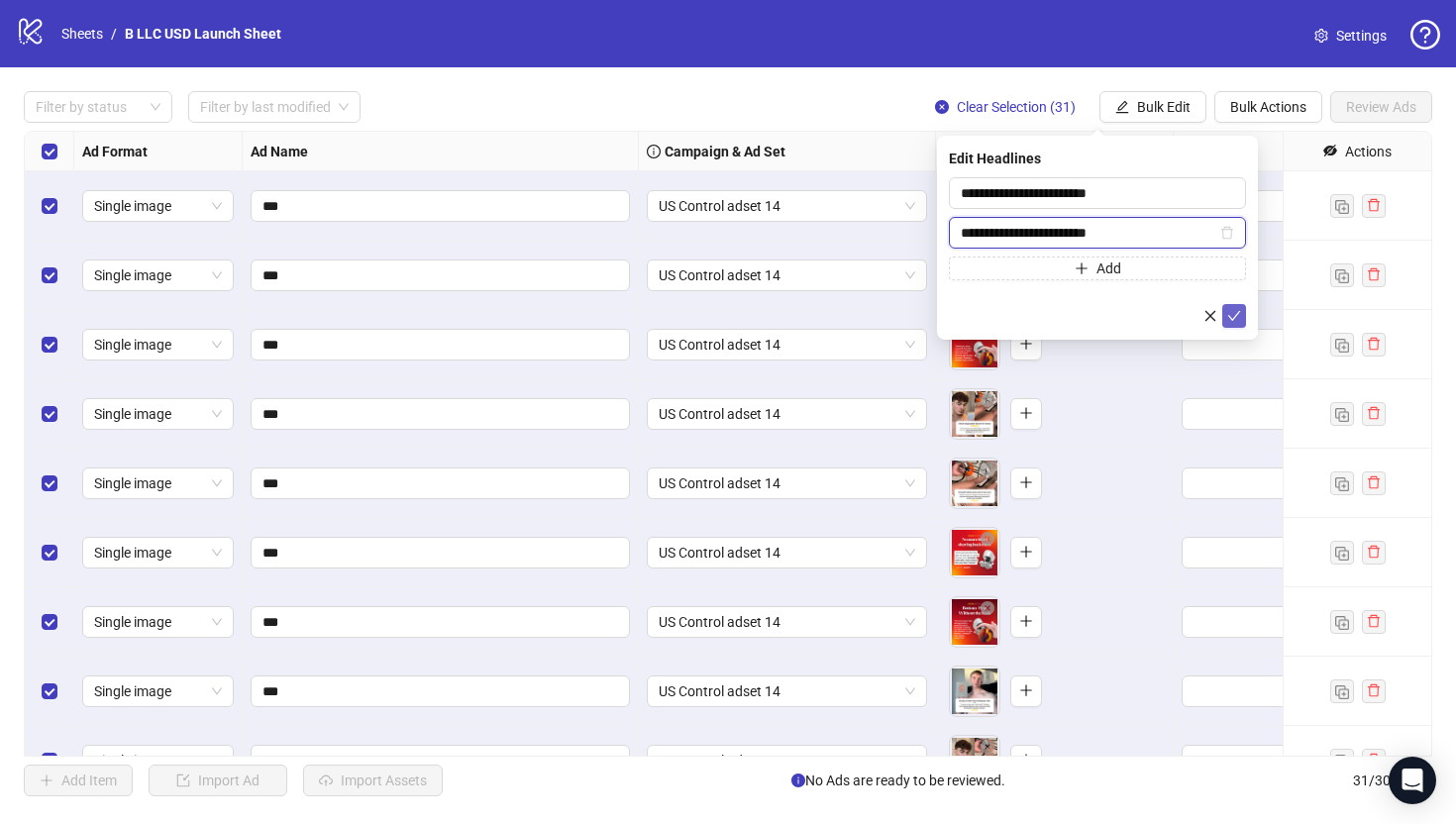 type on "**********" 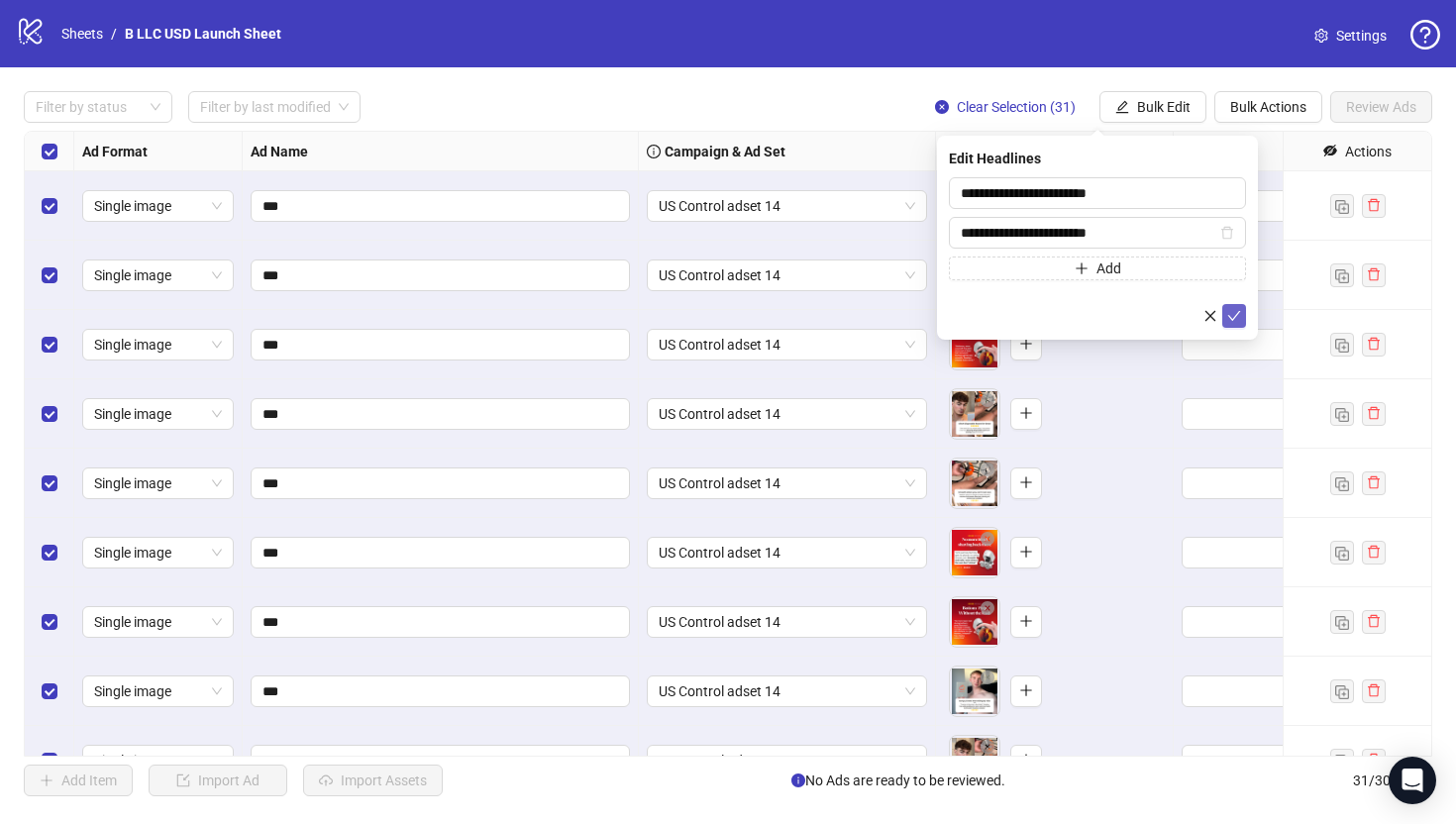 click 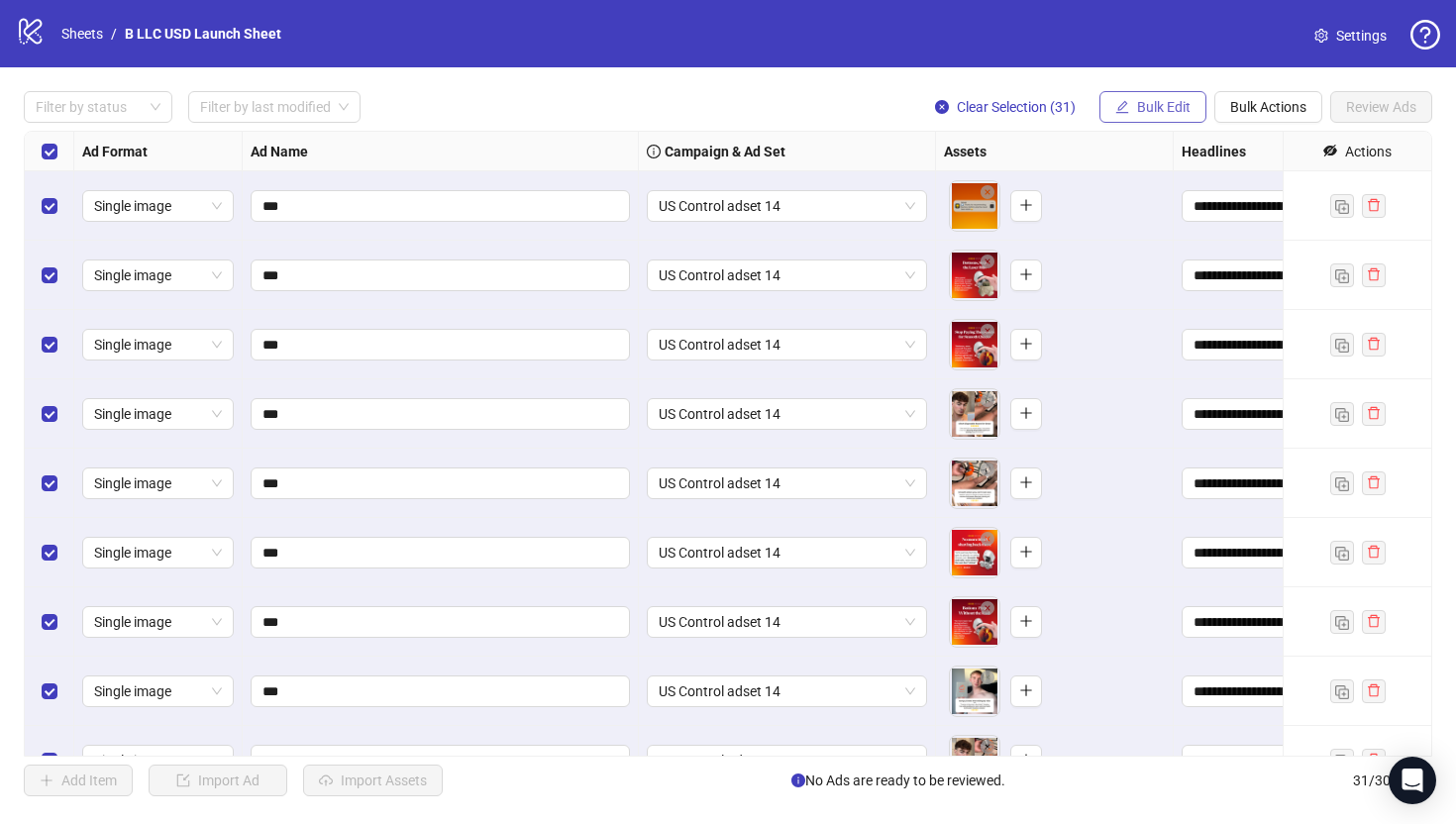 click on "Bulk Edit" at bounding box center [1164, 107] 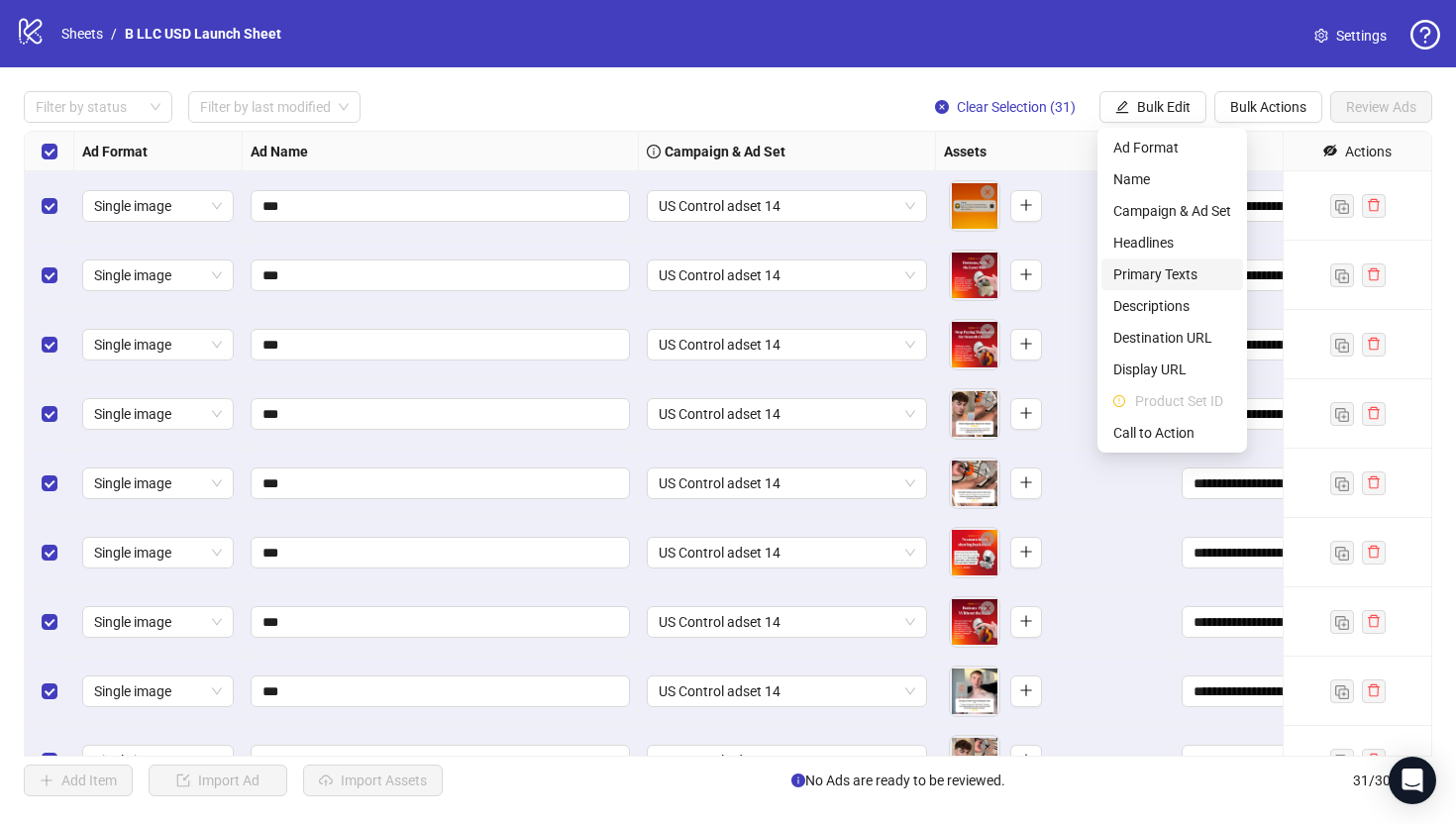 click on "Primary Texts" at bounding box center [1172, 274] 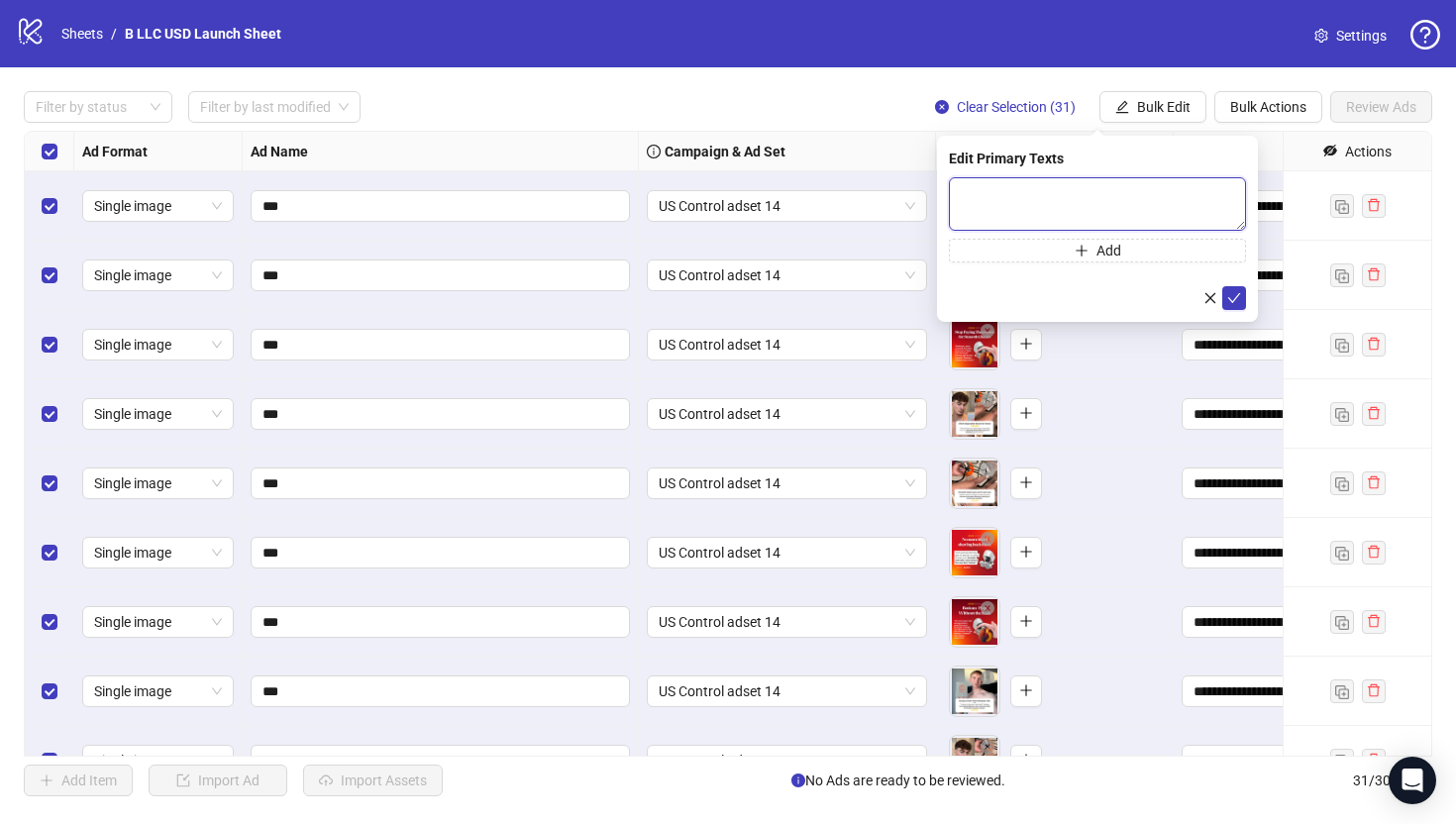 click at bounding box center [1097, 204] 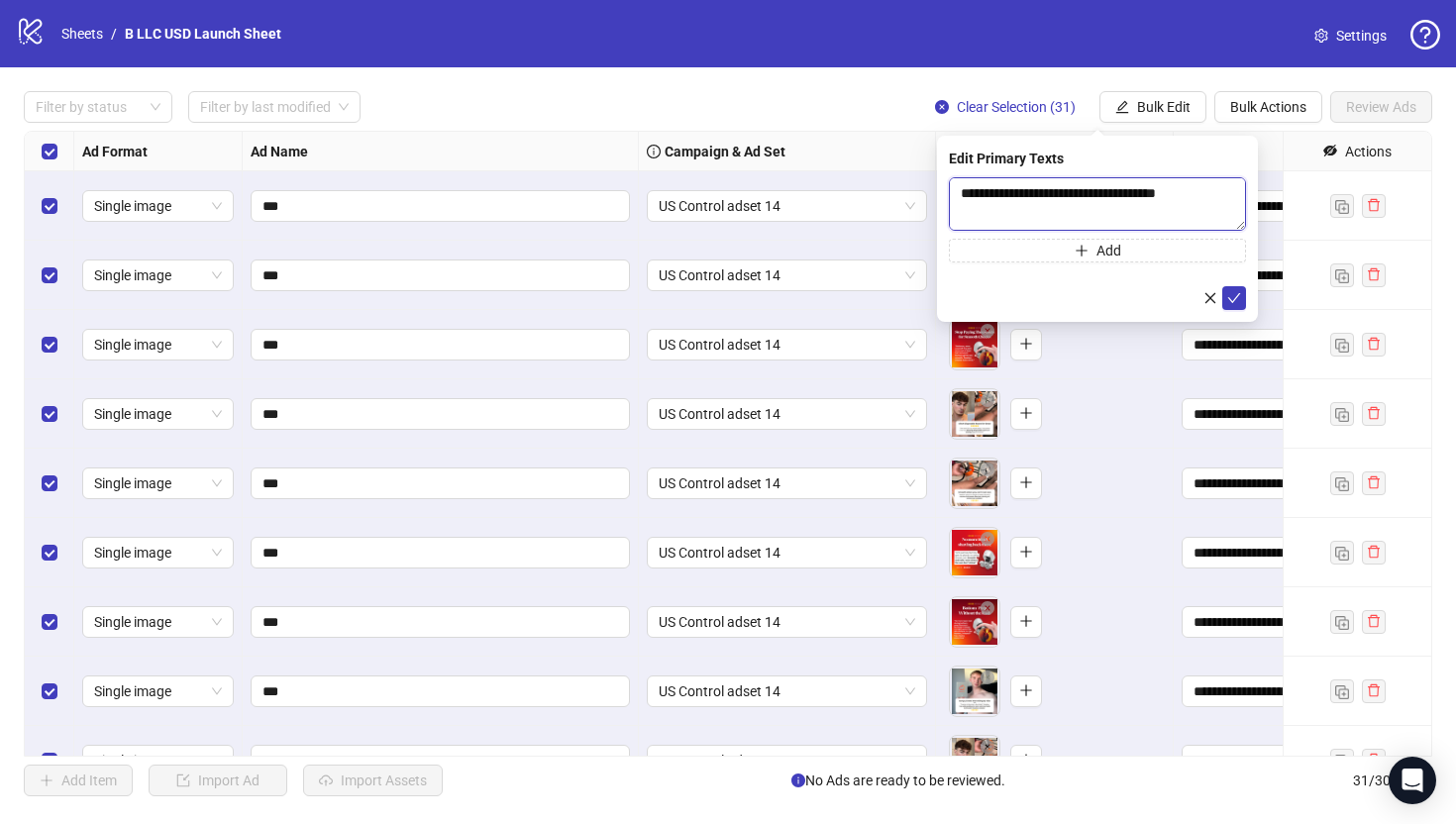 scroll, scrollTop: 124, scrollLeft: 0, axis: vertical 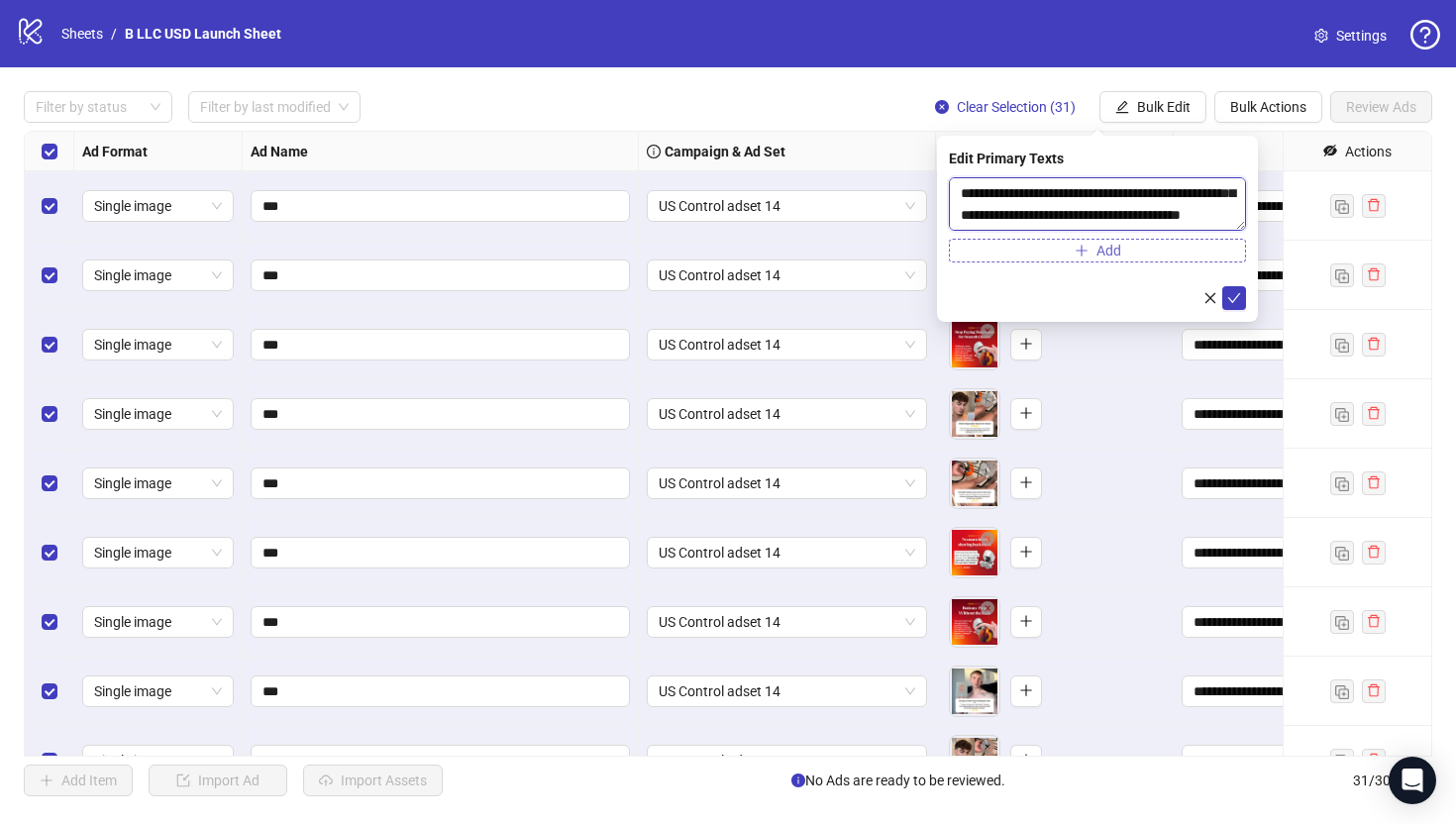 type on "**********" 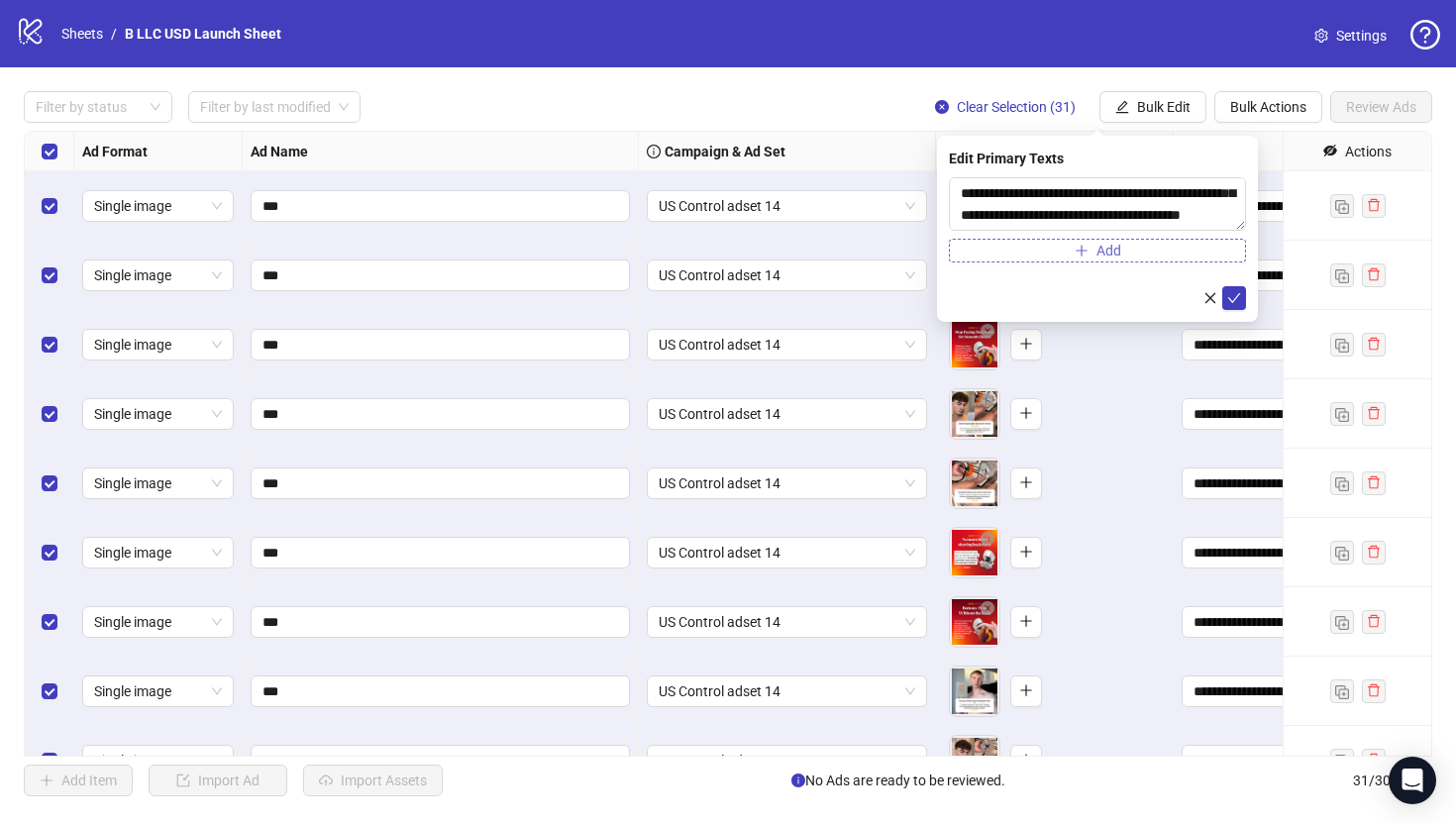 click on "Add" at bounding box center [1097, 251] 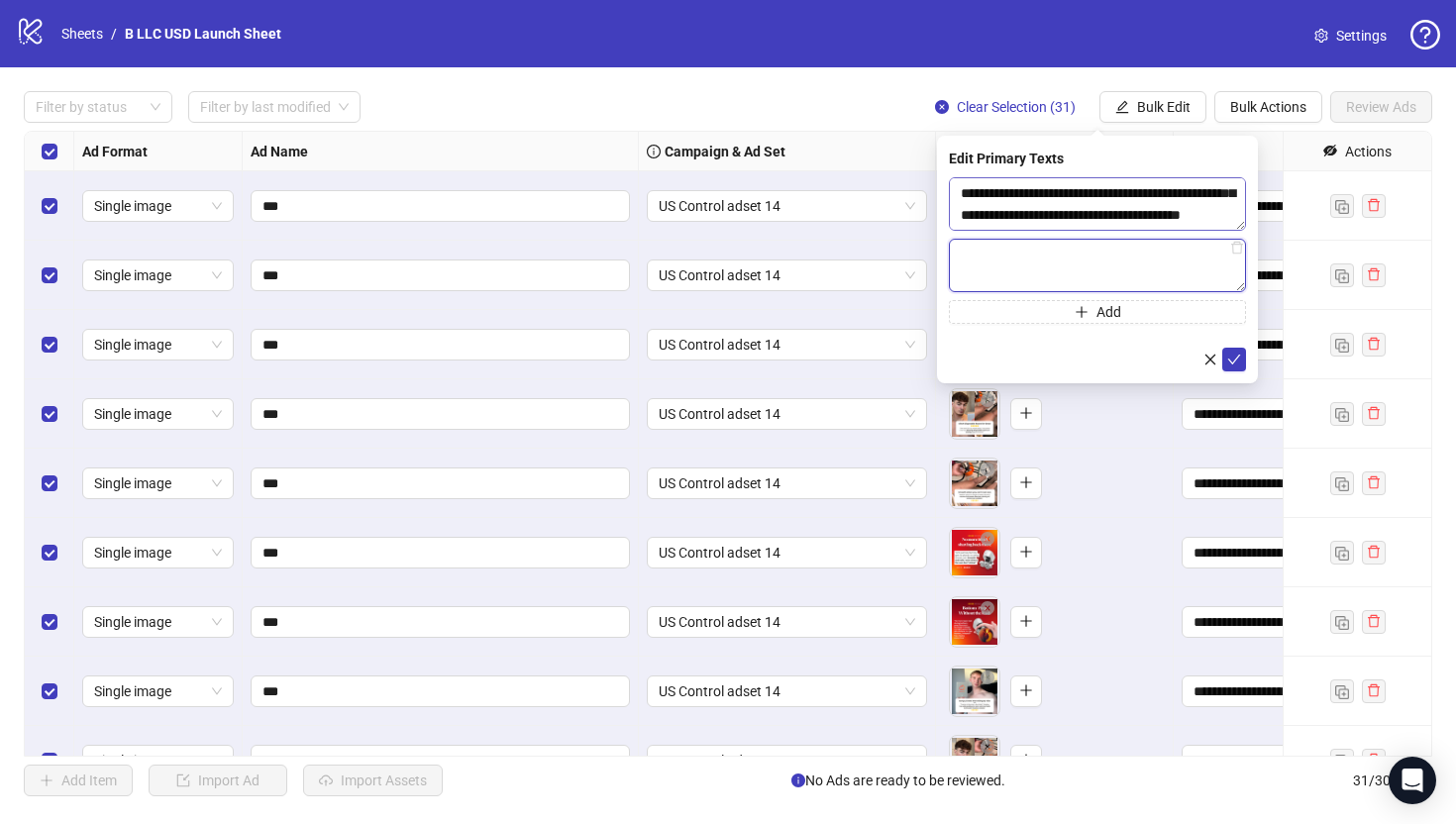 paste on "**********" 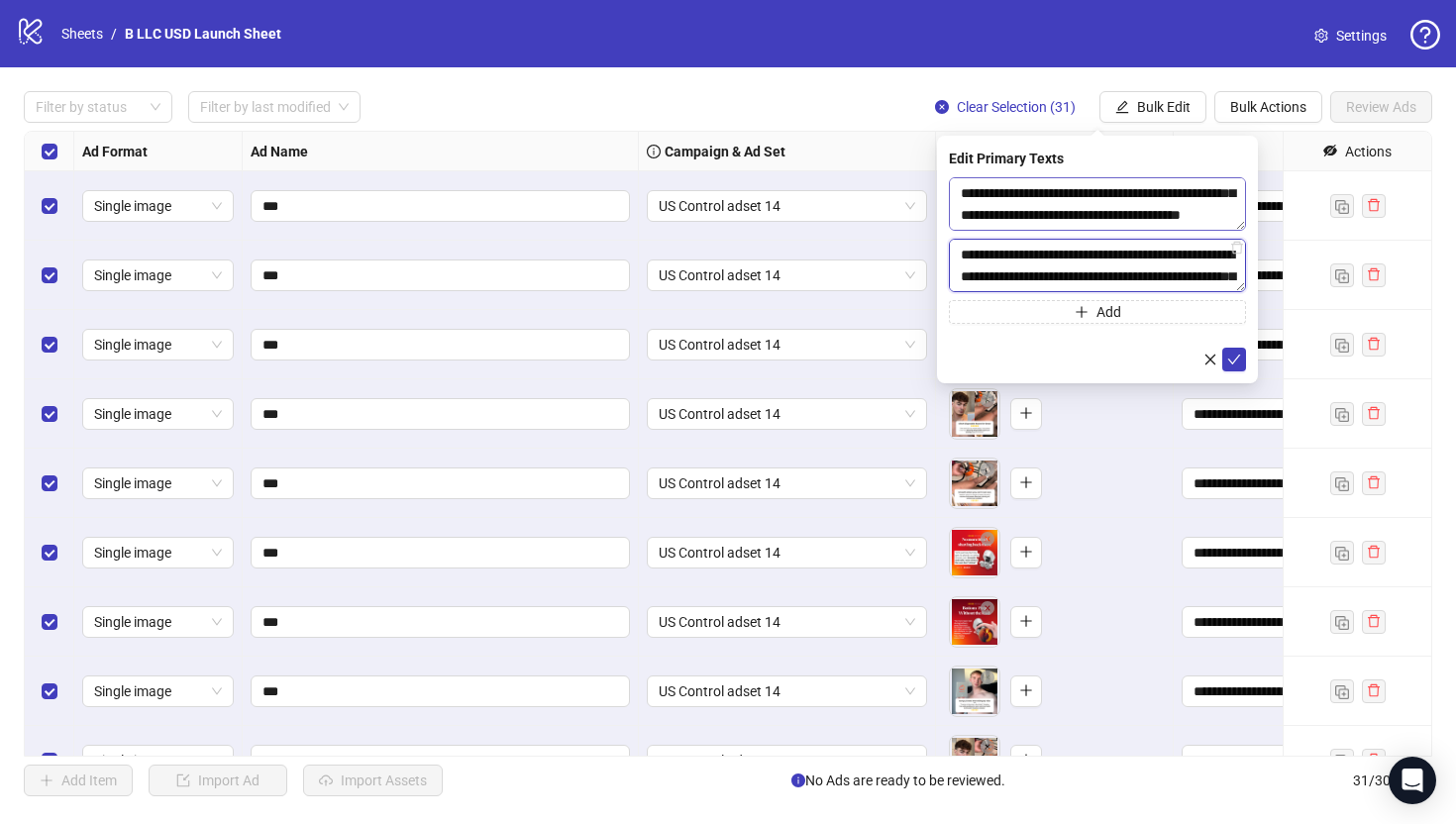 scroll, scrollTop: 80, scrollLeft: 0, axis: vertical 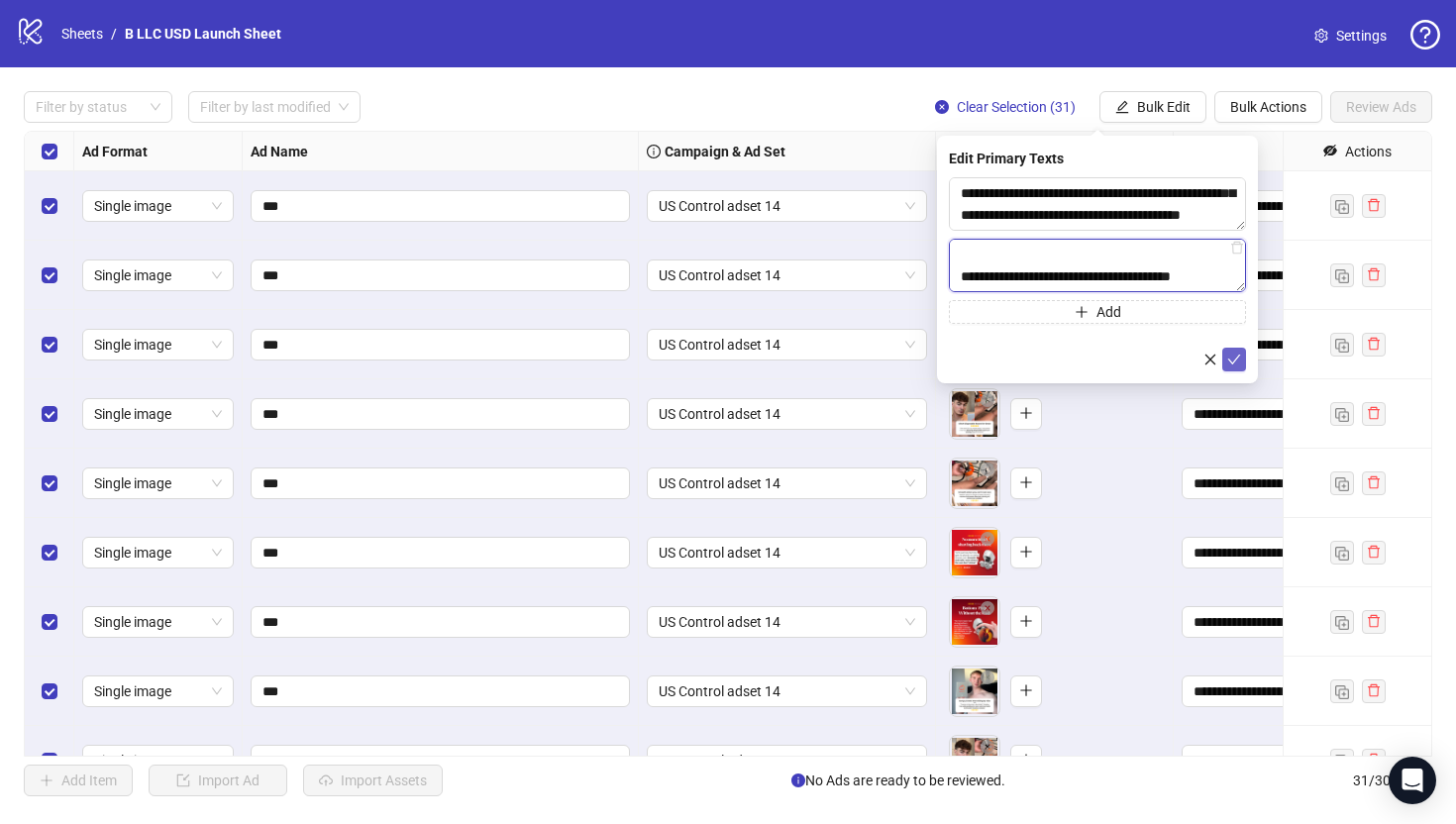 type on "**********" 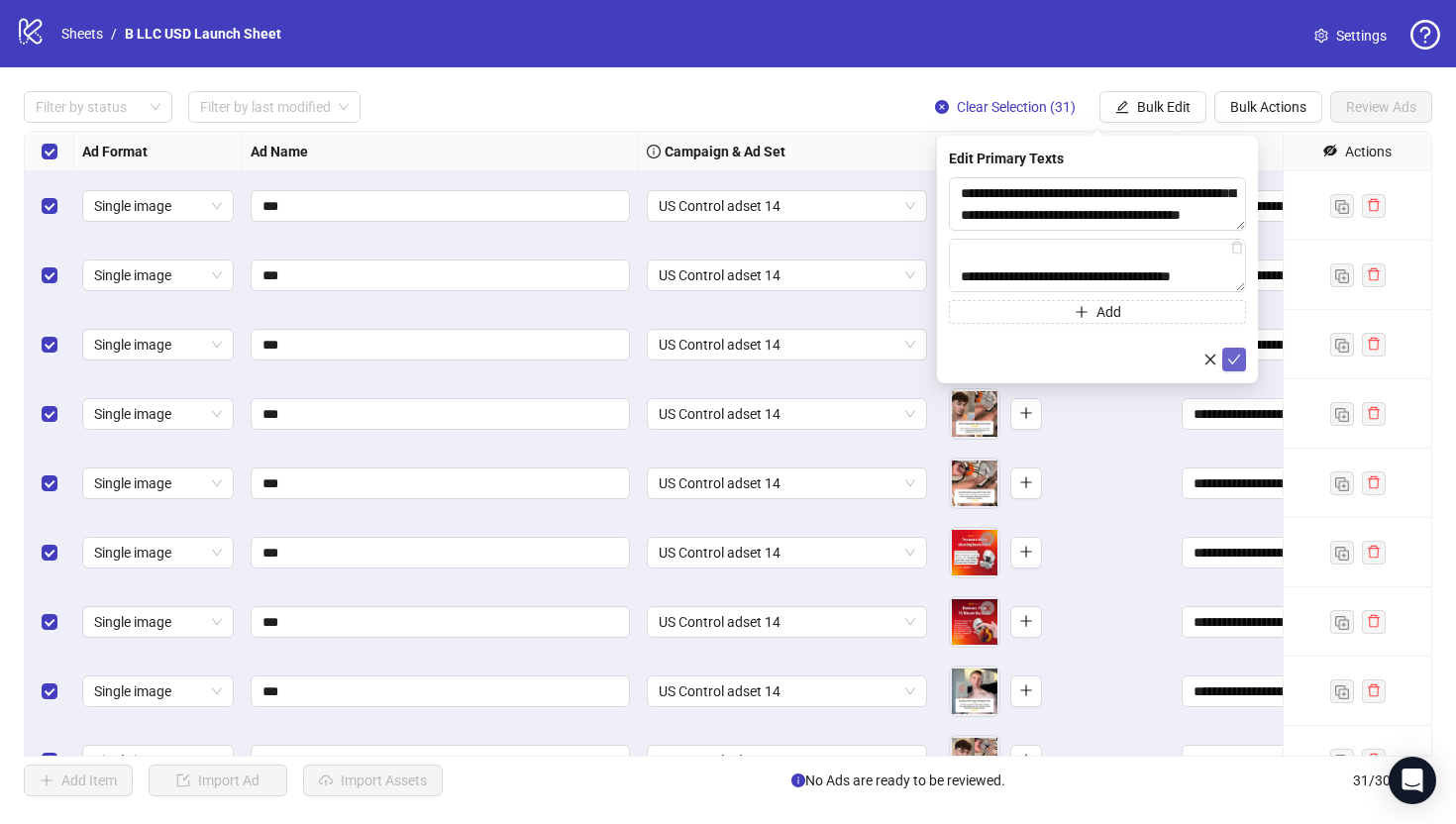 click 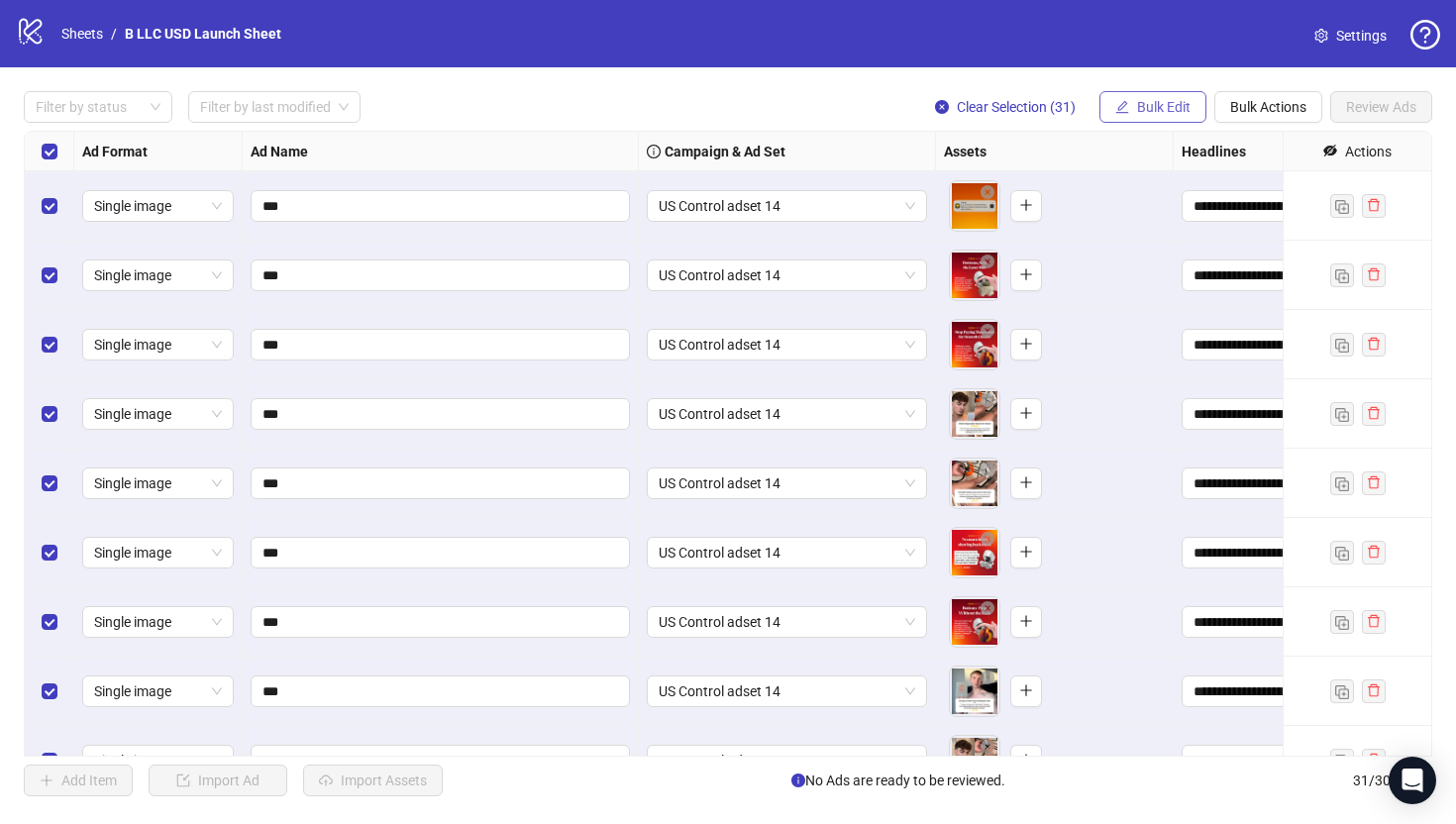 click on "Bulk Edit" at bounding box center (1153, 107) 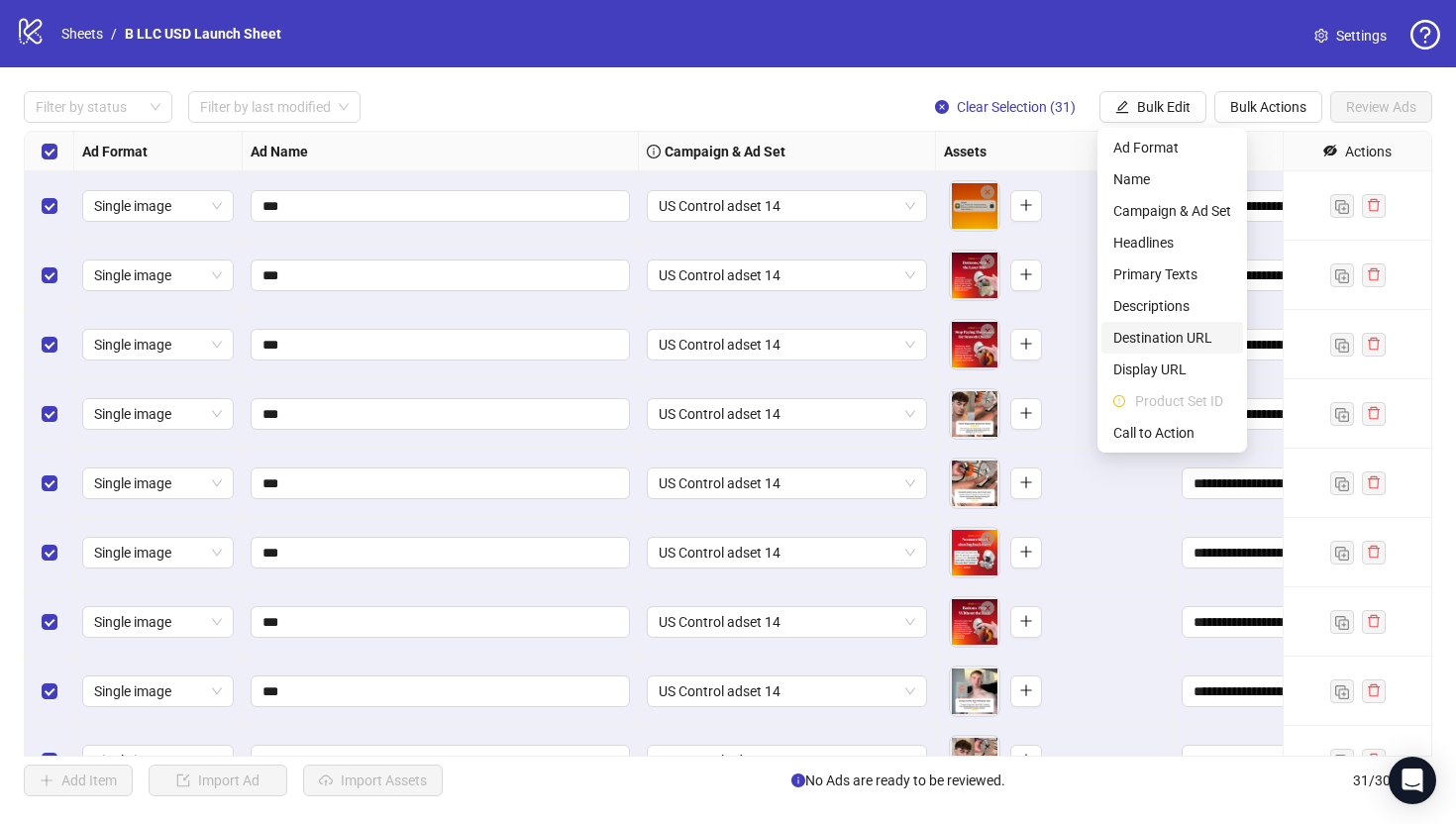 click on "Destination URL" at bounding box center (1172, 338) 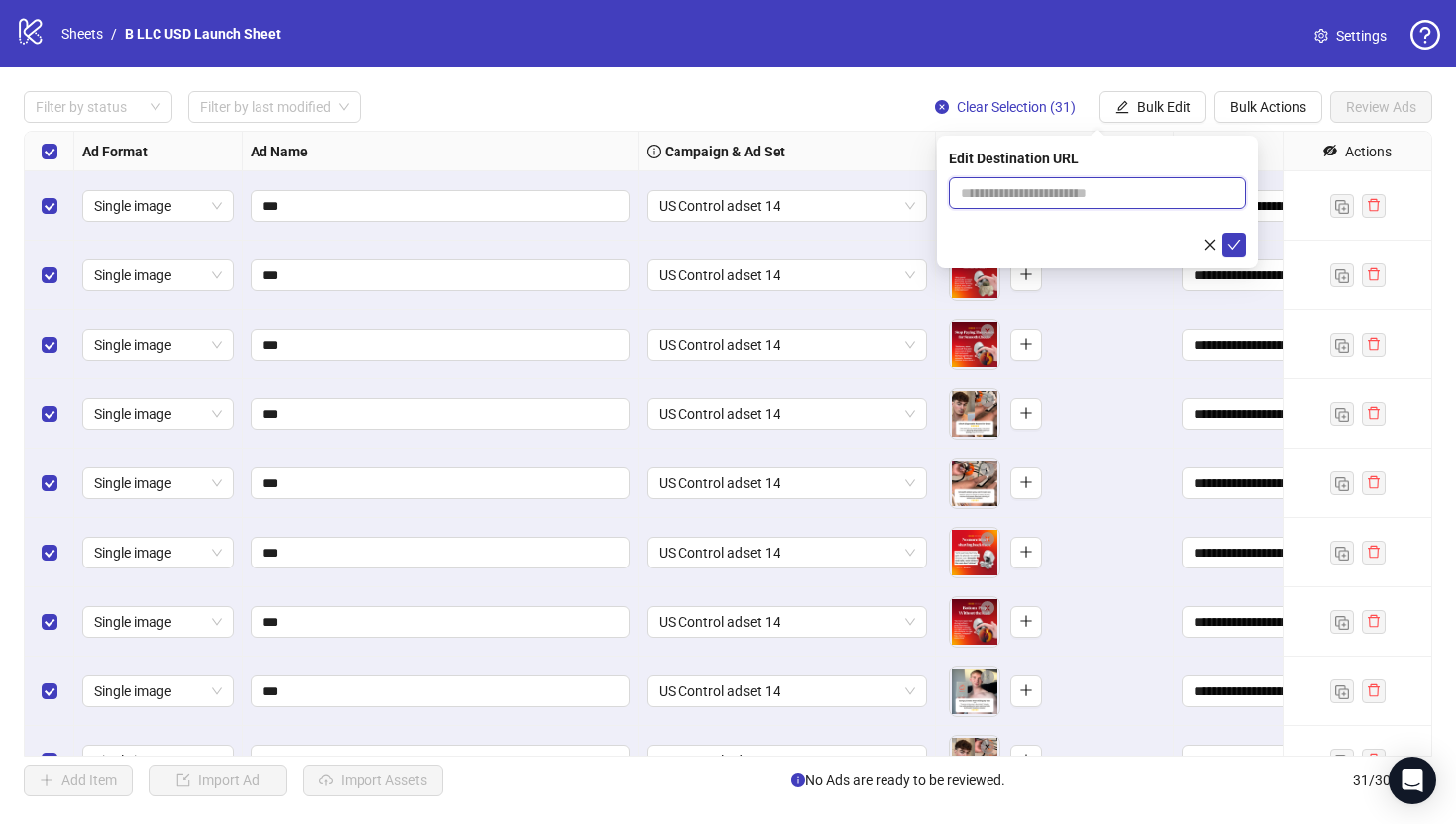click at bounding box center [1090, 193] 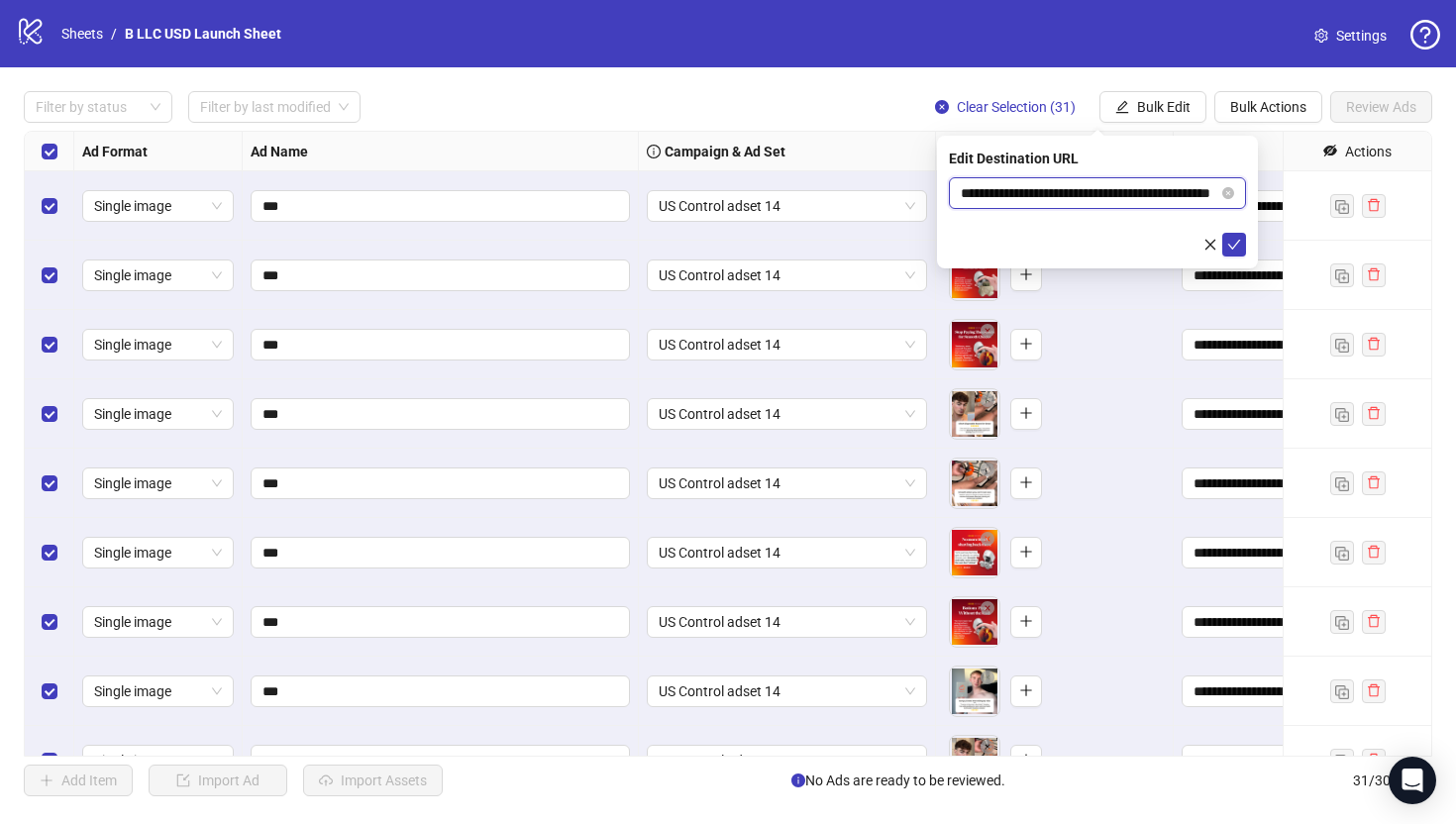scroll, scrollTop: 0, scrollLeft: 75, axis: horizontal 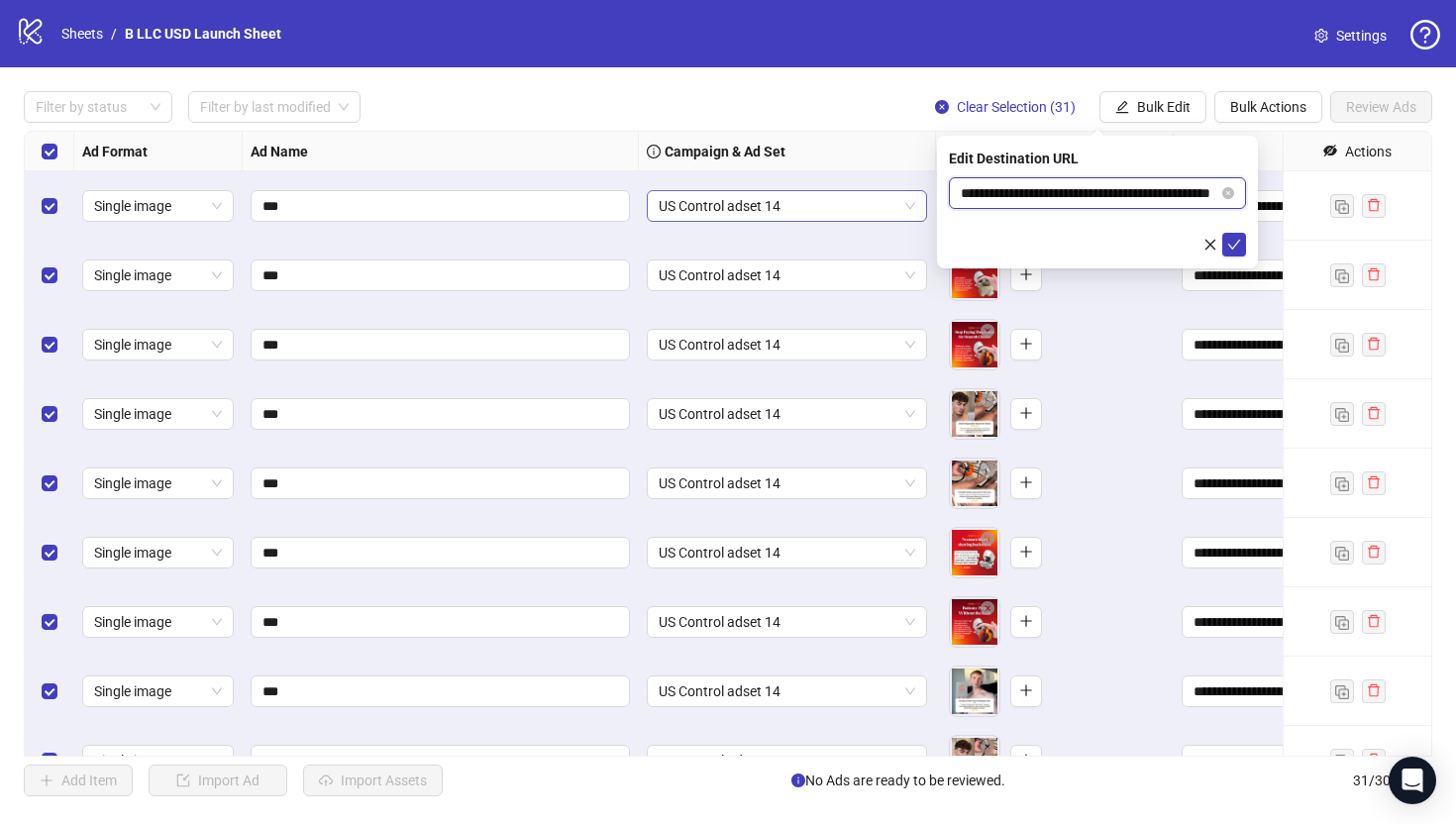 drag, startPoint x: 1005, startPoint y: 193, endPoint x: 859, endPoint y: 196, distance: 146.0308 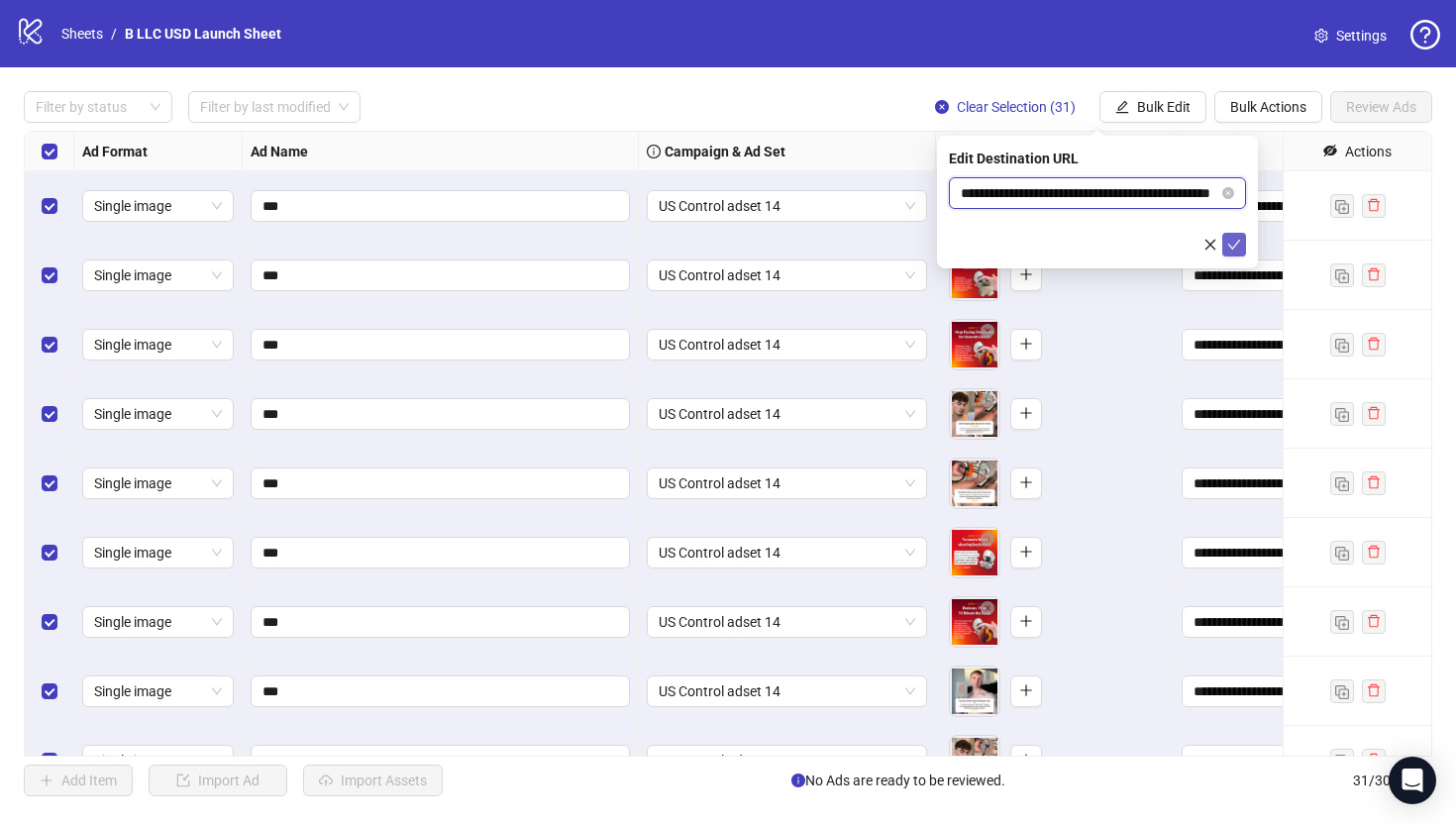 type on "**********" 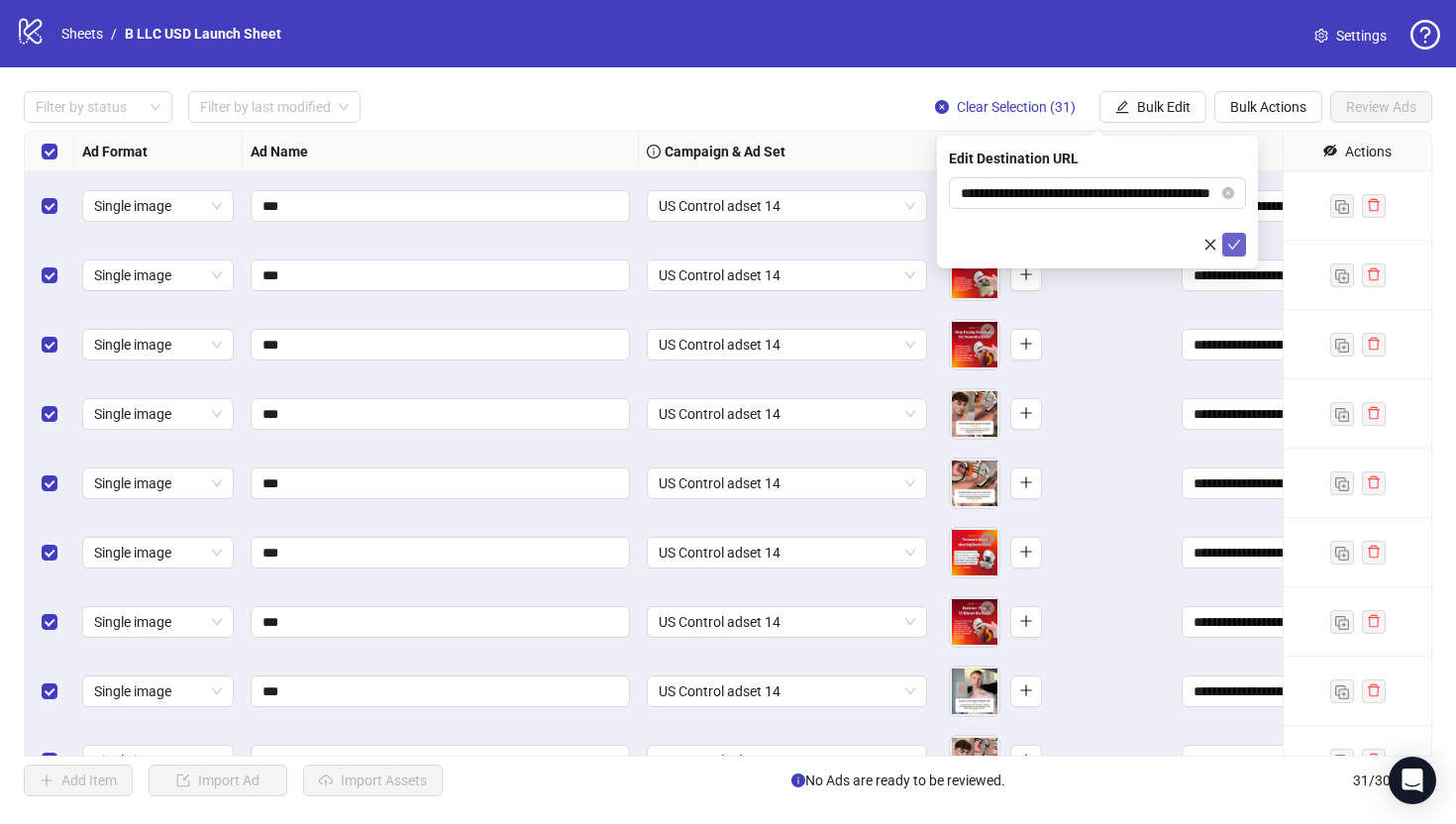 click 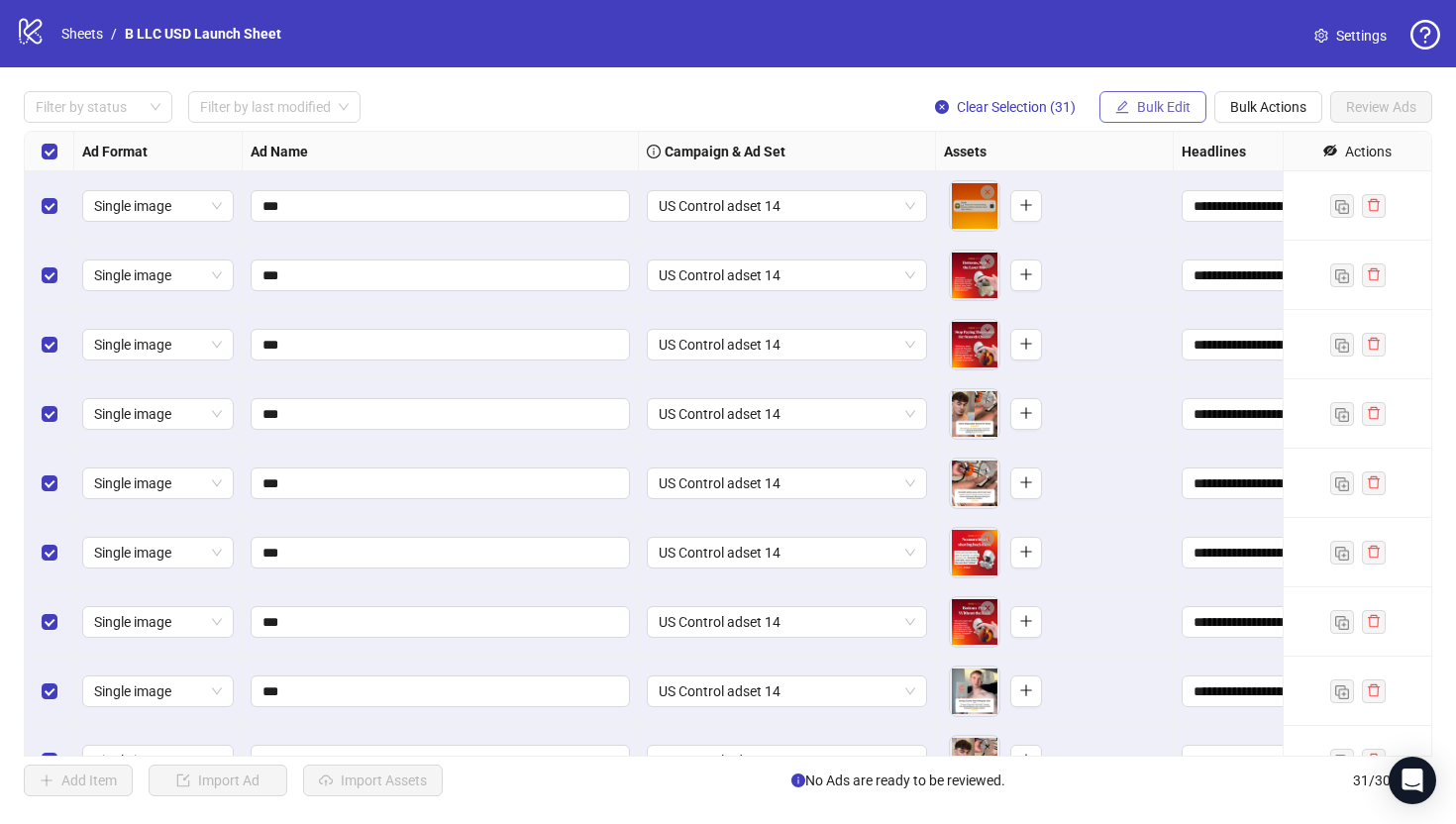click on "Bulk Edit" at bounding box center [1153, 107] 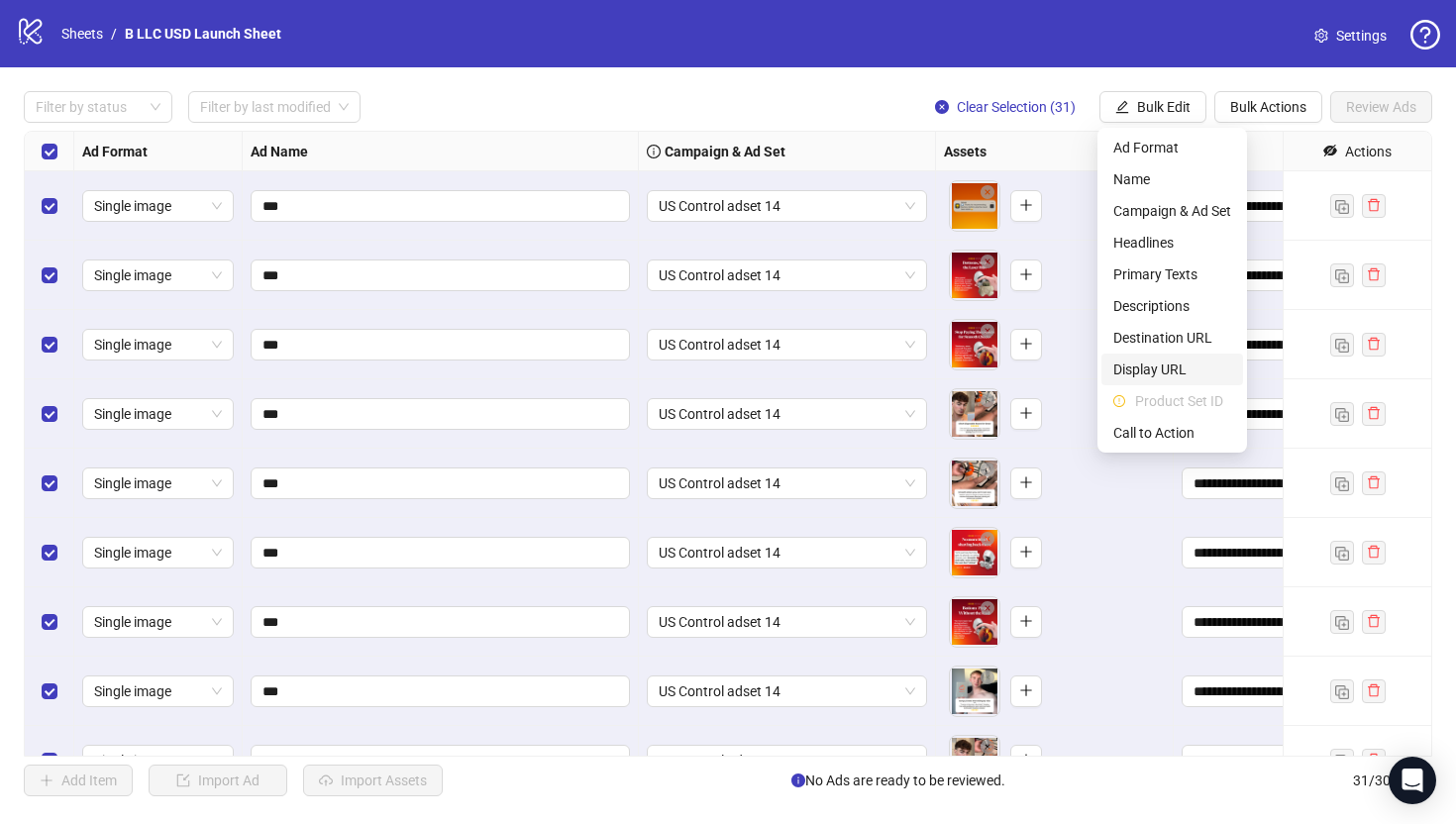 click on "Display URL" at bounding box center [1172, 369] 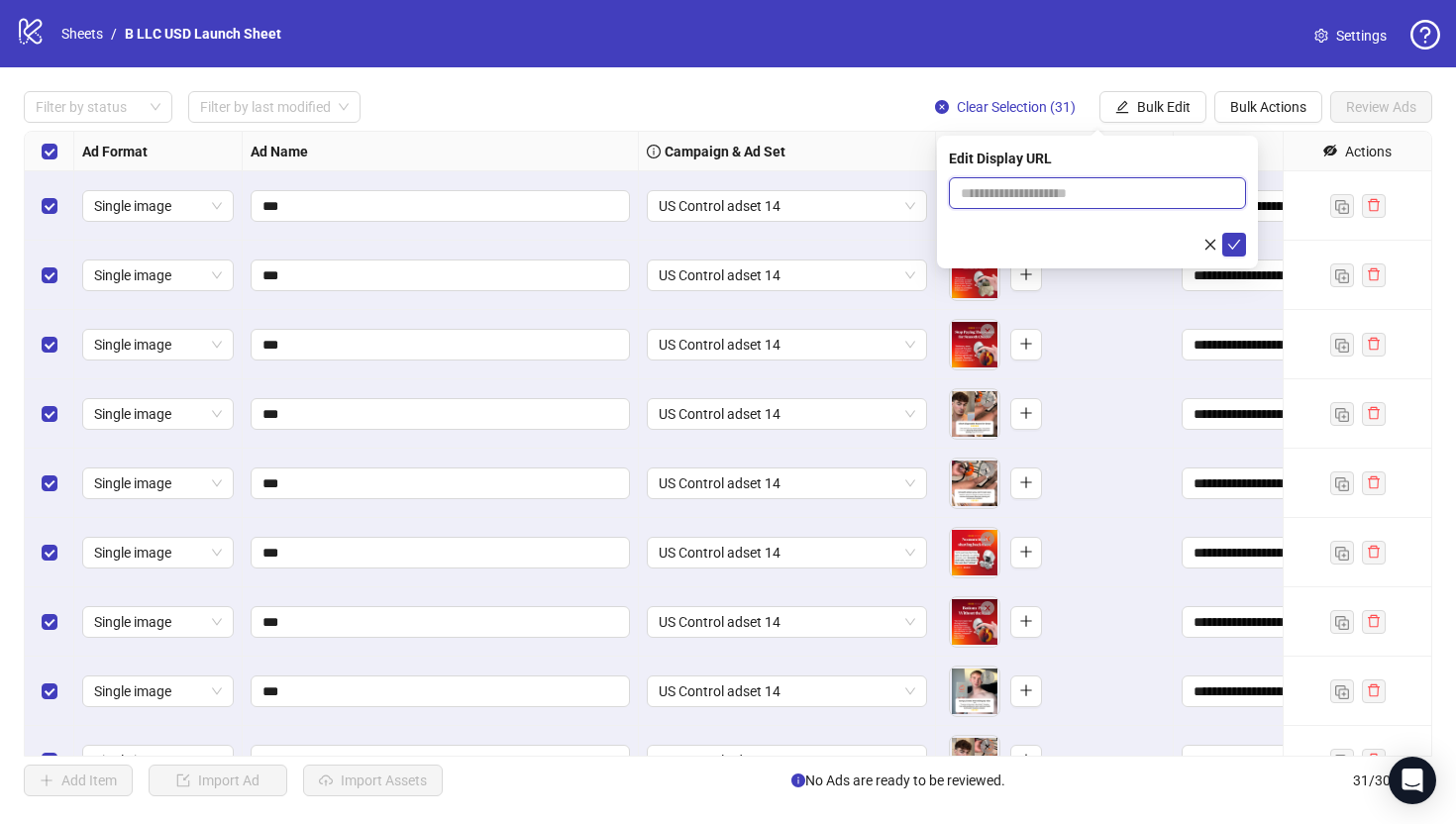 click at bounding box center (1097, 193) 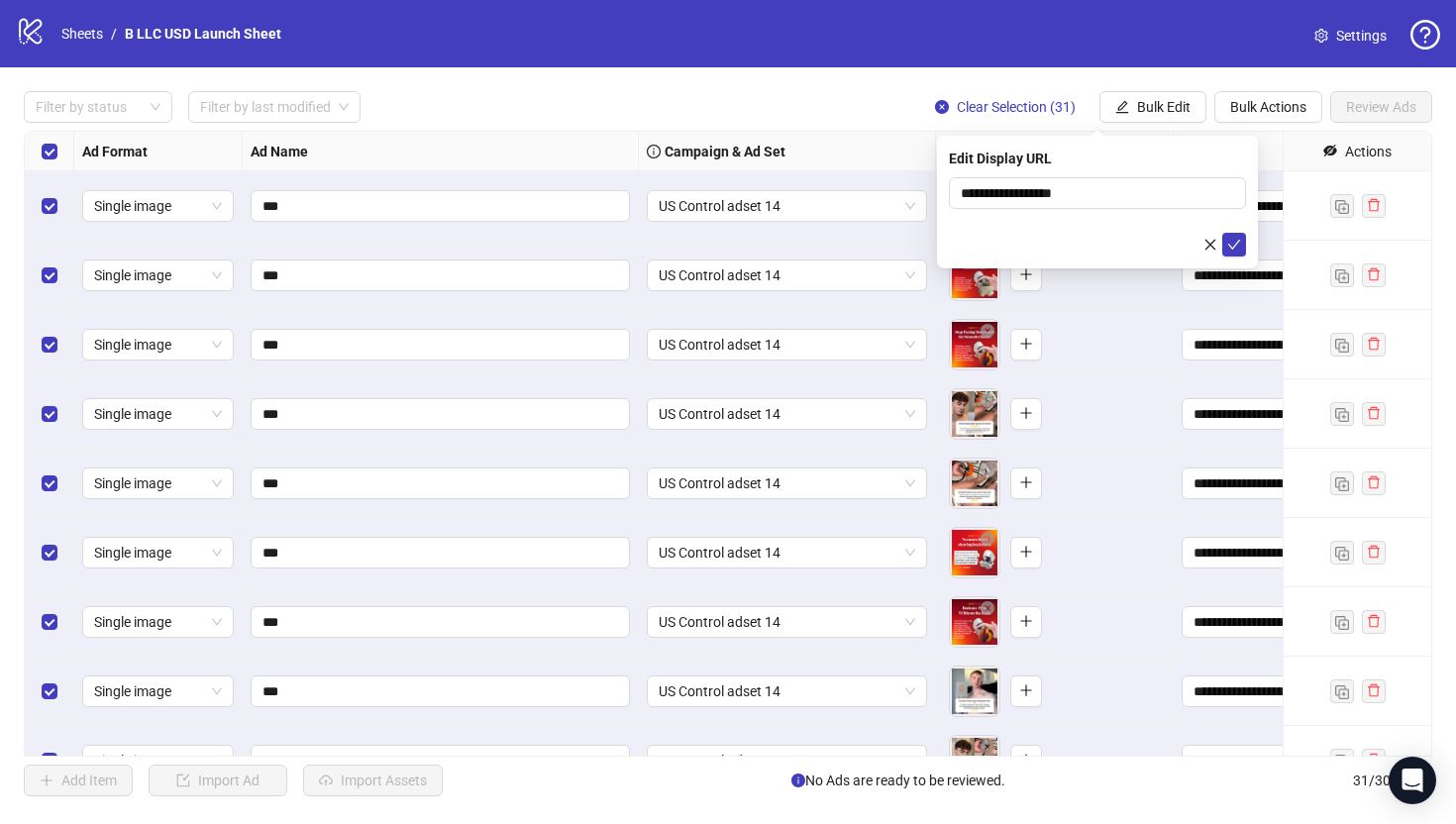 click on "**********" at bounding box center (1097, 202) 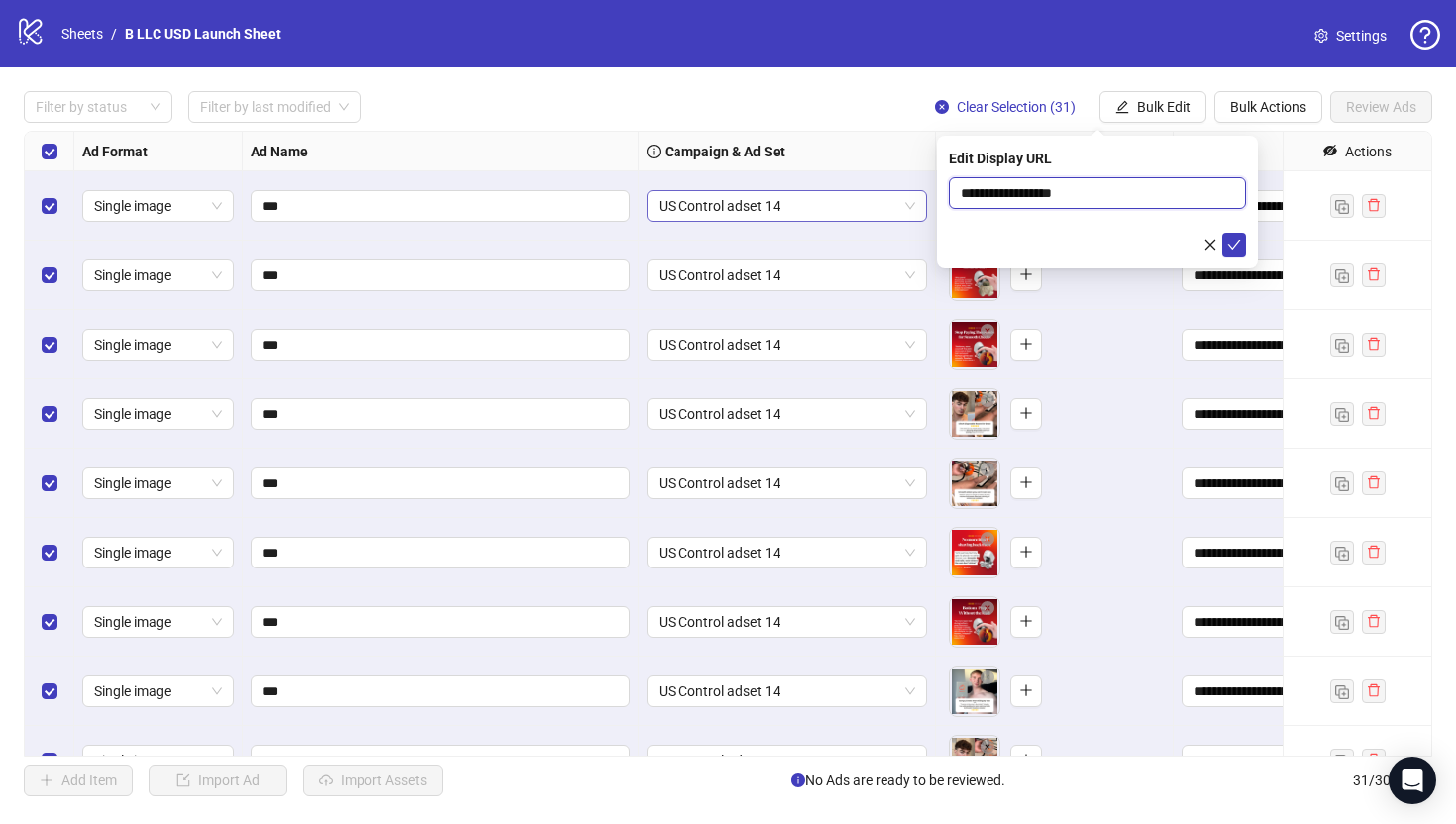 drag, startPoint x: 1007, startPoint y: 190, endPoint x: 921, endPoint y: 190, distance: 86 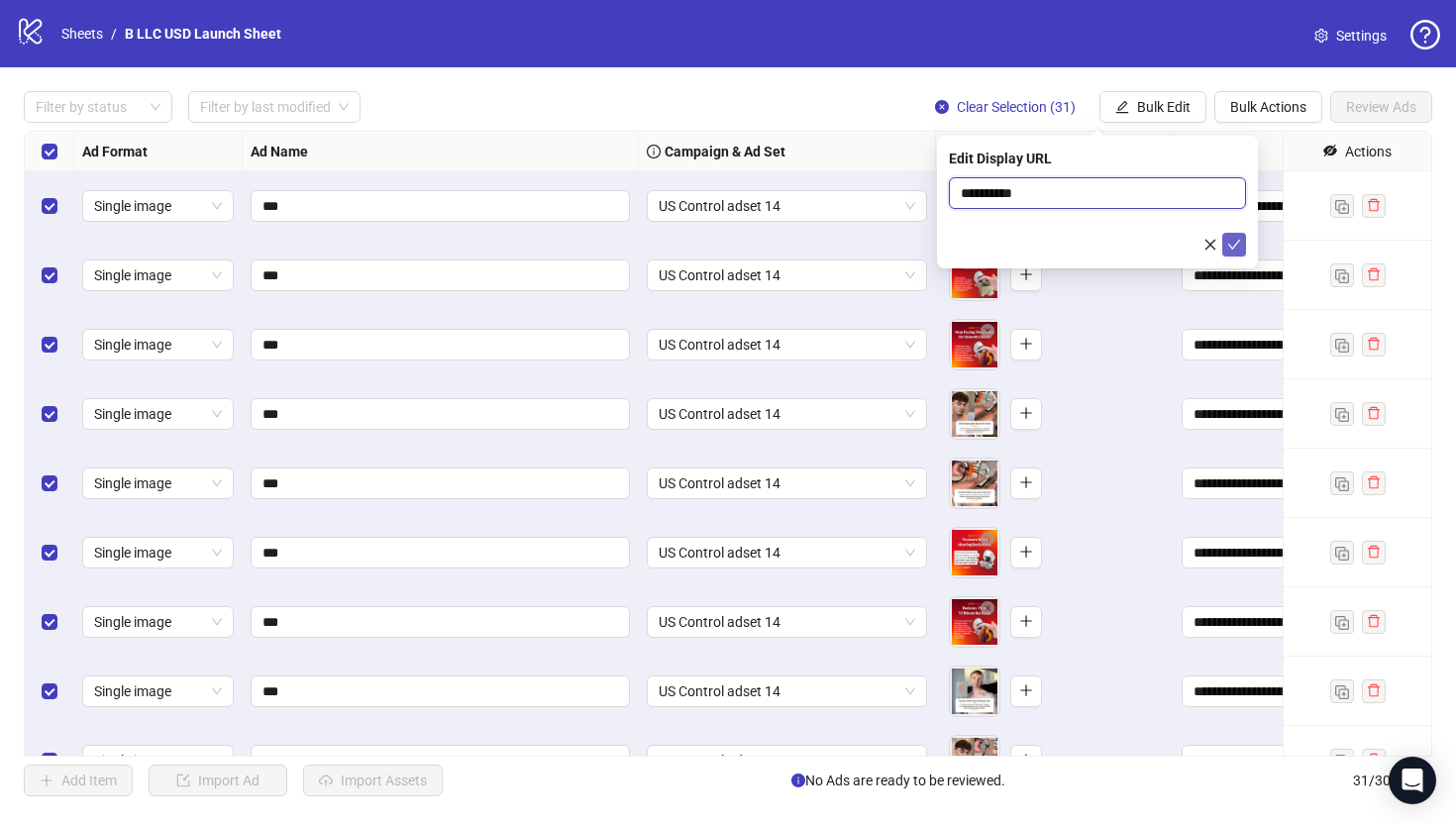 type on "**********" 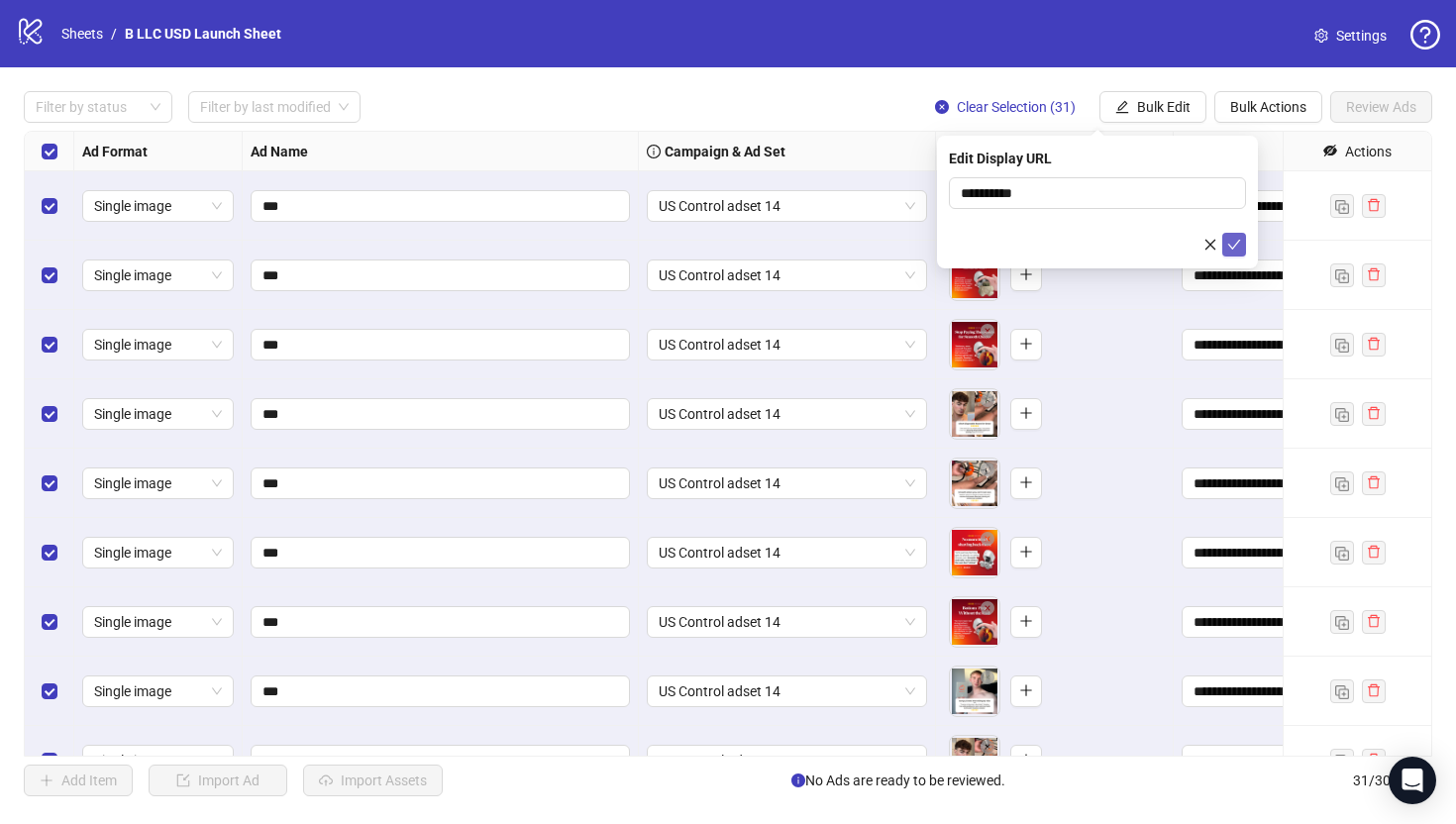 click at bounding box center (1234, 245) 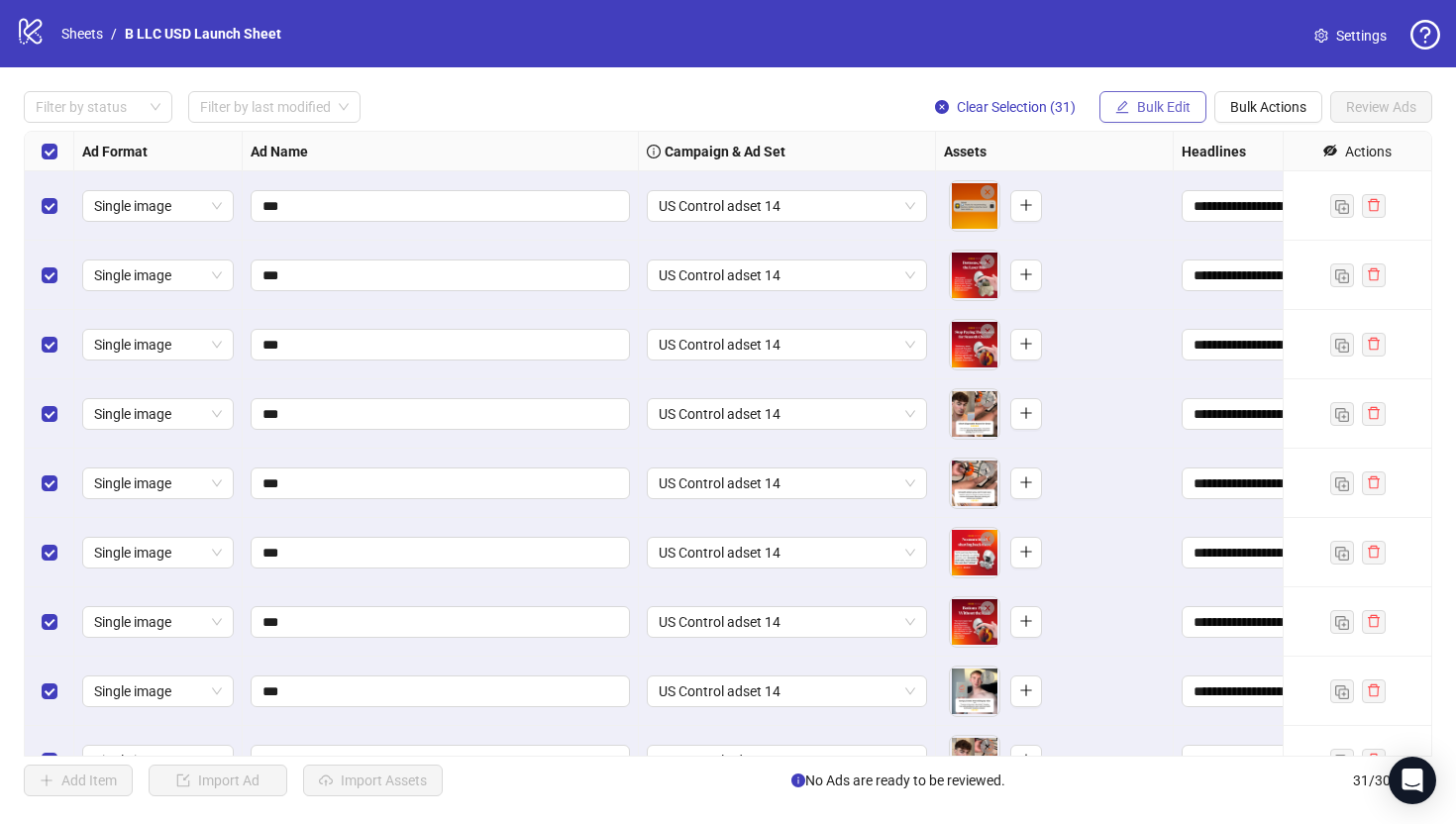click on "Bulk Edit" at bounding box center [1164, 107] 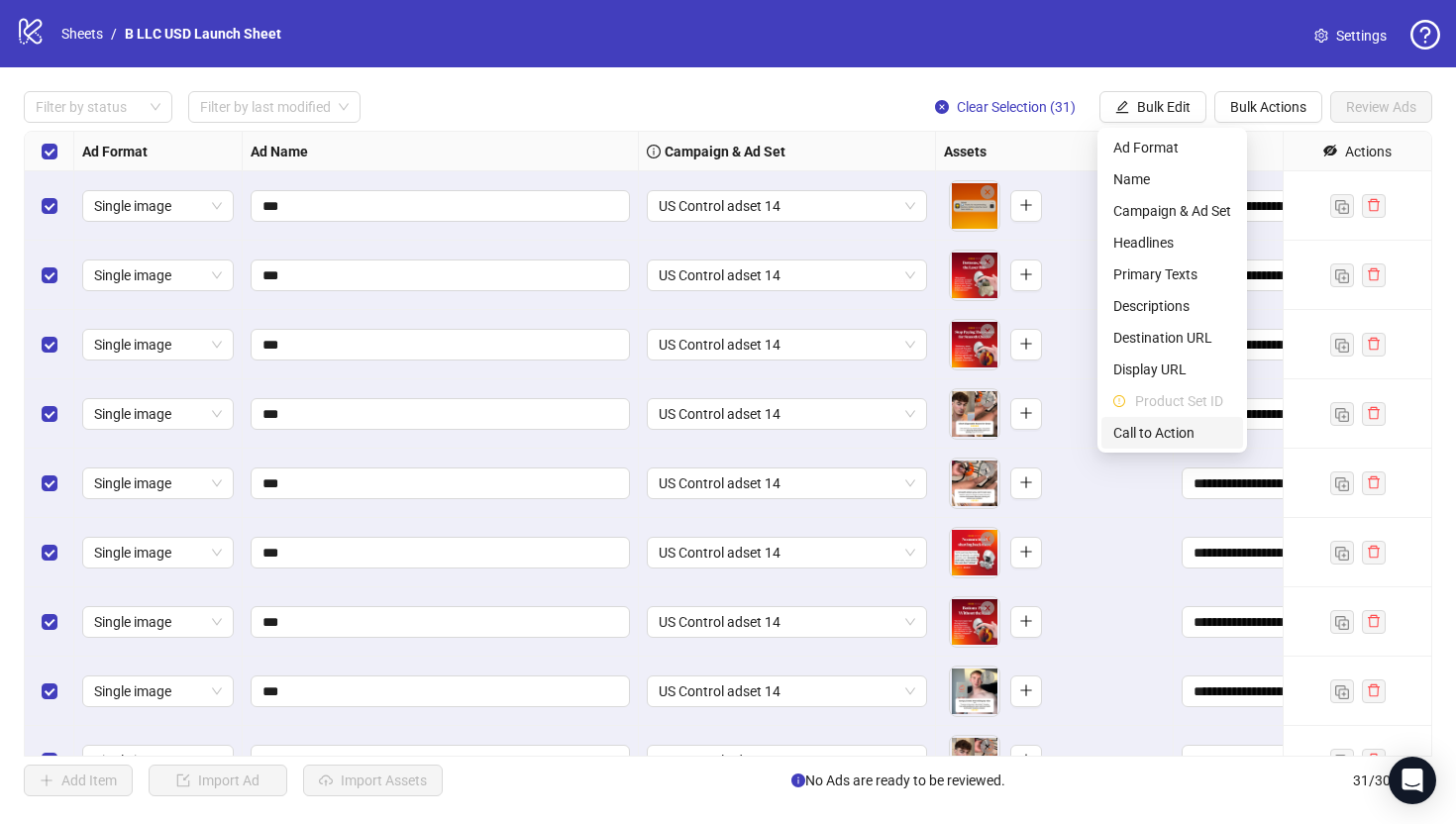 click on "Call to Action" at bounding box center (1172, 433) 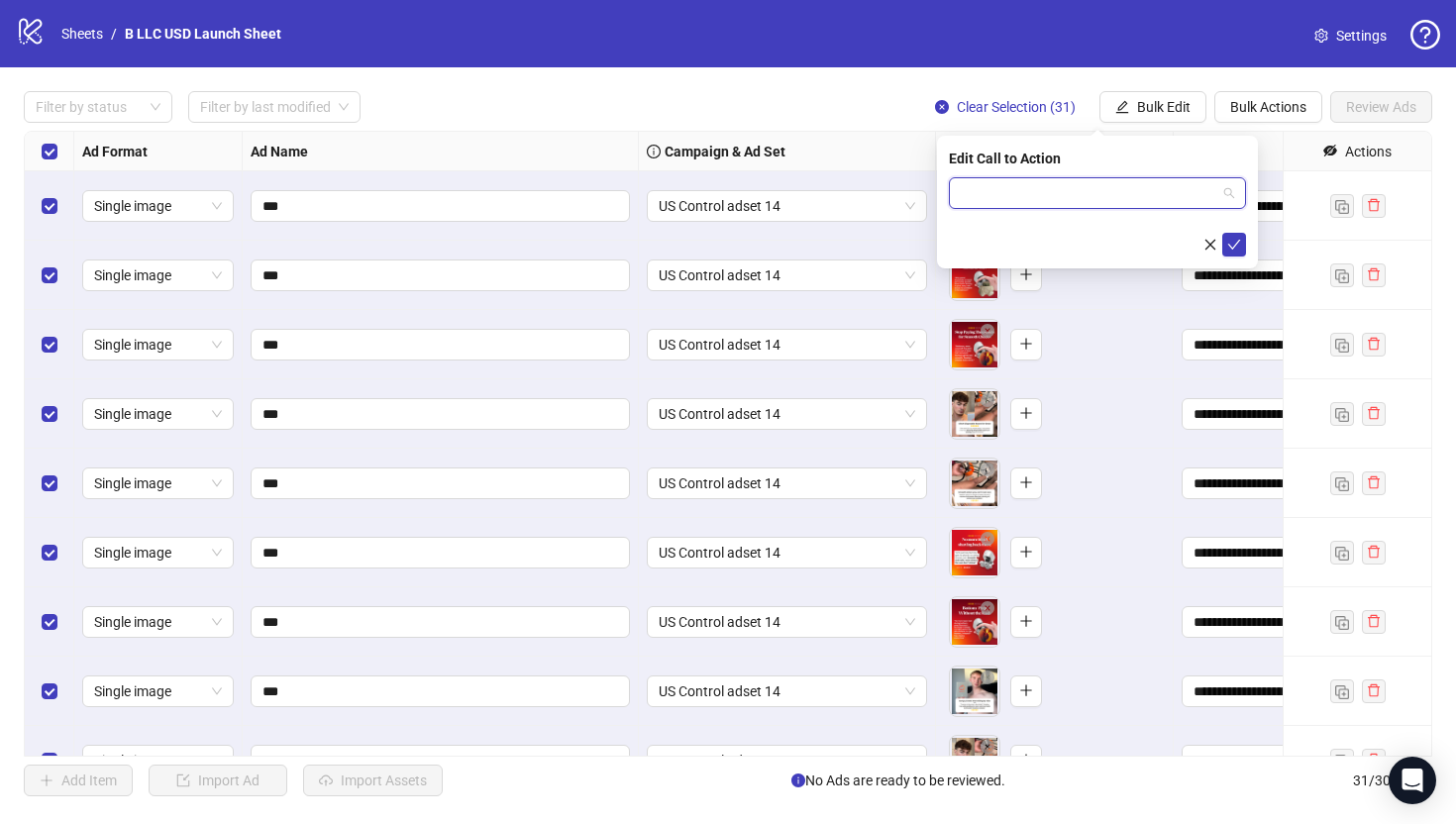 click at bounding box center (1089, 193) 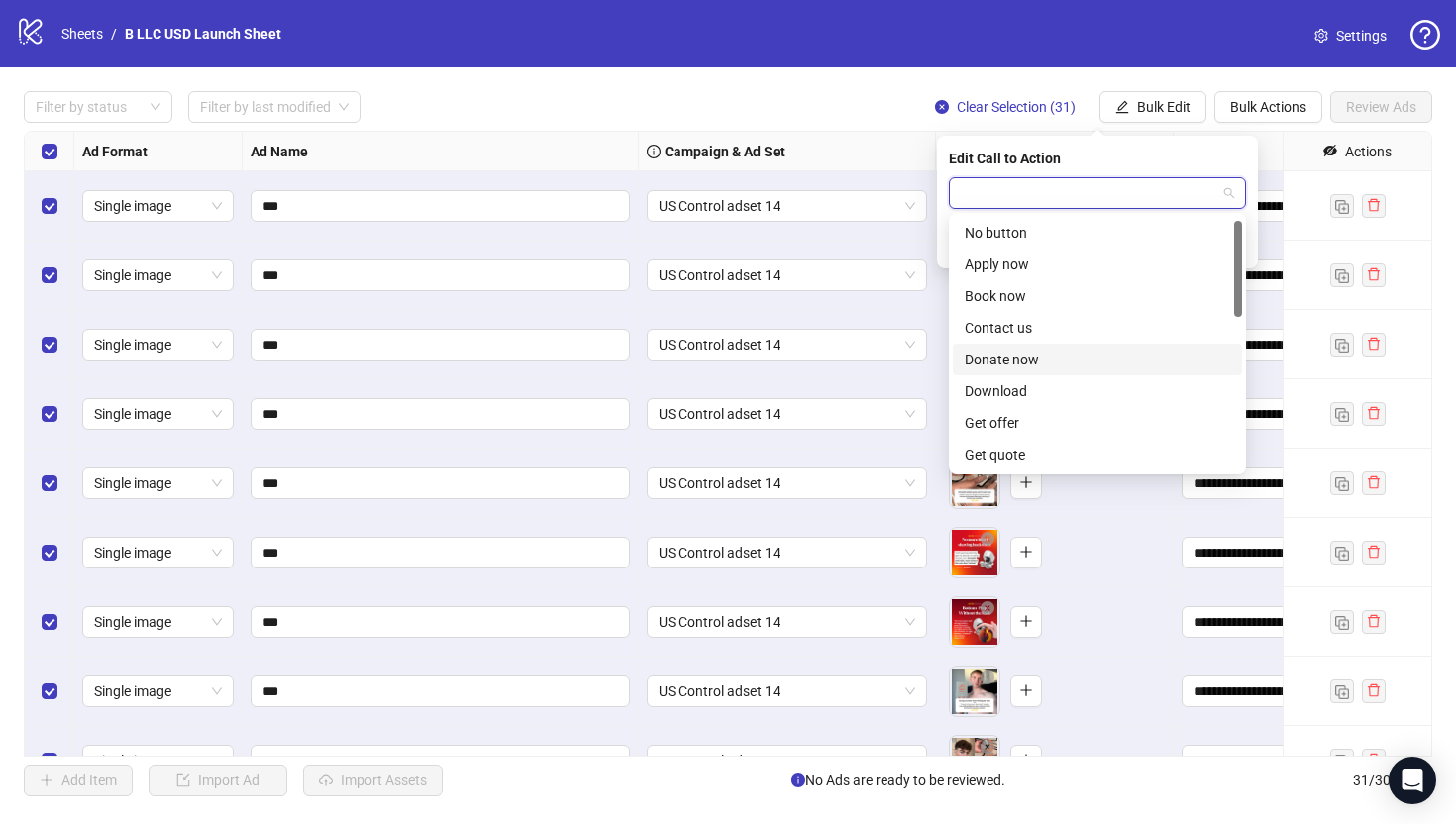scroll, scrollTop: 412, scrollLeft: 0, axis: vertical 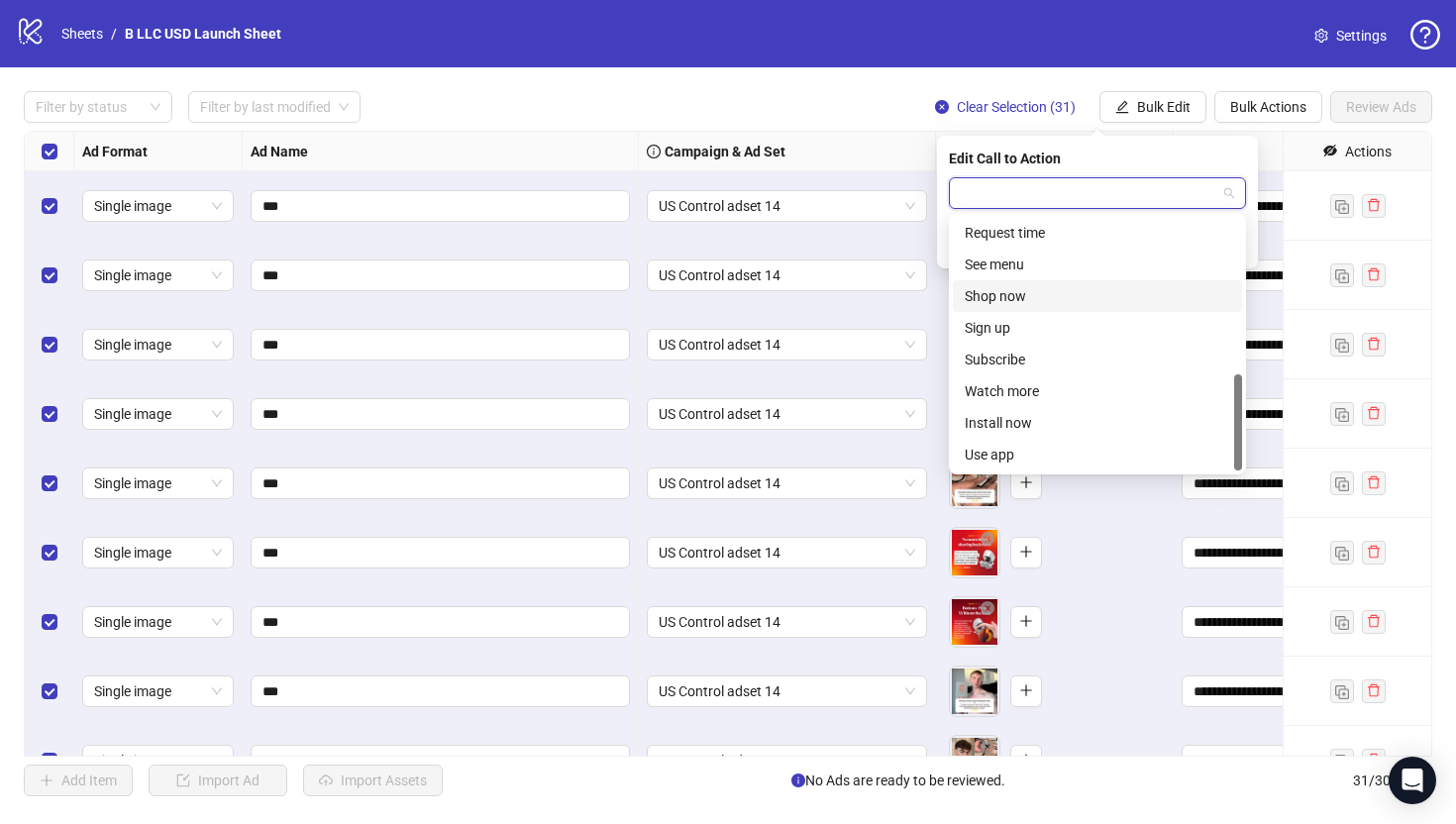 click on "Shop now" at bounding box center (1097, 296) 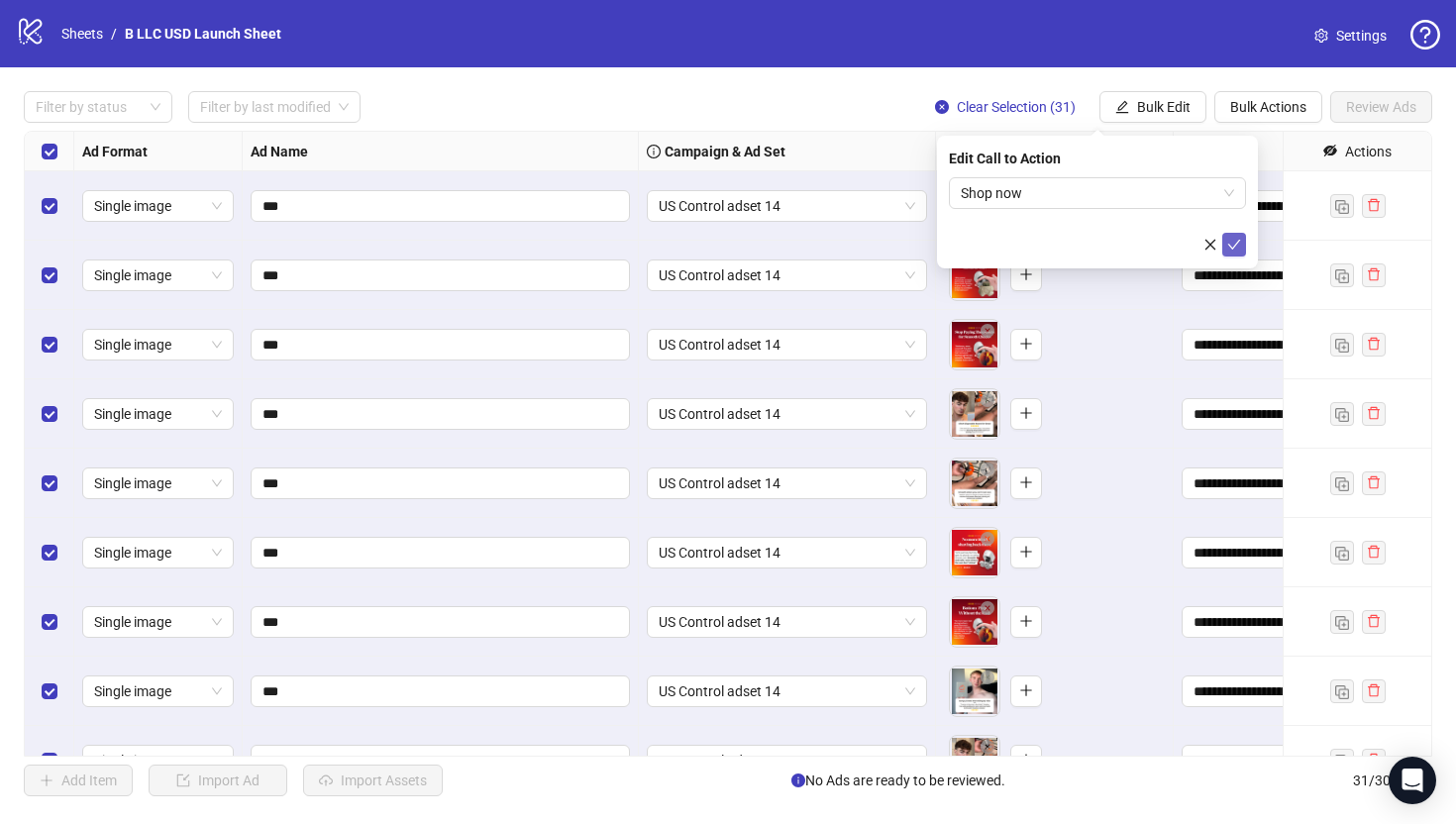 click 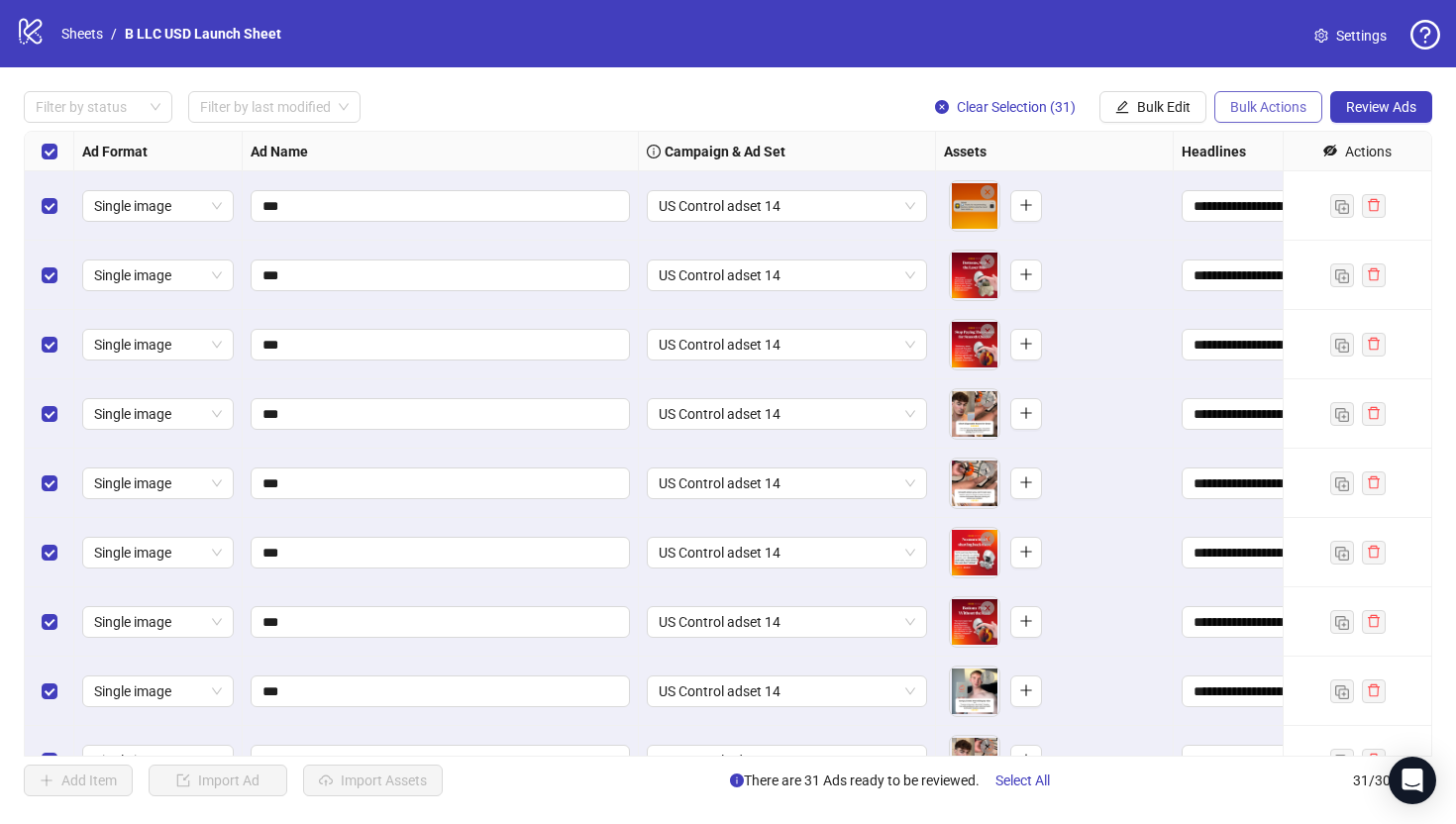 click on "Bulk Actions" at bounding box center [1268, 107] 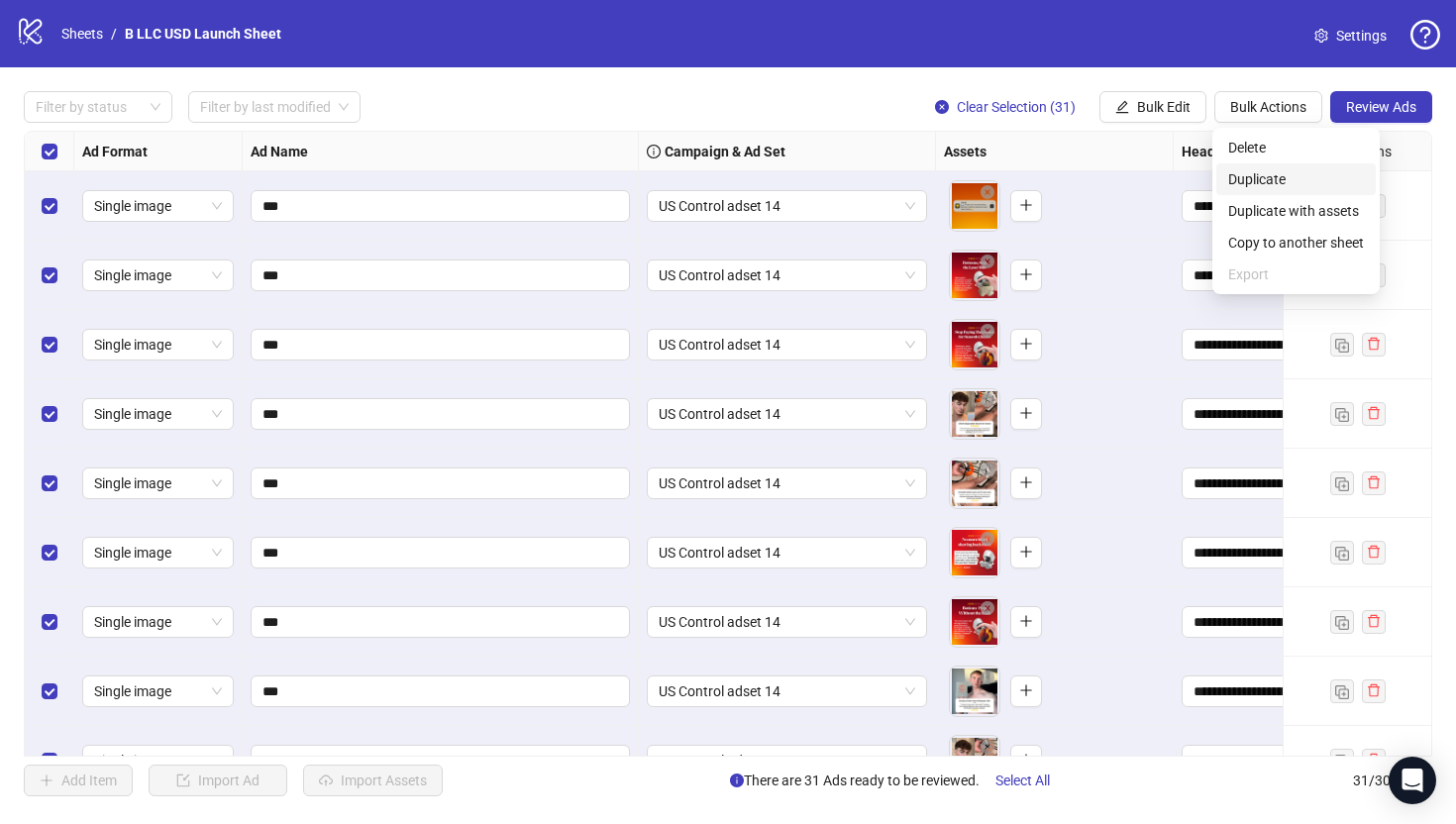 click on "Duplicate" at bounding box center (1296, 179) 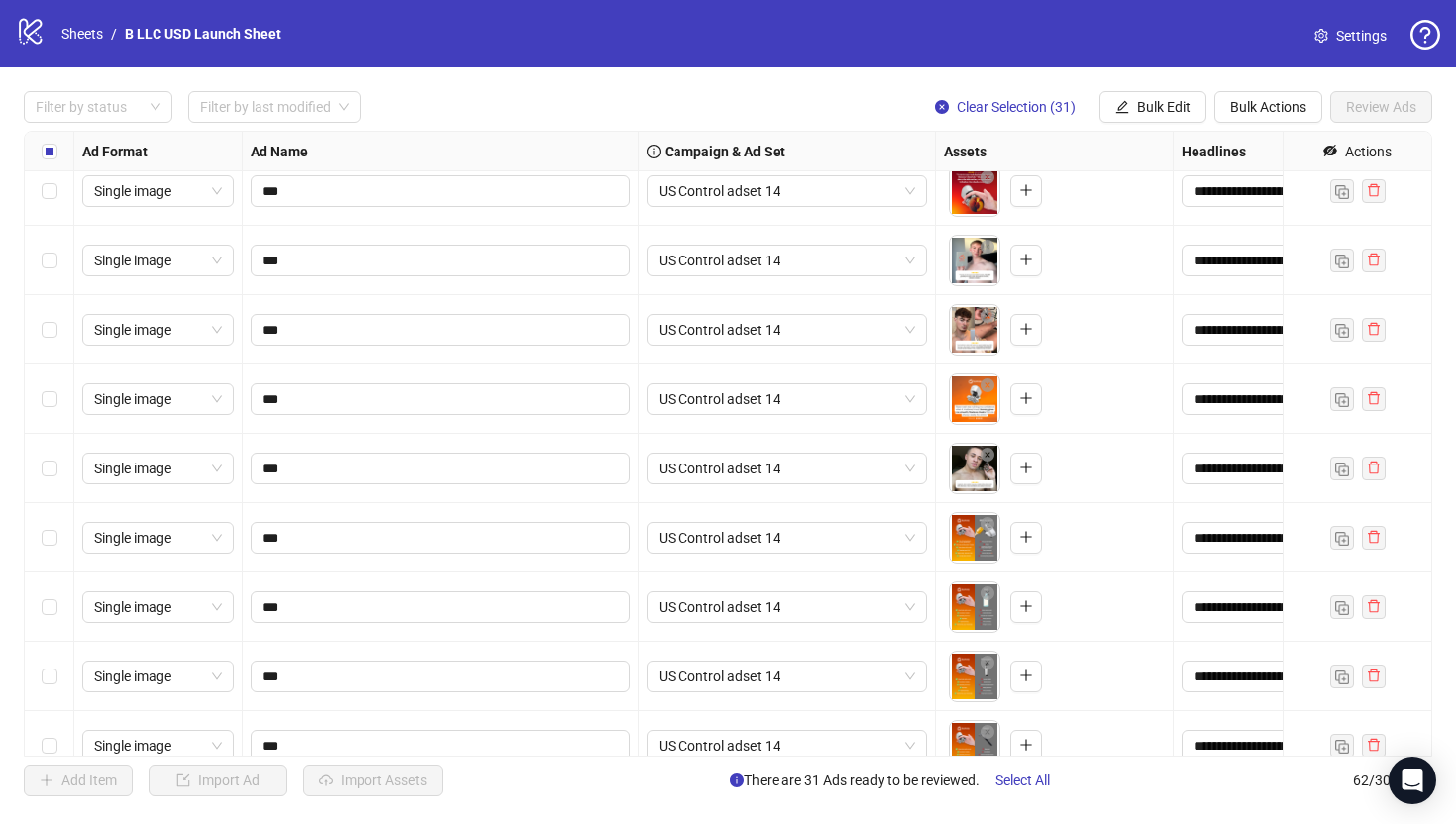 scroll, scrollTop: 1409, scrollLeft: 0, axis: vertical 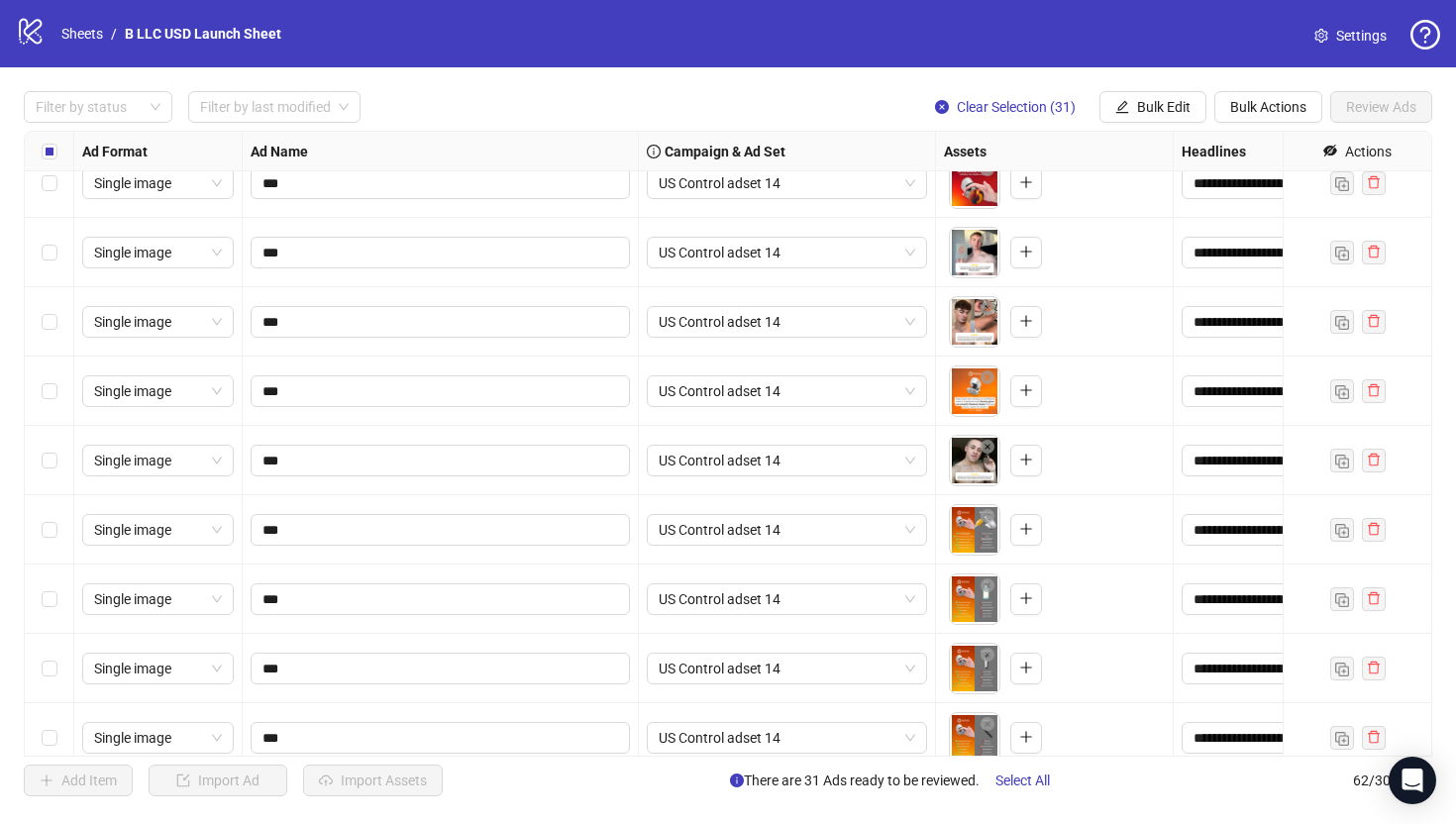 click on "**********" at bounding box center (728, 444) 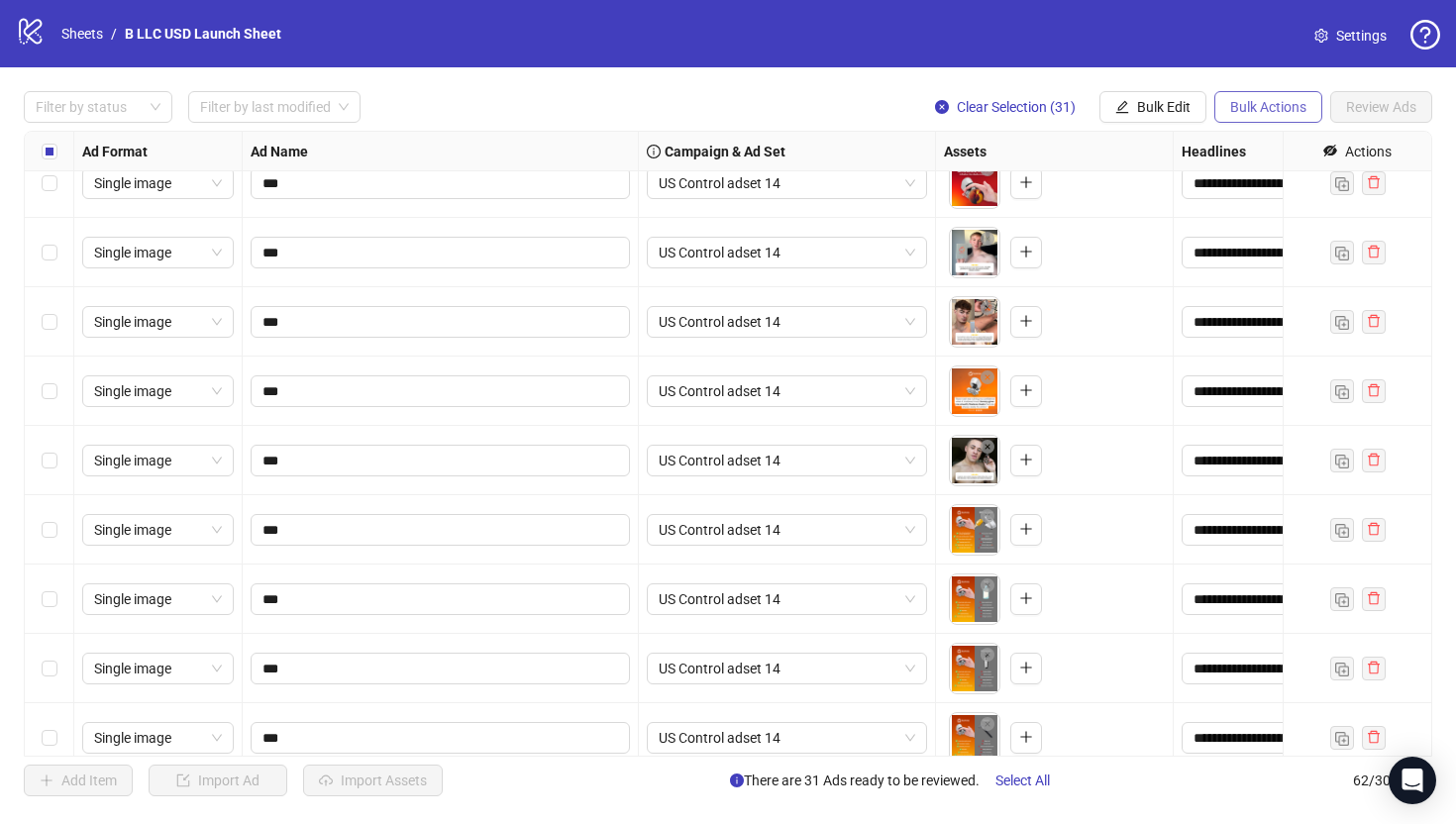 click on "Bulk Actions" at bounding box center (1268, 107) 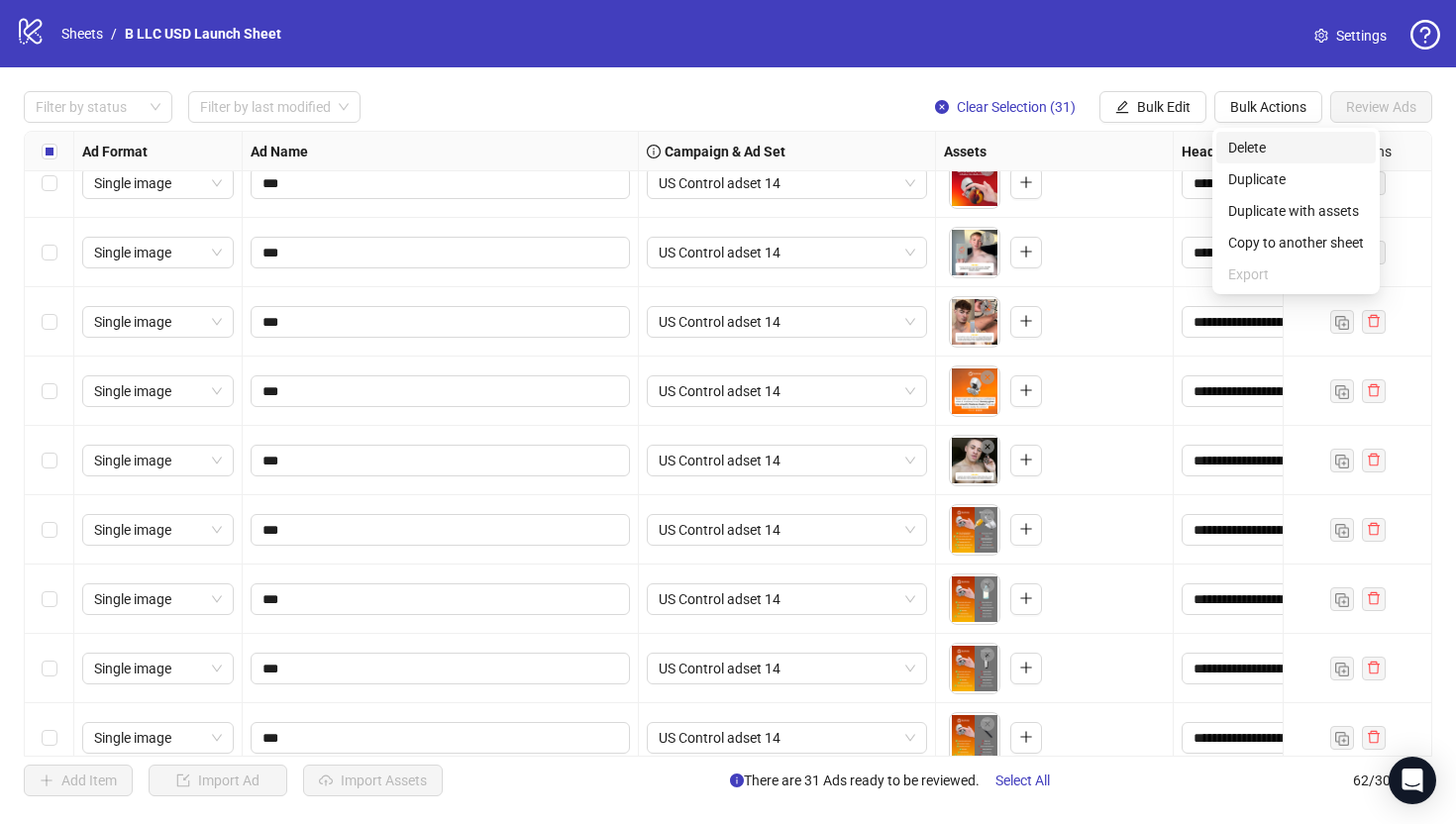 click on "Delete" at bounding box center (1296, 148) 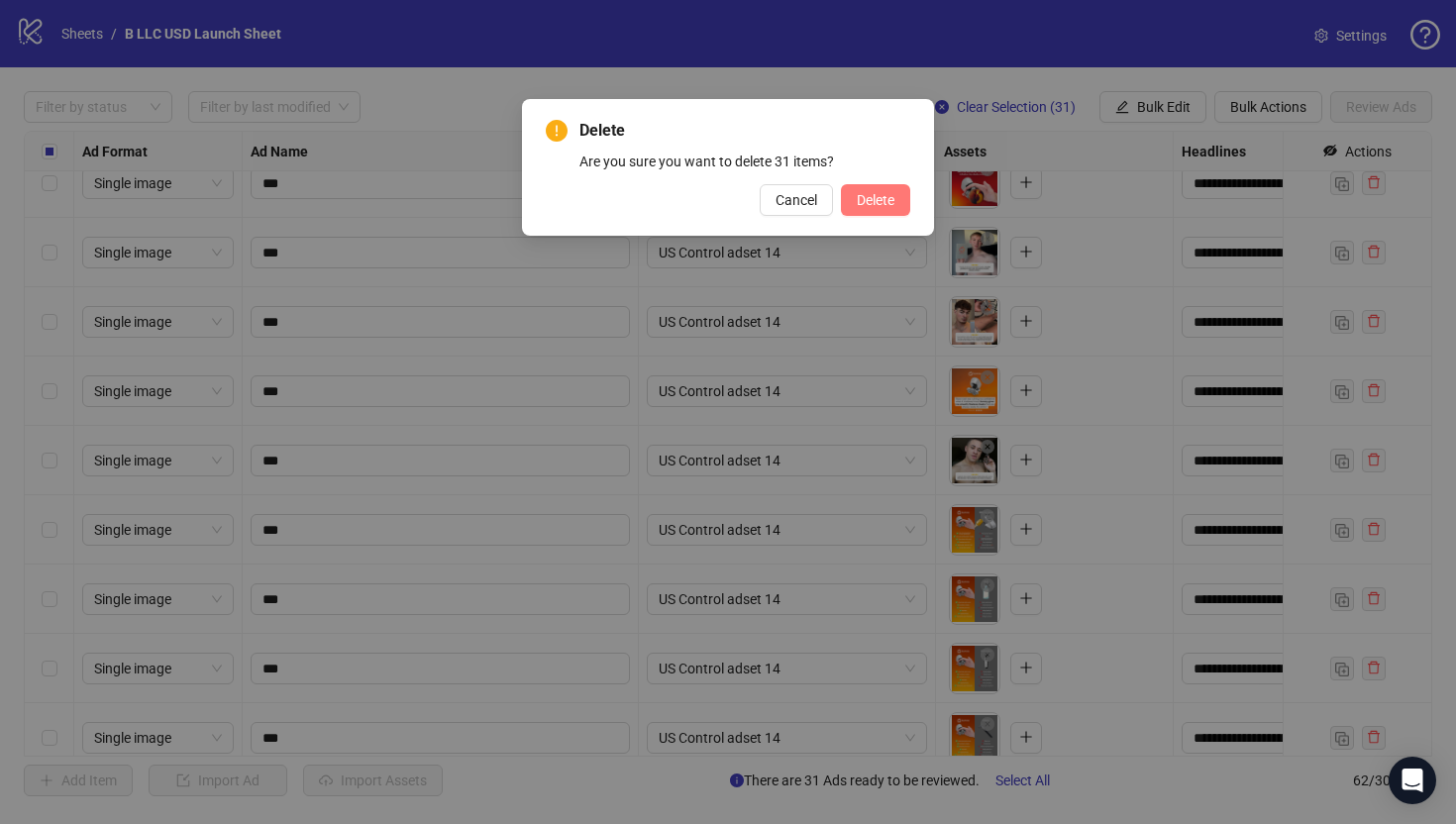 click on "Delete" at bounding box center [876, 200] 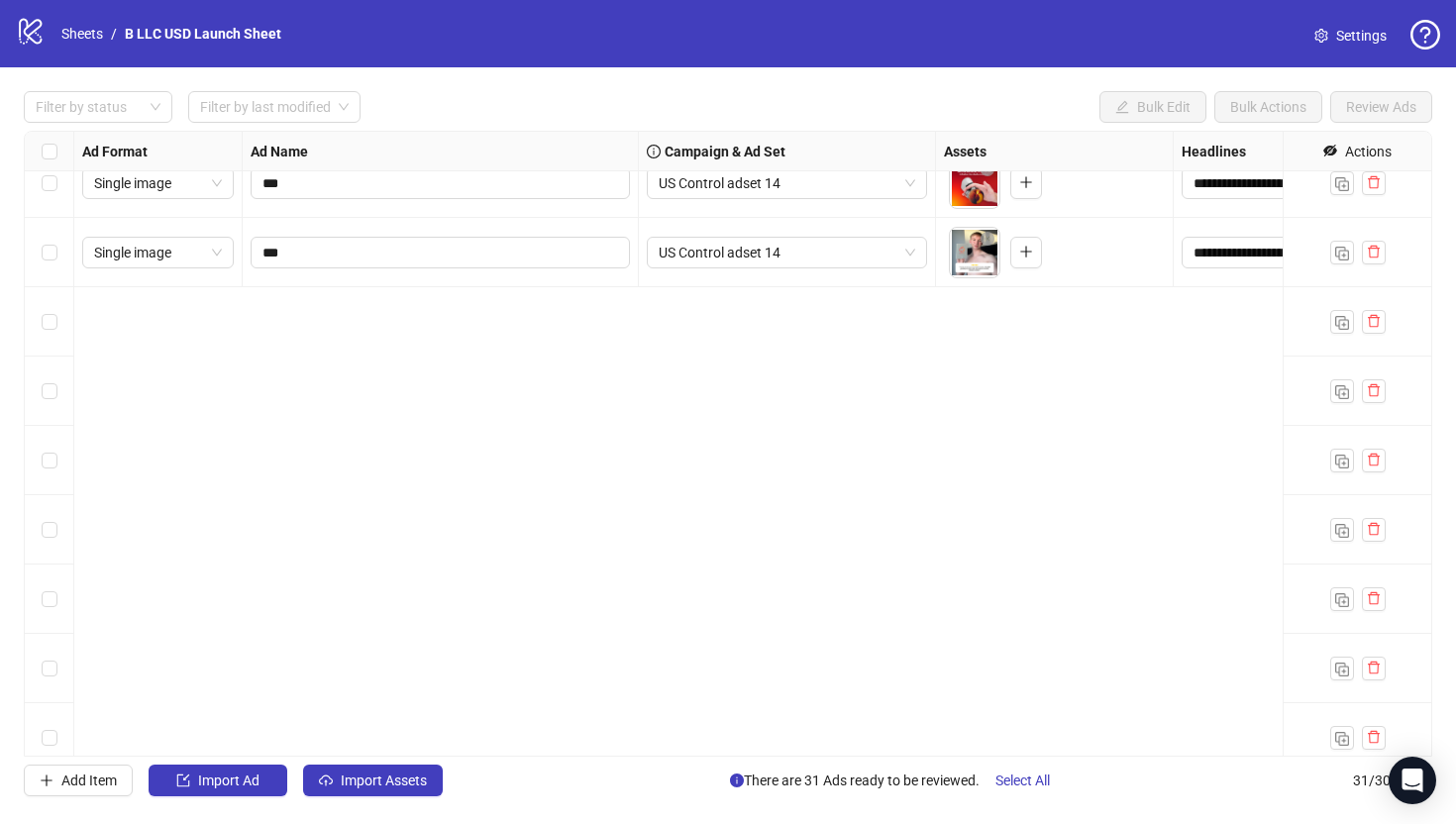 scroll, scrollTop: 0, scrollLeft: 0, axis: both 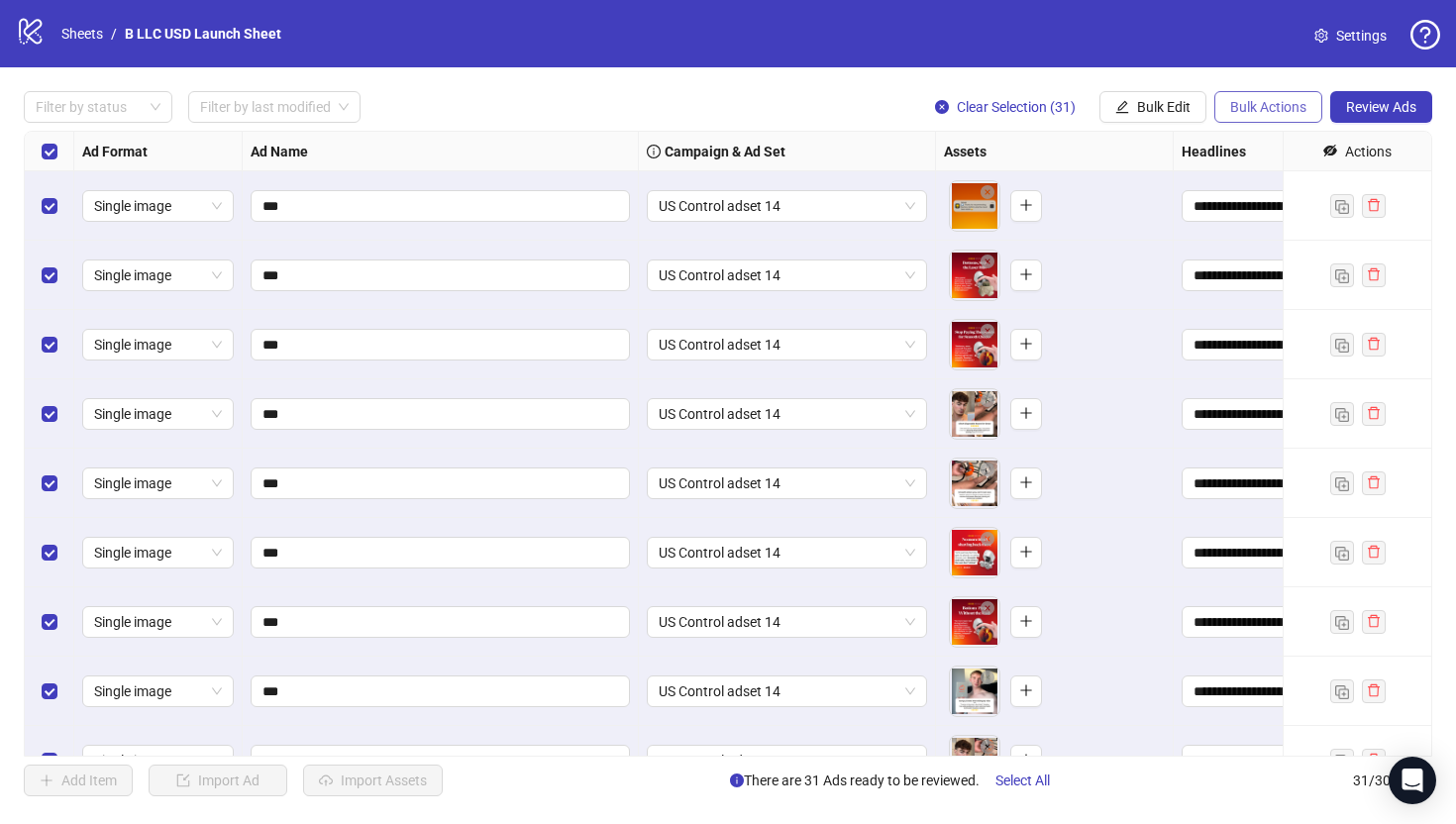 click on "Bulk Actions" at bounding box center (1268, 107) 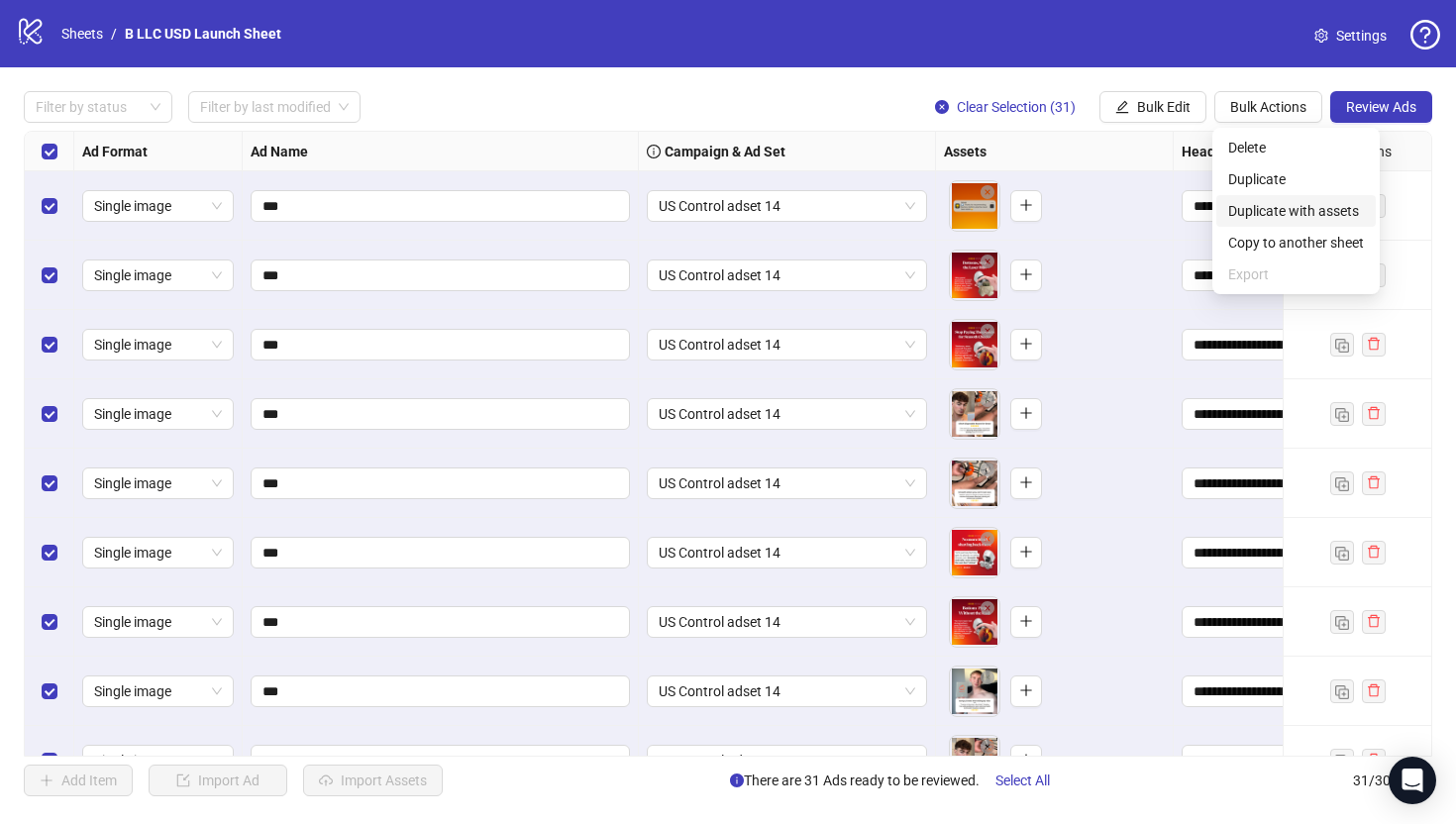 click on "Duplicate with assets" at bounding box center (1296, 211) 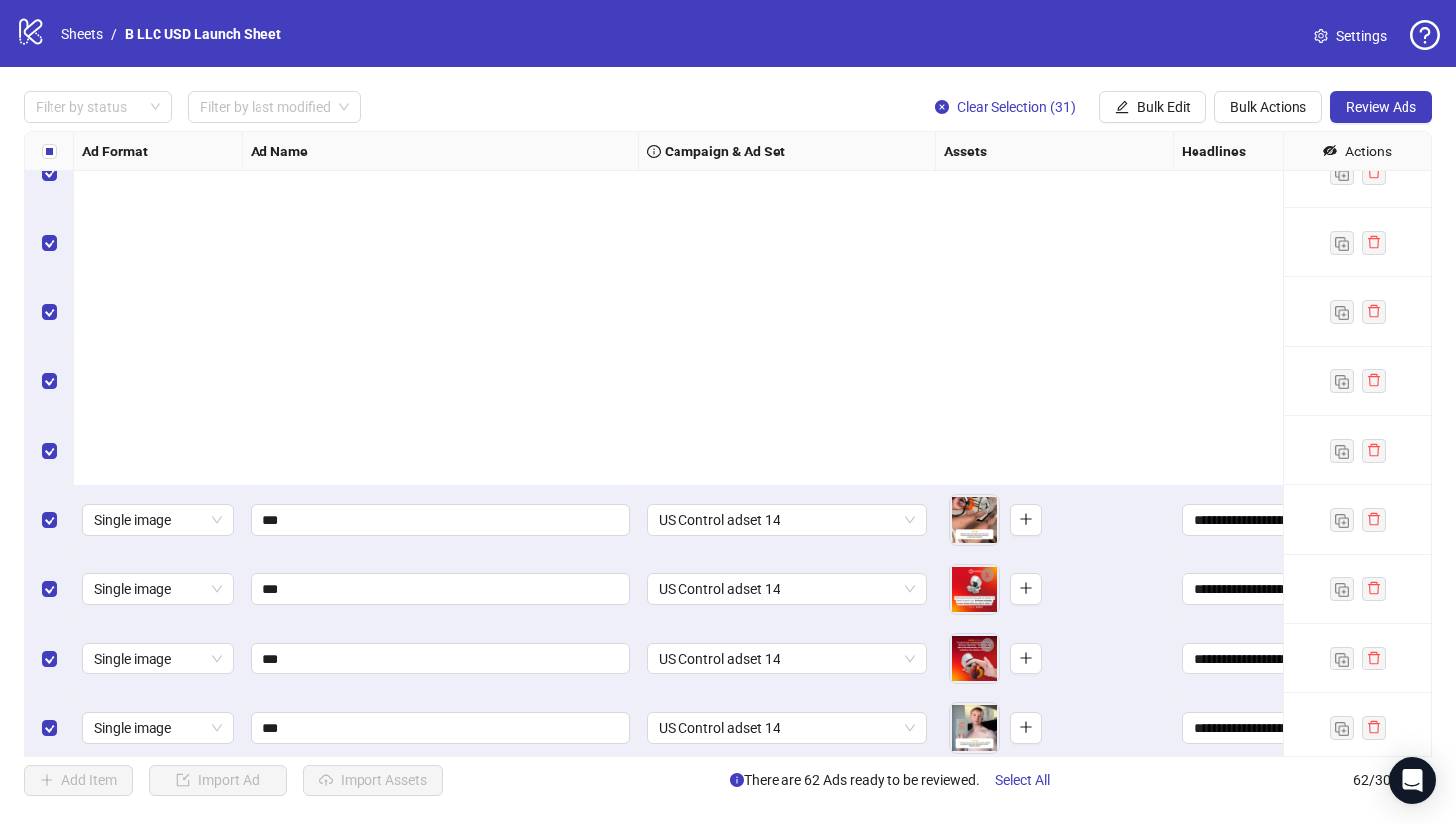 scroll, scrollTop: 3714, scrollLeft: 0, axis: vertical 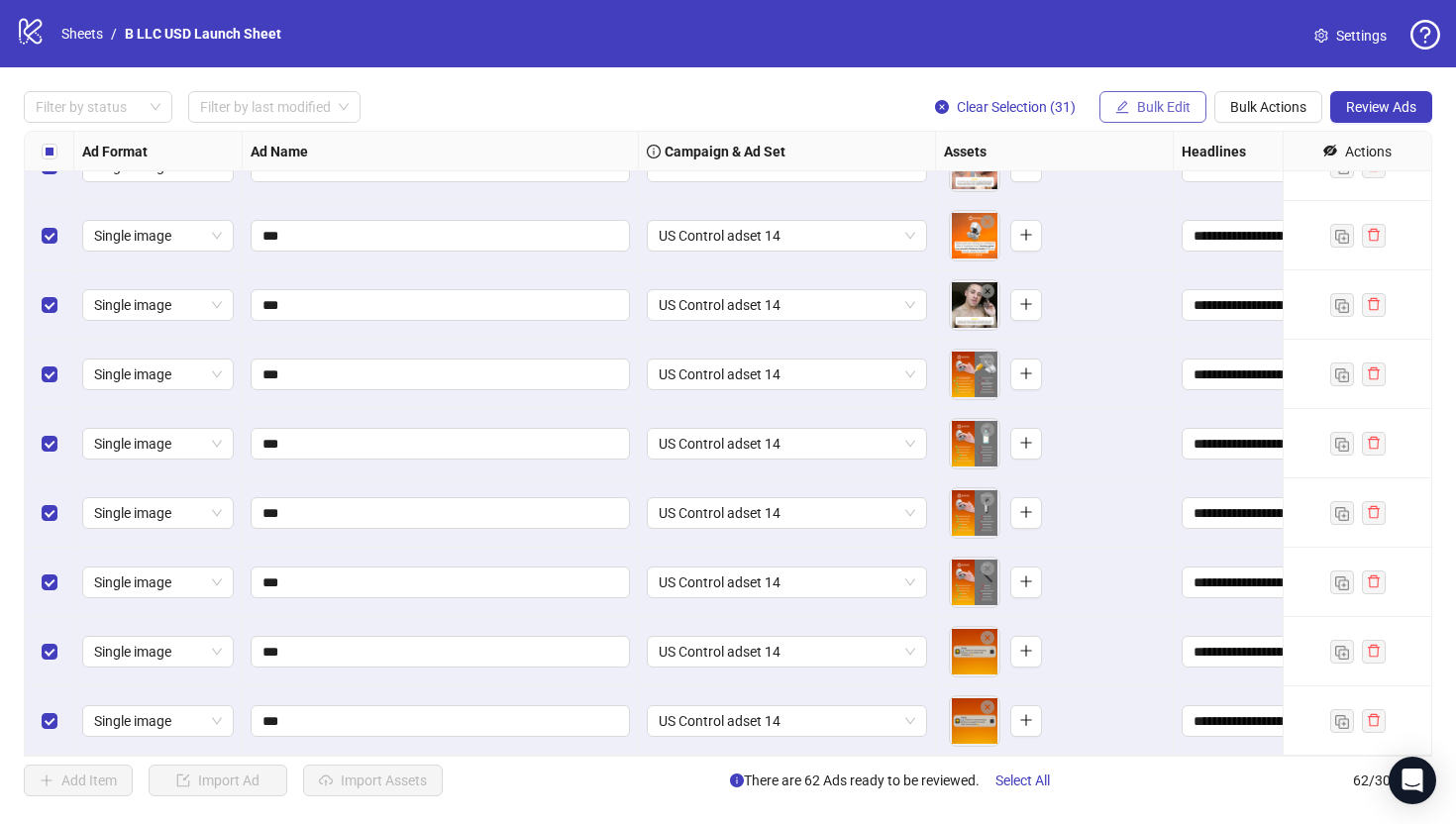 click on "Bulk Edit" at bounding box center [1164, 107] 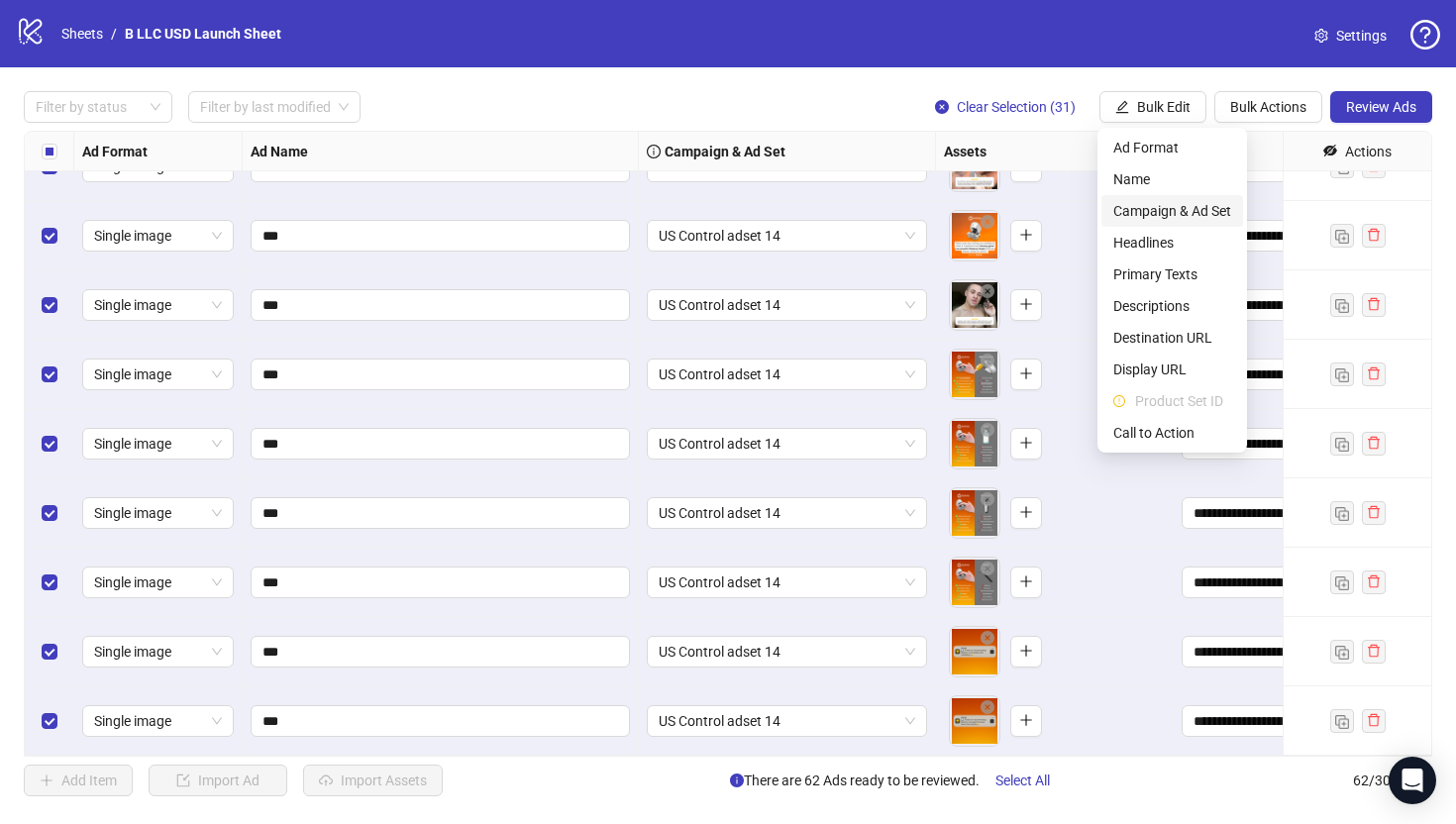 click on "Campaign & Ad Set" at bounding box center (1172, 211) 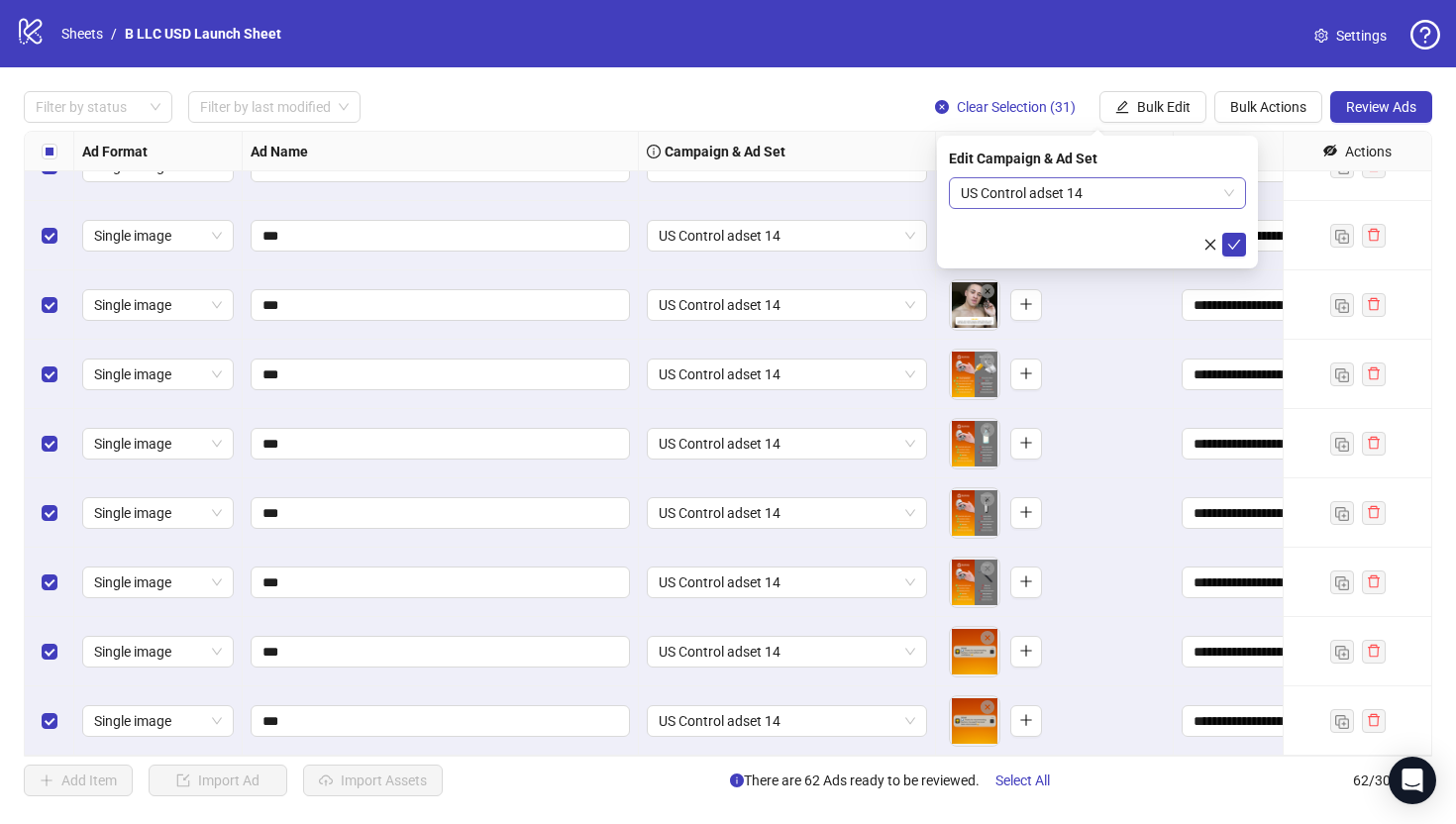 click on "US Control adset 14" at bounding box center [1097, 193] 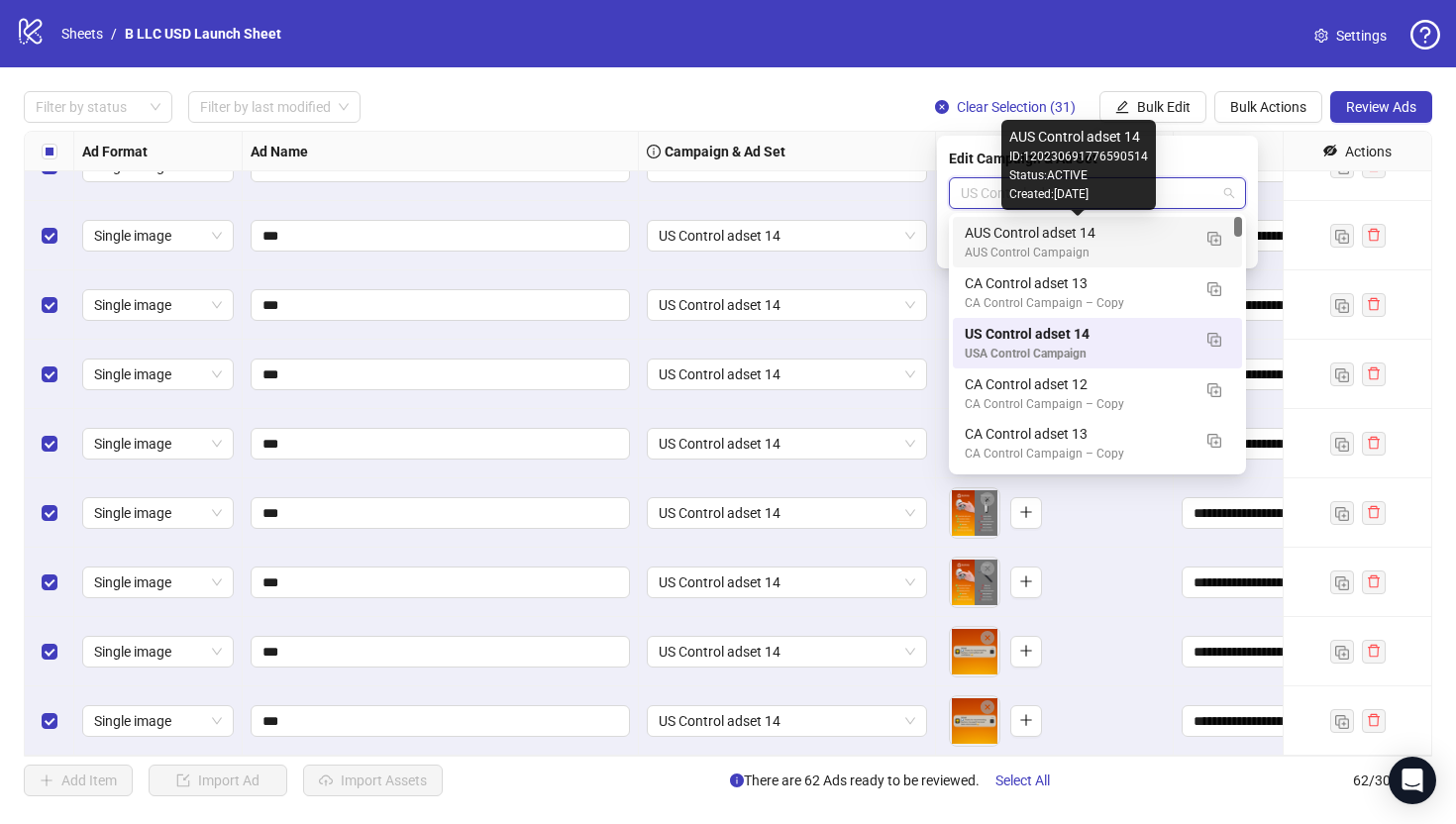 click on "AUS Control adset 14" at bounding box center (1078, 233) 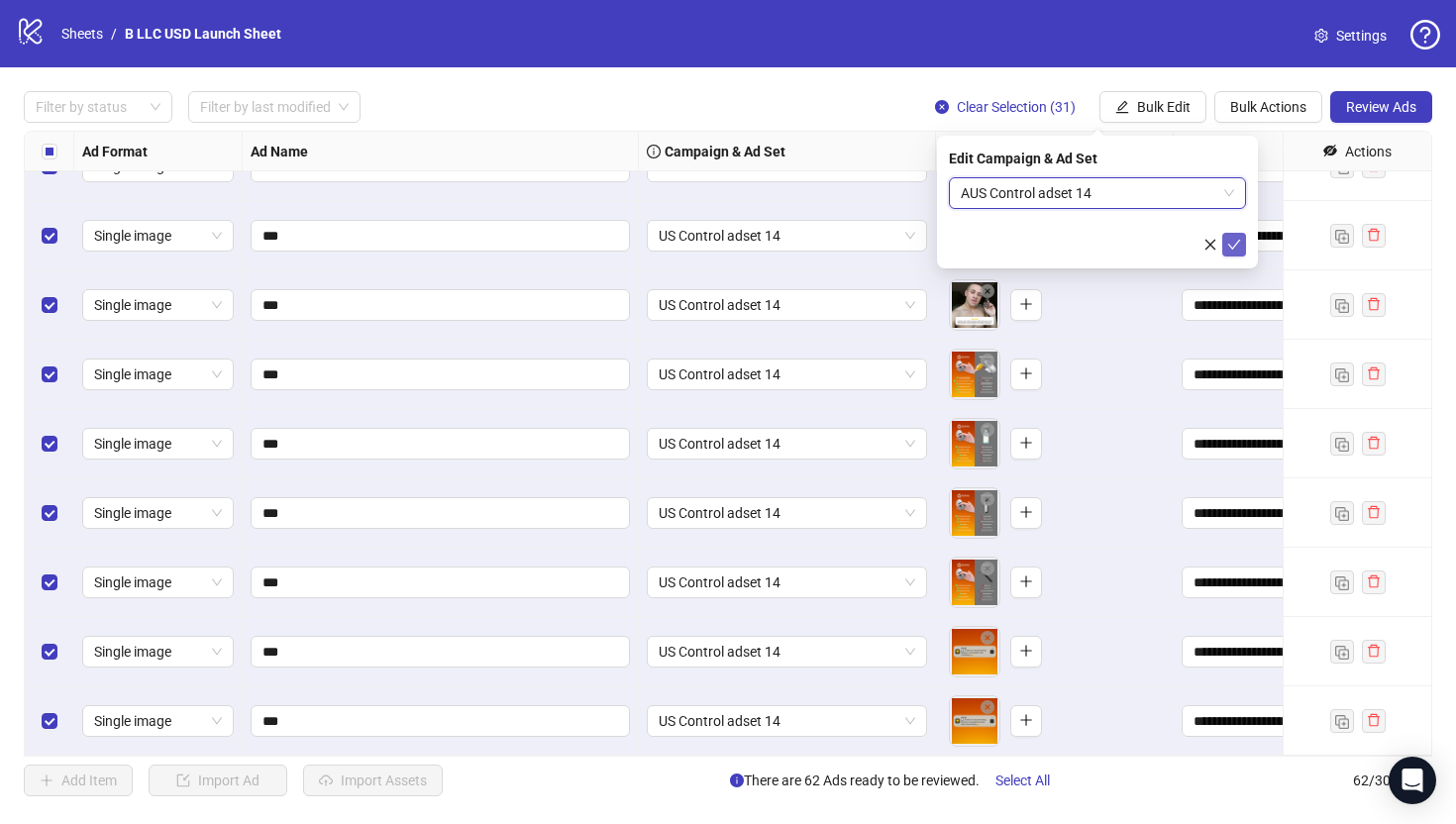 click 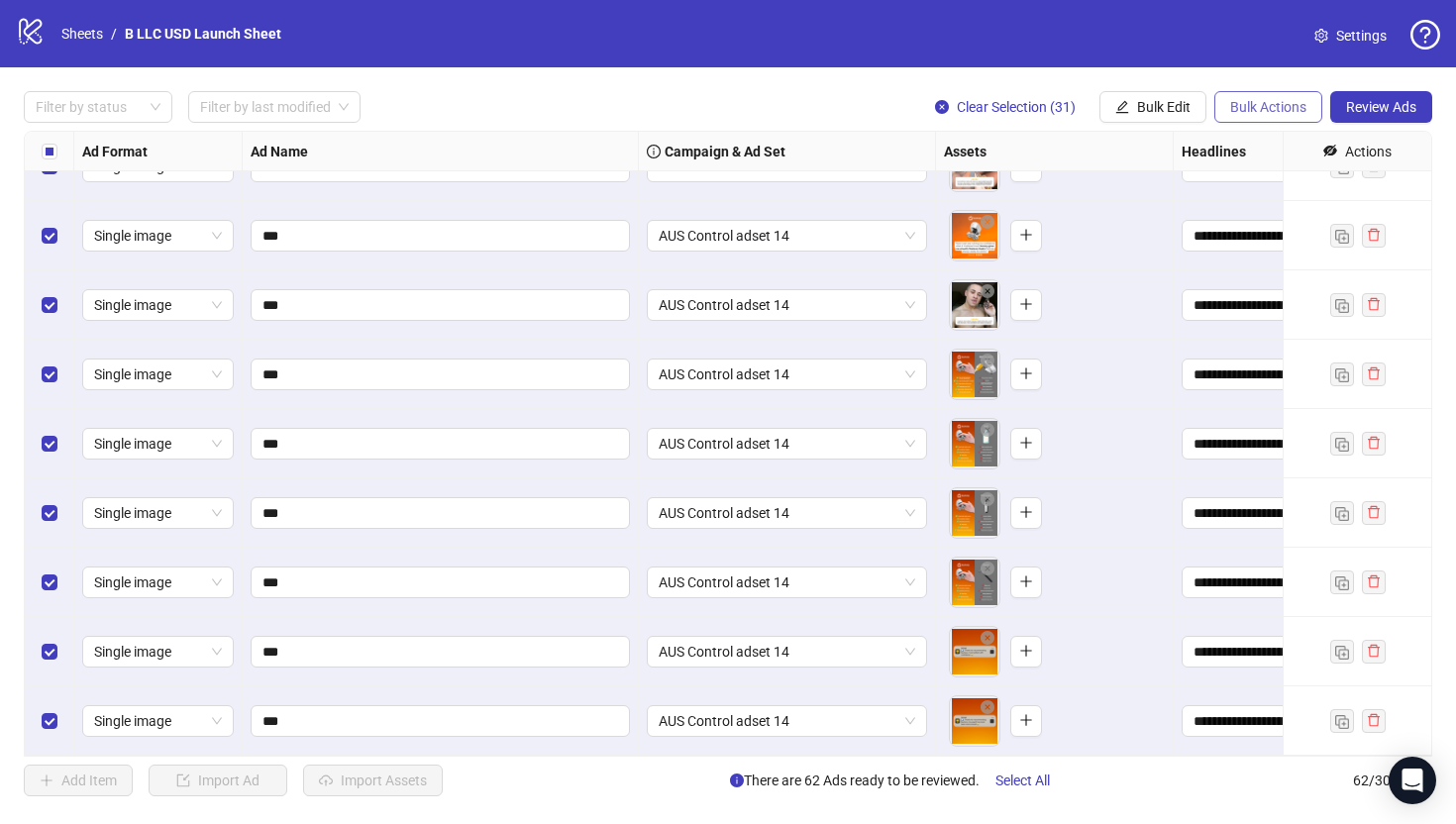 click on "Bulk Actions" at bounding box center [1268, 107] 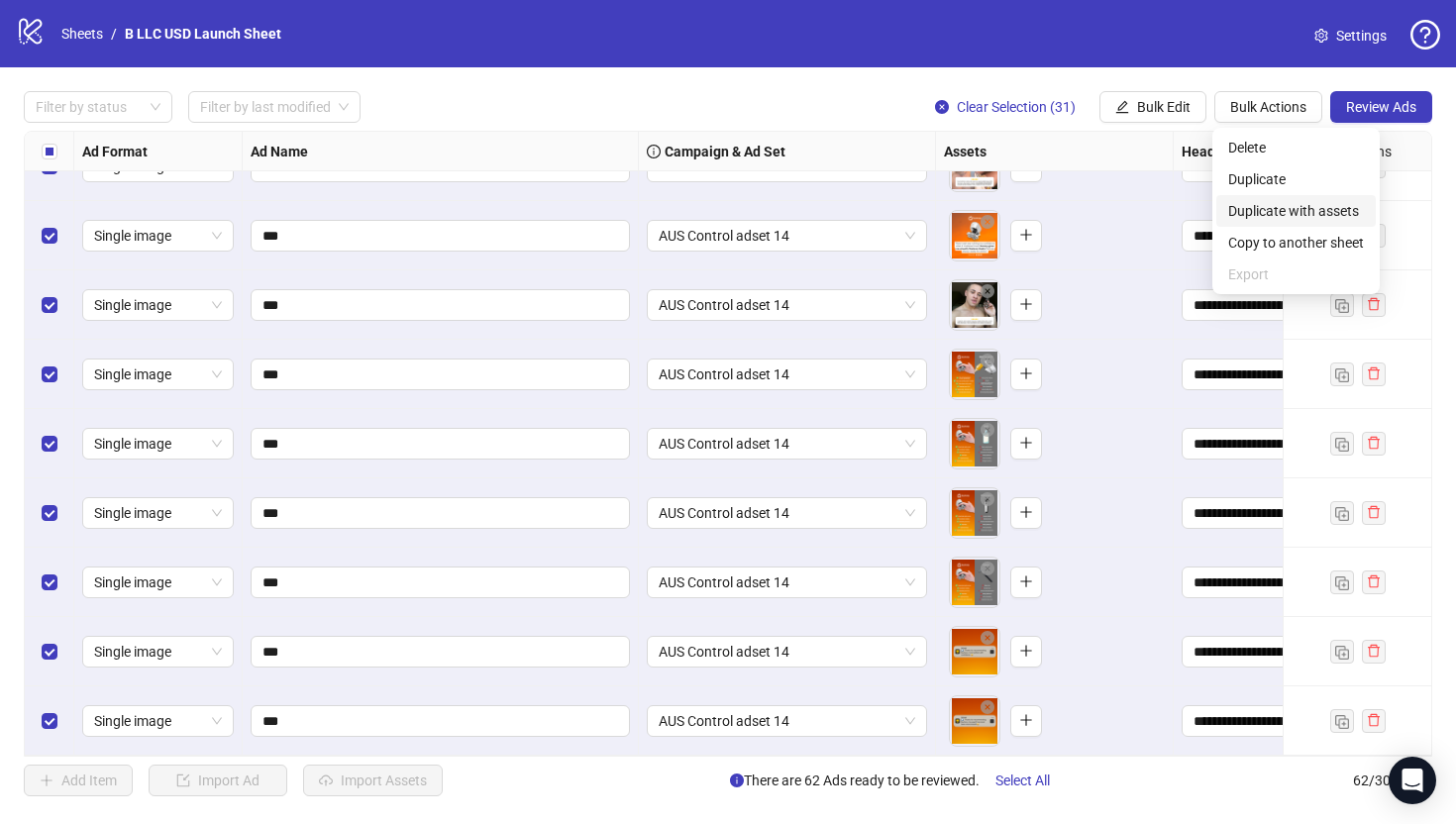 click on "Duplicate with assets" at bounding box center (1296, 211) 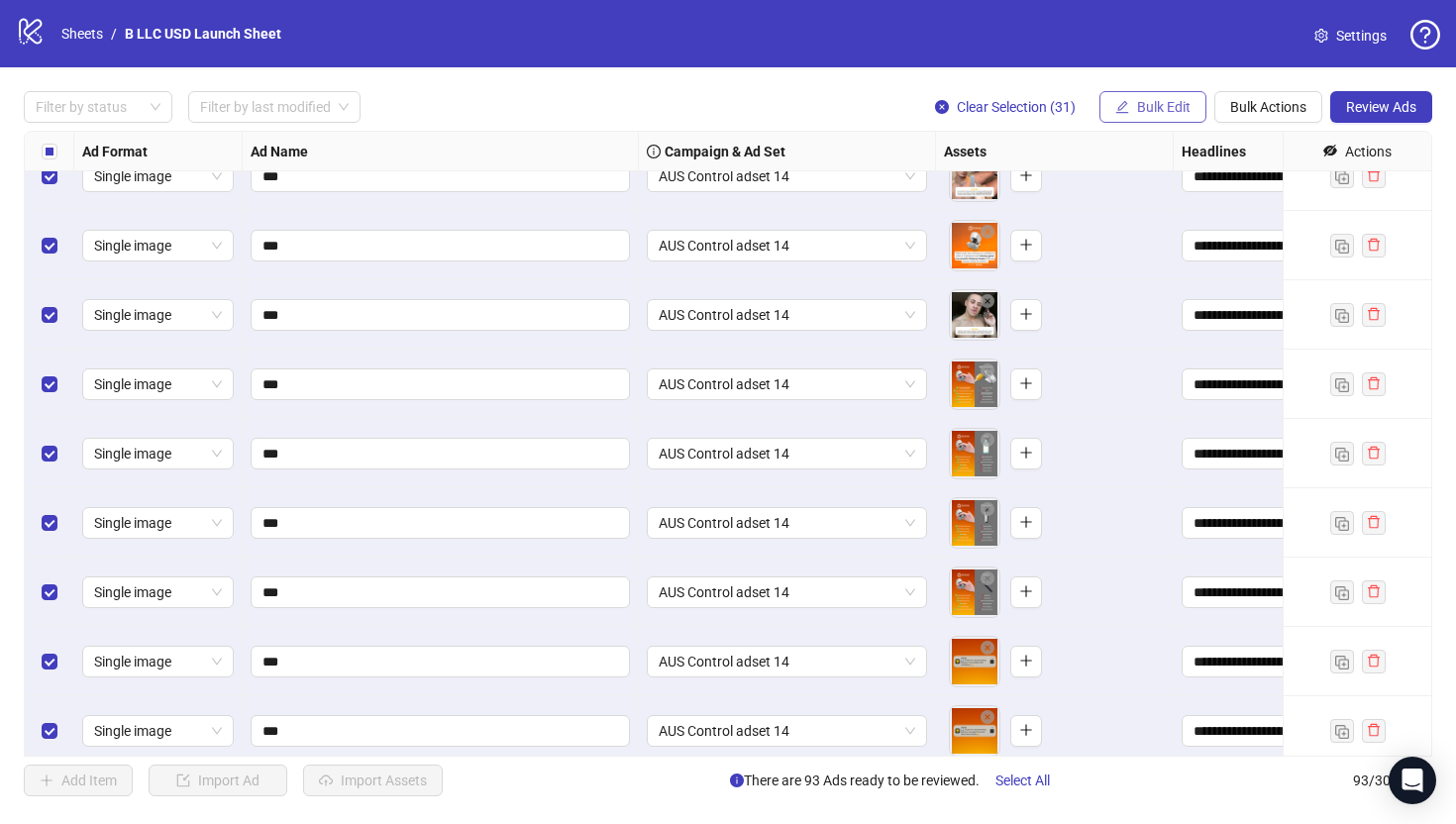 scroll, scrollTop: 5863, scrollLeft: 0, axis: vertical 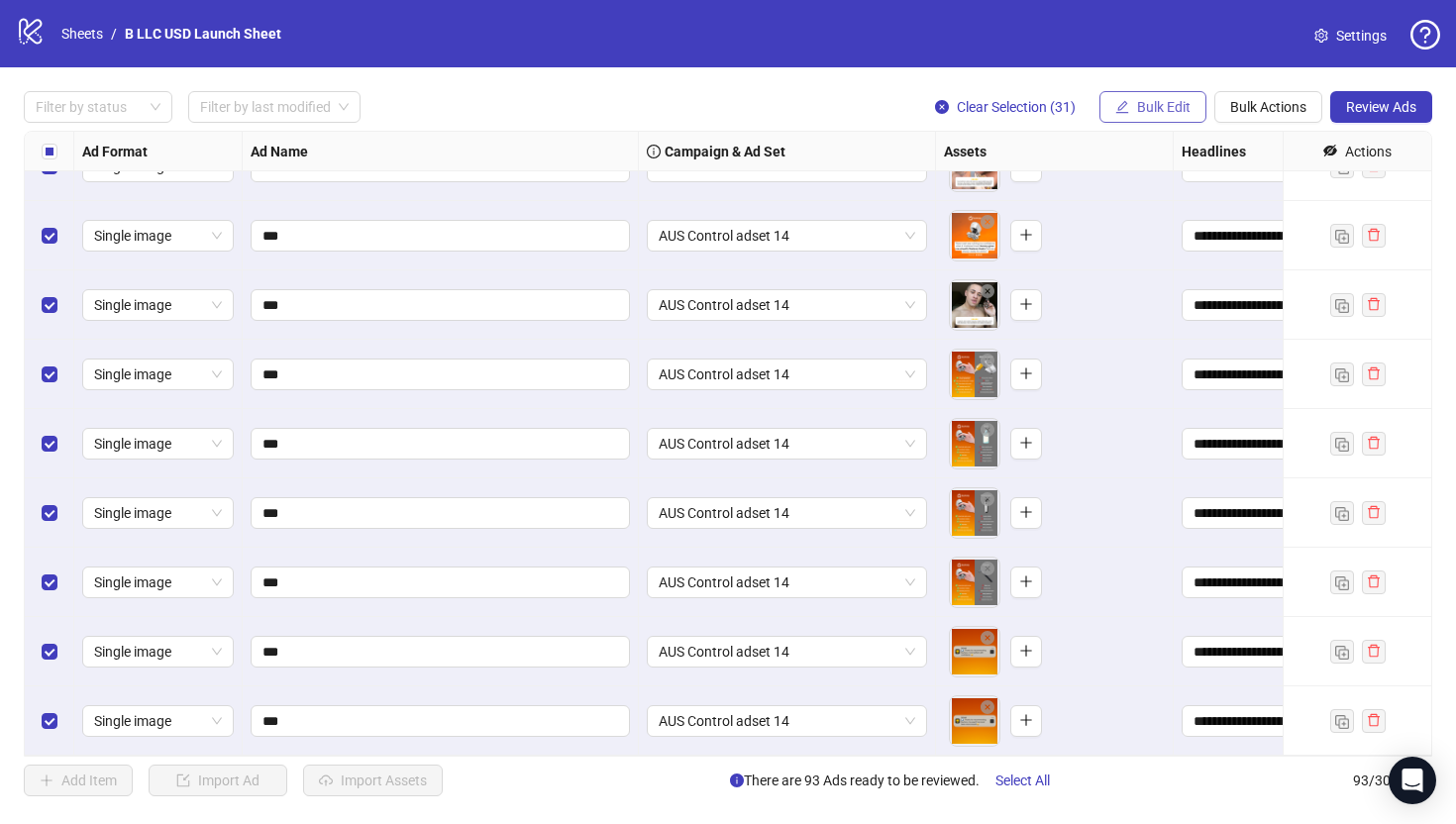 click on "Bulk Edit" at bounding box center [1164, 107] 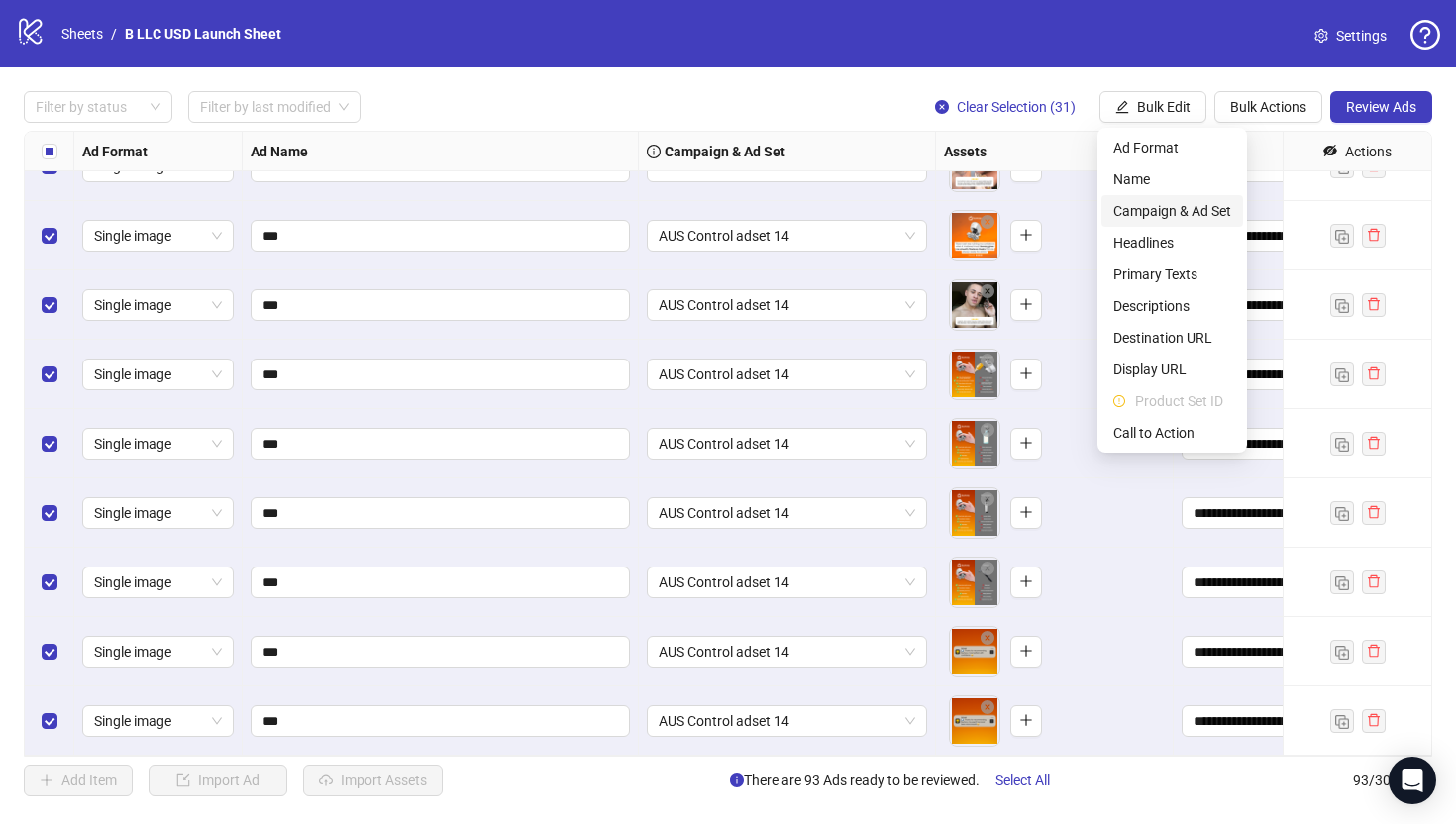 click on "Campaign & Ad Set" at bounding box center (1172, 211) 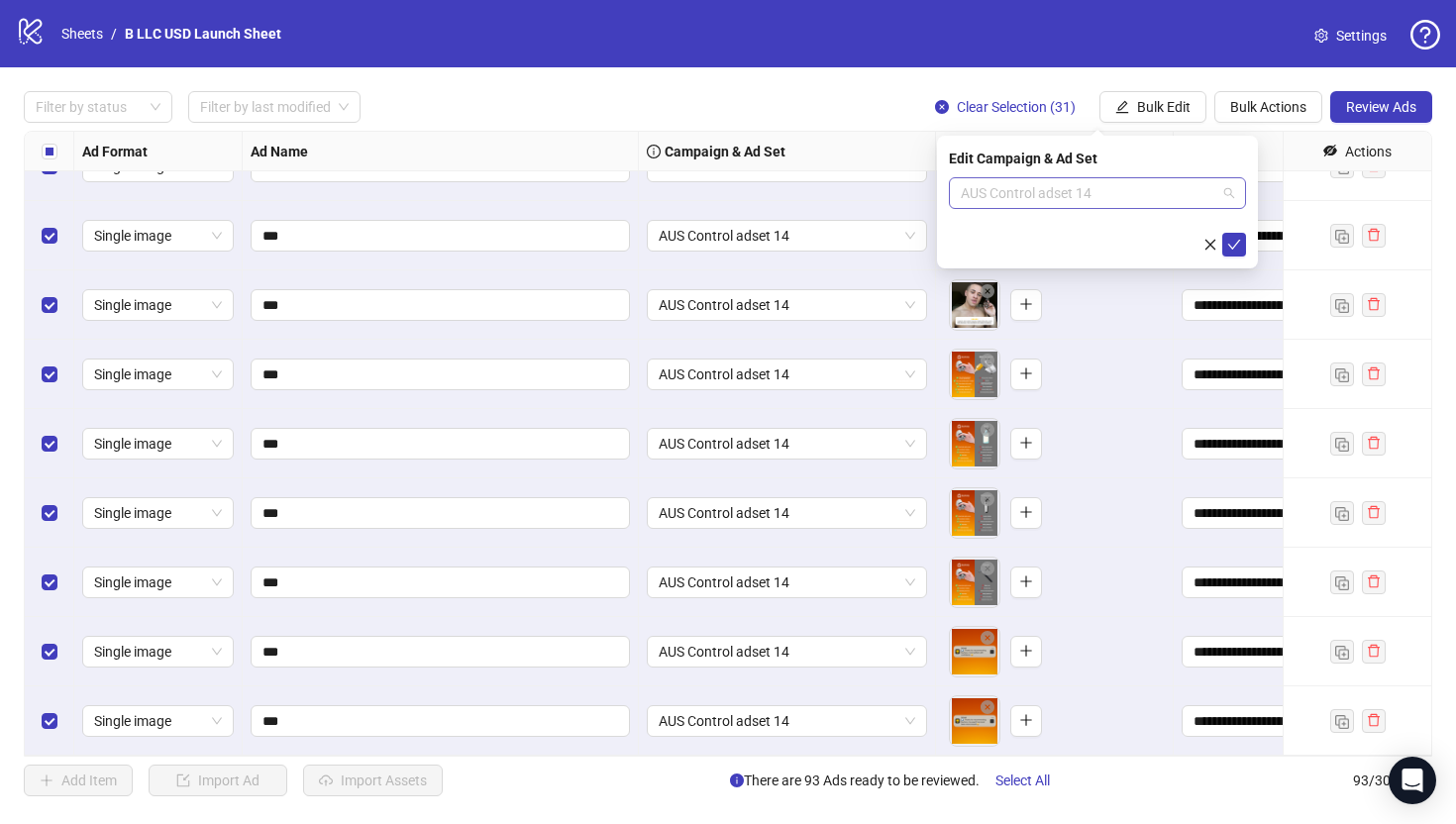 click on "AUS Control adset 14" at bounding box center (1097, 193) 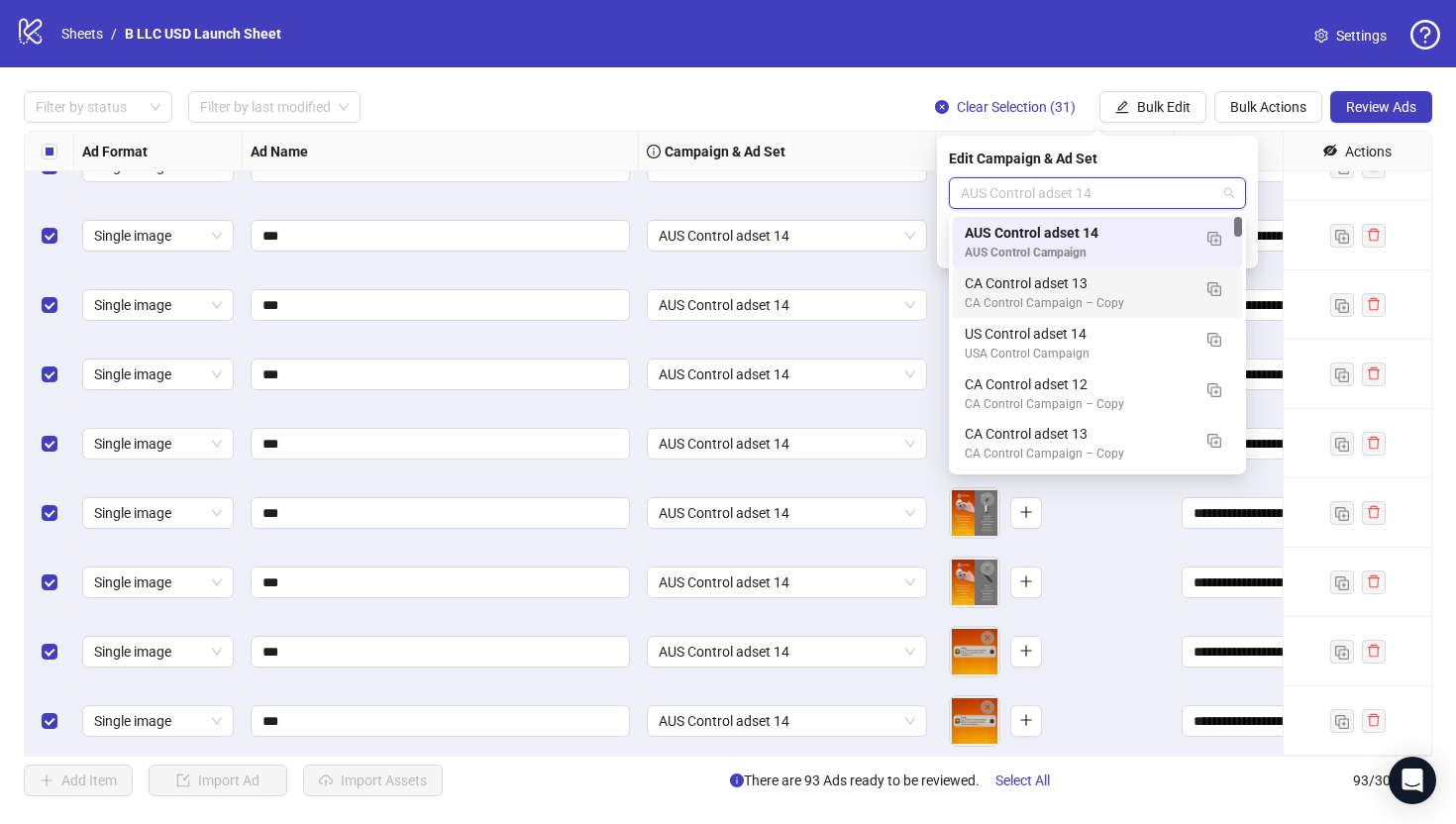 click on "CA Control adset 13" at bounding box center [1078, 283] 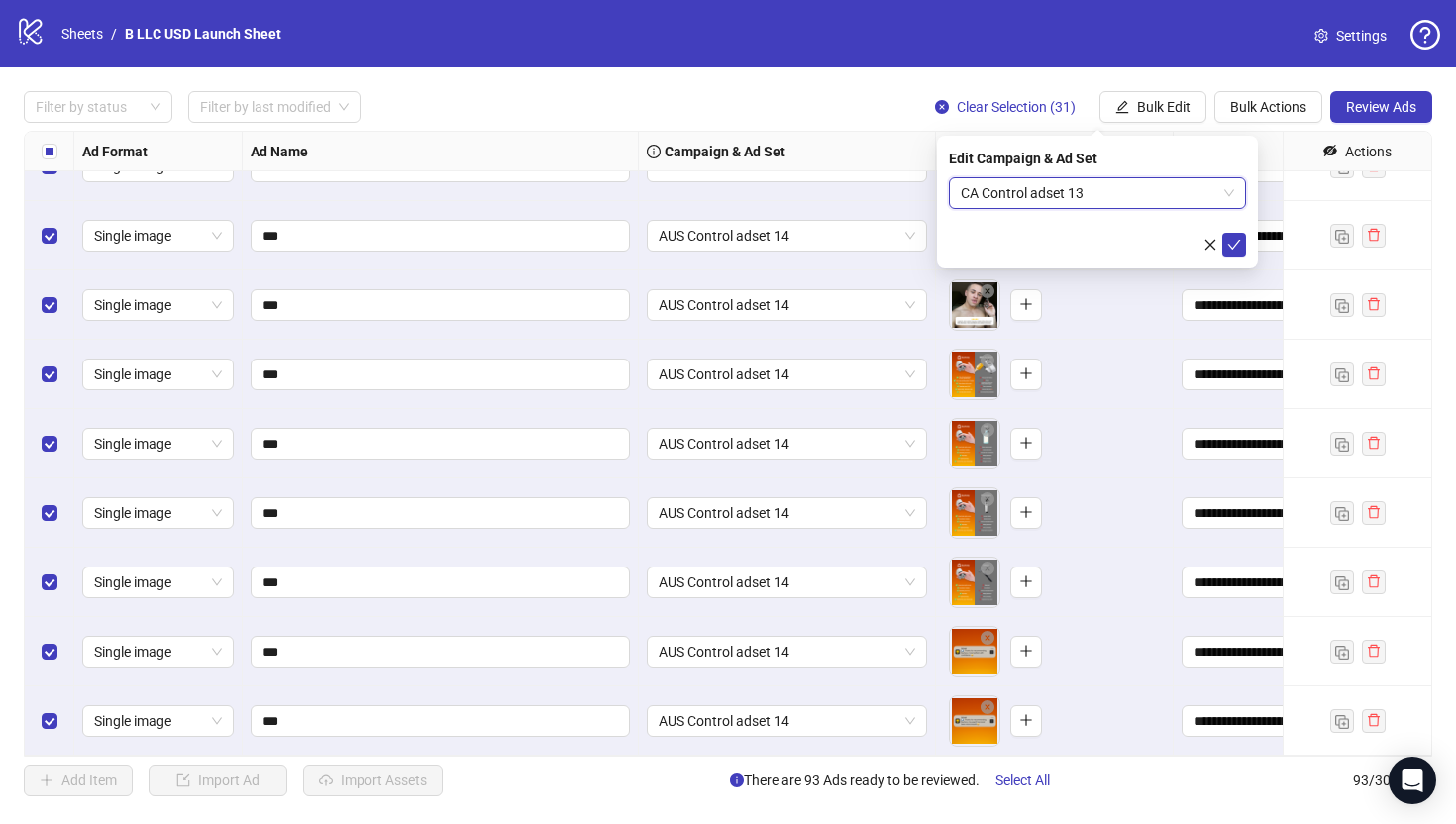 click on "CA Control adset 13" at bounding box center [1097, 193] 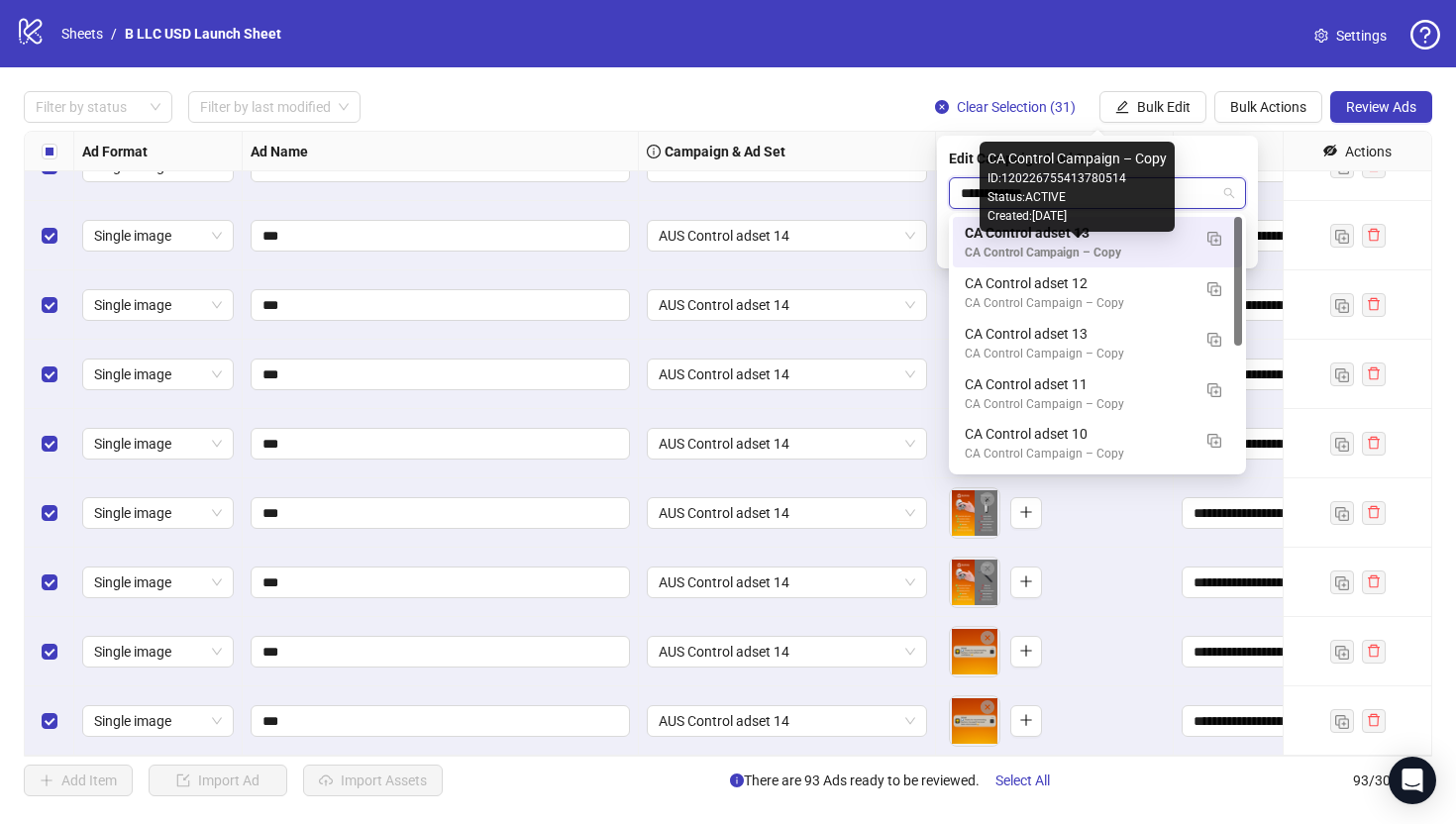 type on "**********" 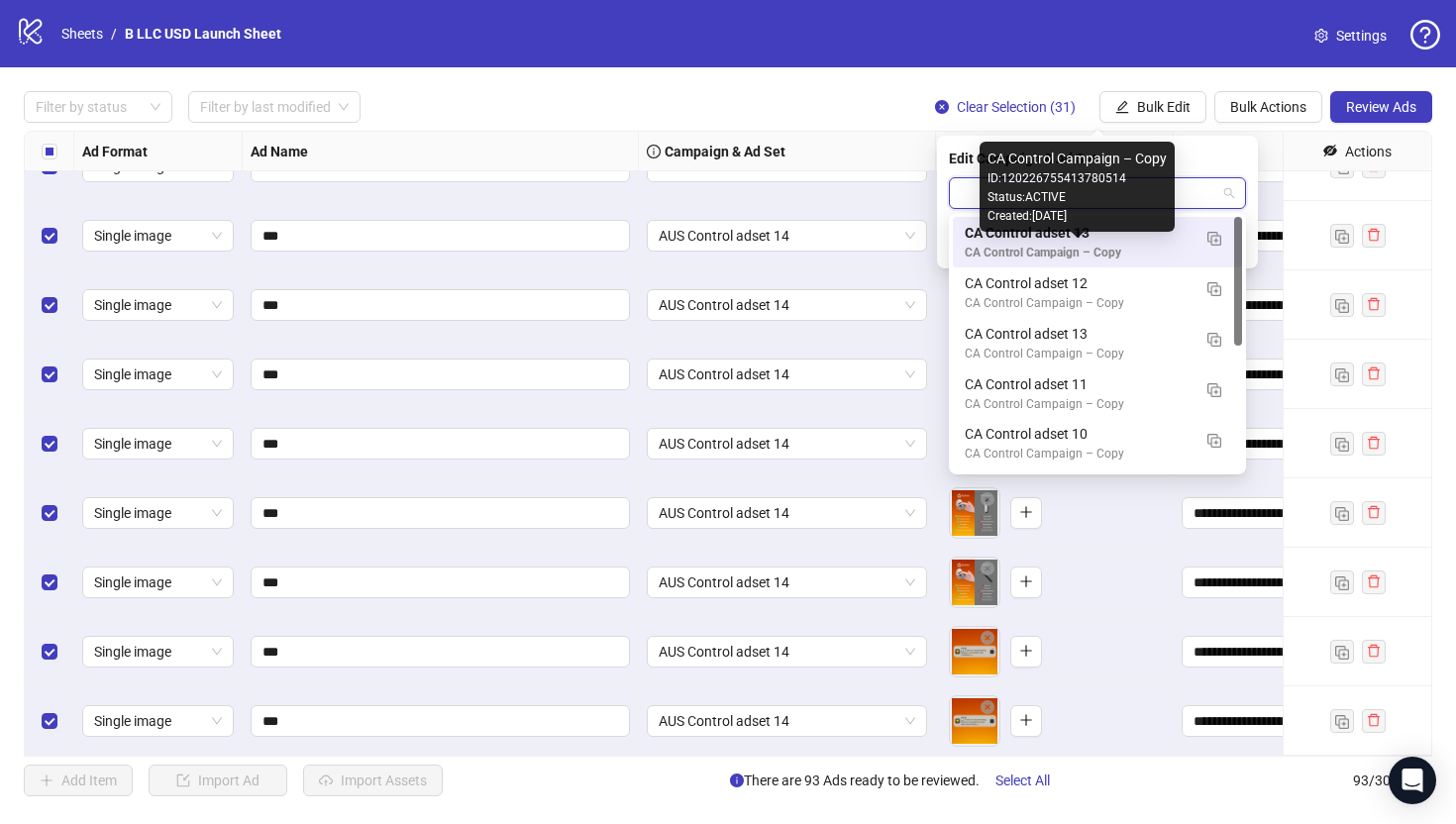click on "CA Control Campaign – Copy ID:  120226755413780514 Status:  ACTIVE Created:  2025-05-05" at bounding box center [1077, 186] 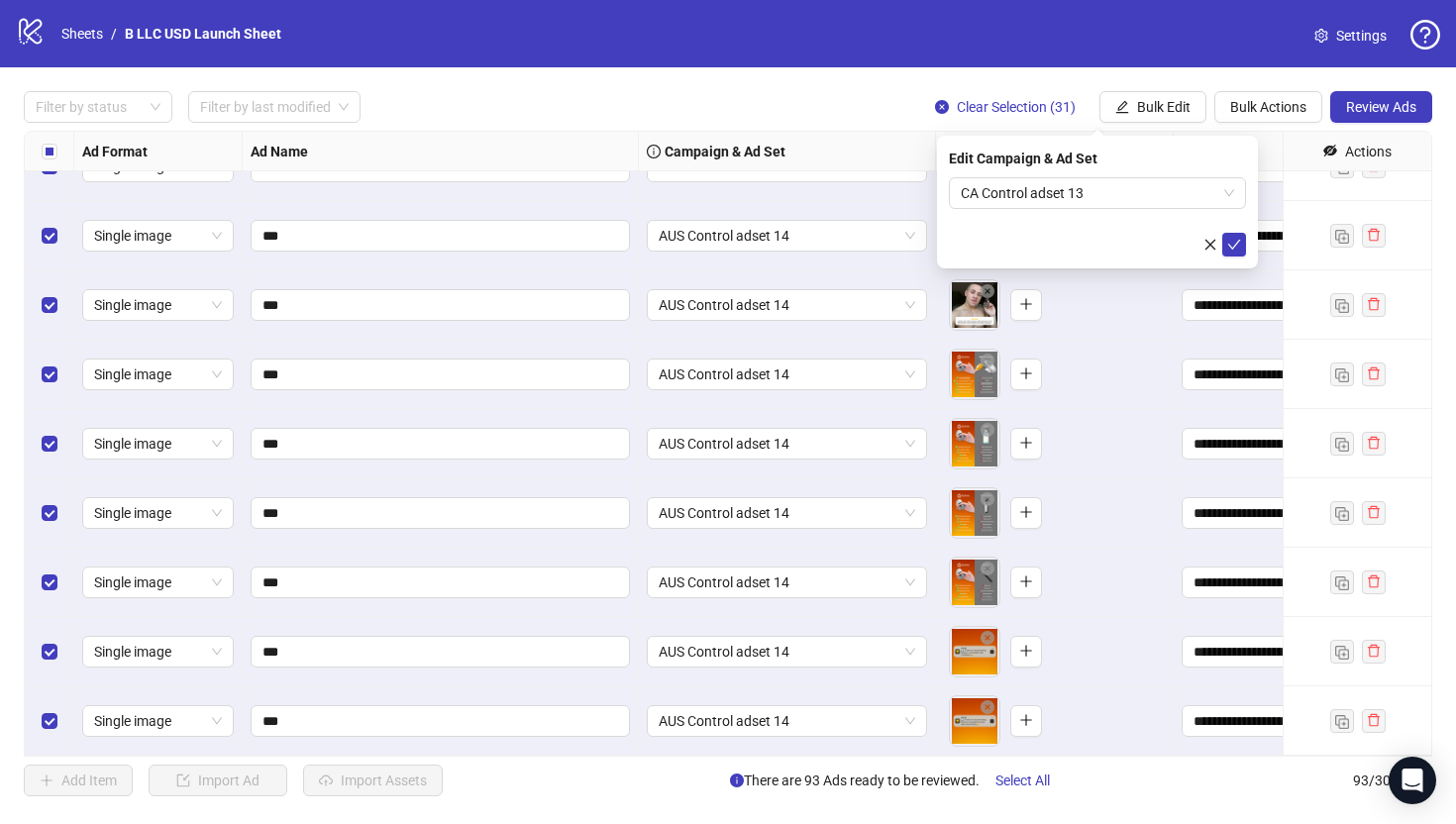 click on "Edit Campaign & Ad Set" at bounding box center (1097, 158) 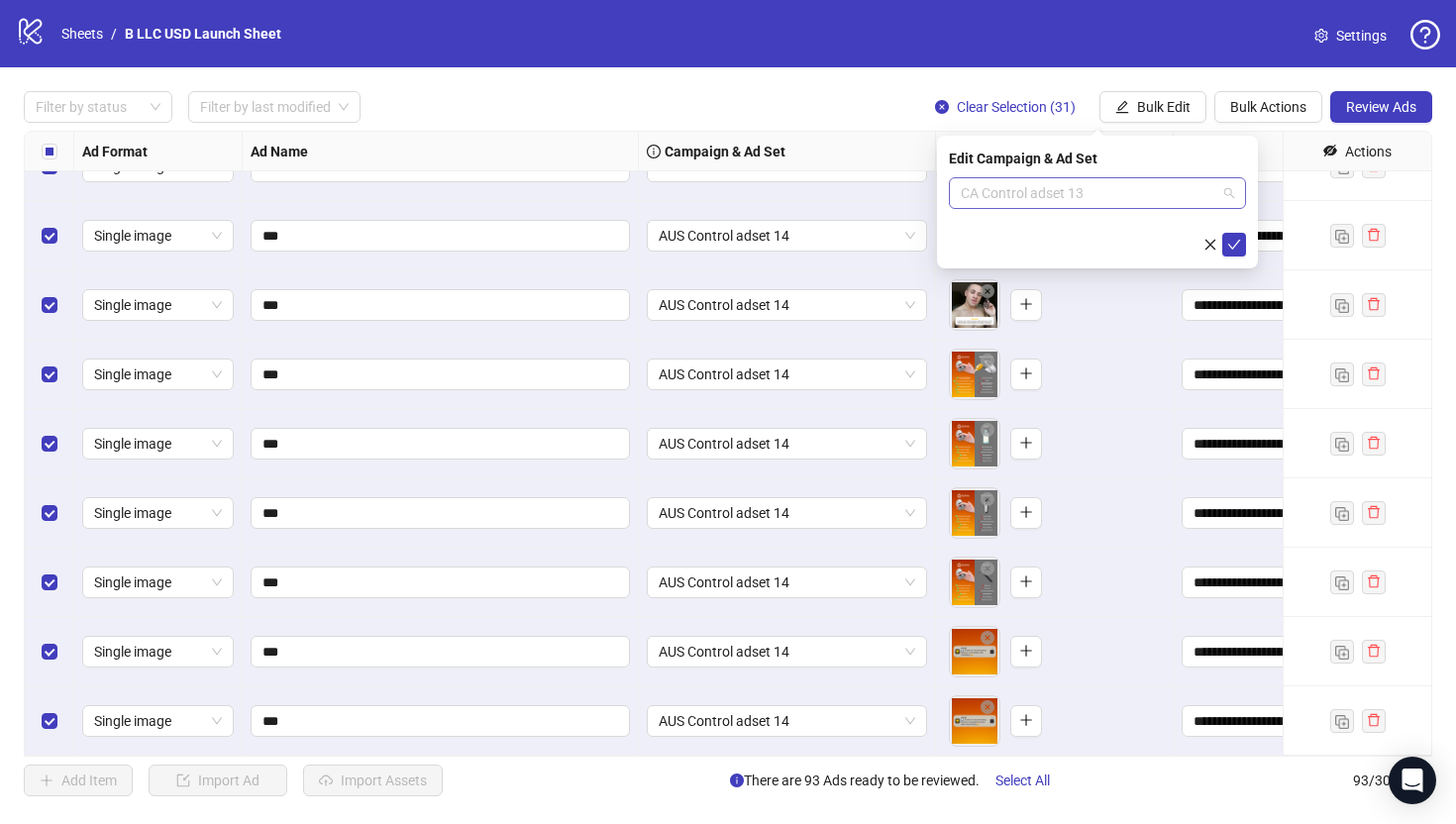 click on "CA Control adset 13" at bounding box center [1097, 193] 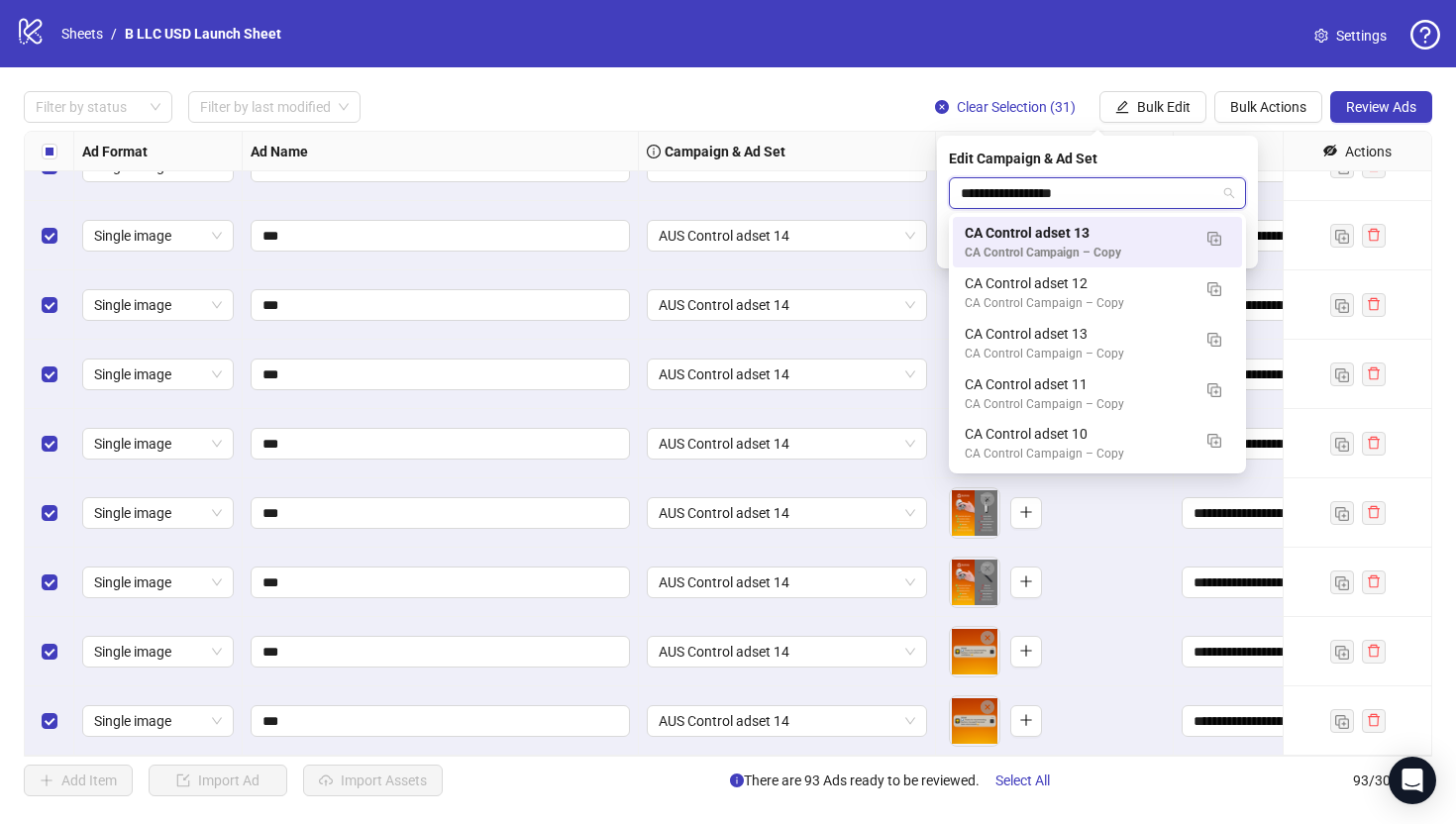 type on "**********" 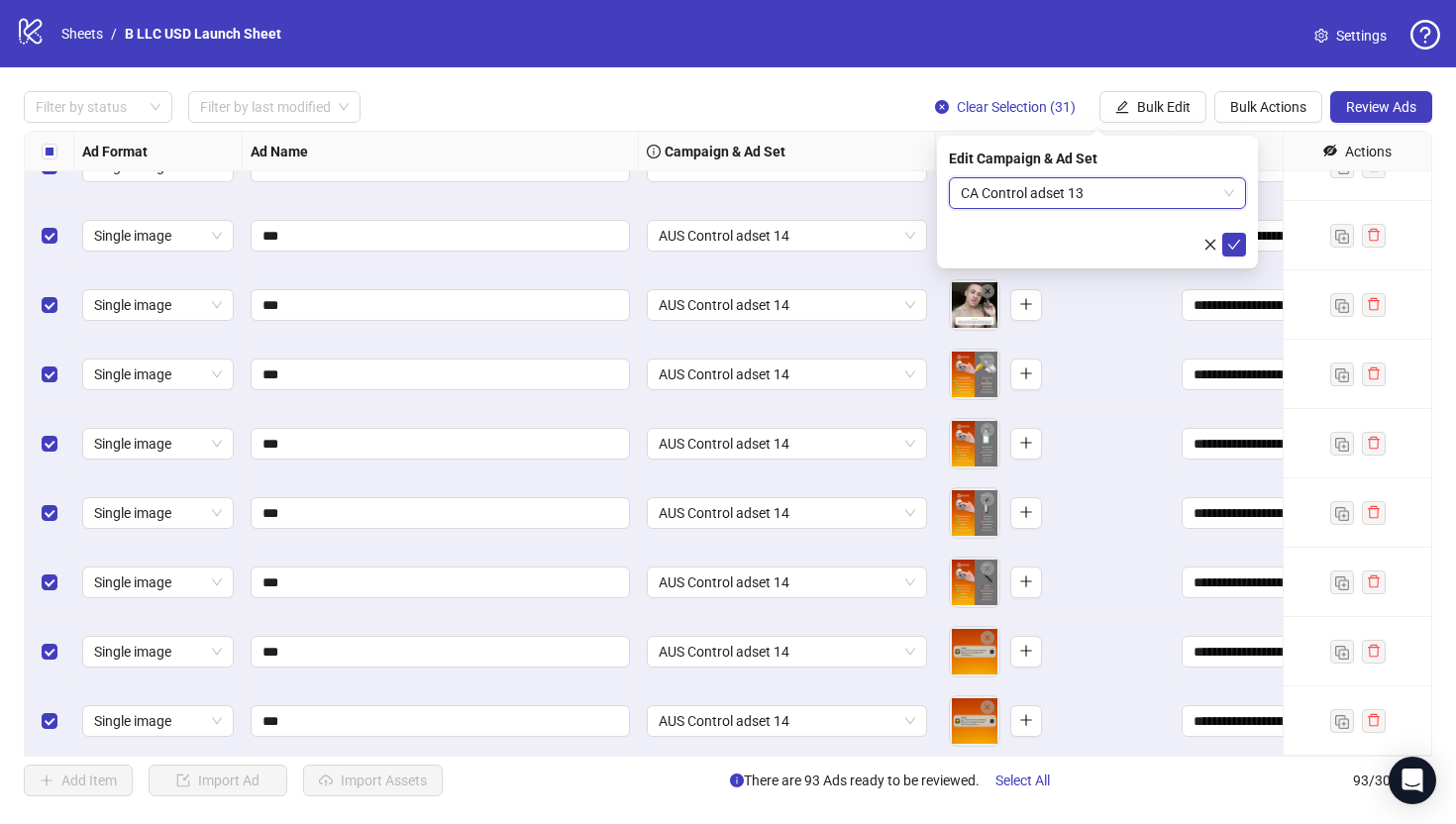click on "CA Control adset 13" at bounding box center [1097, 193] 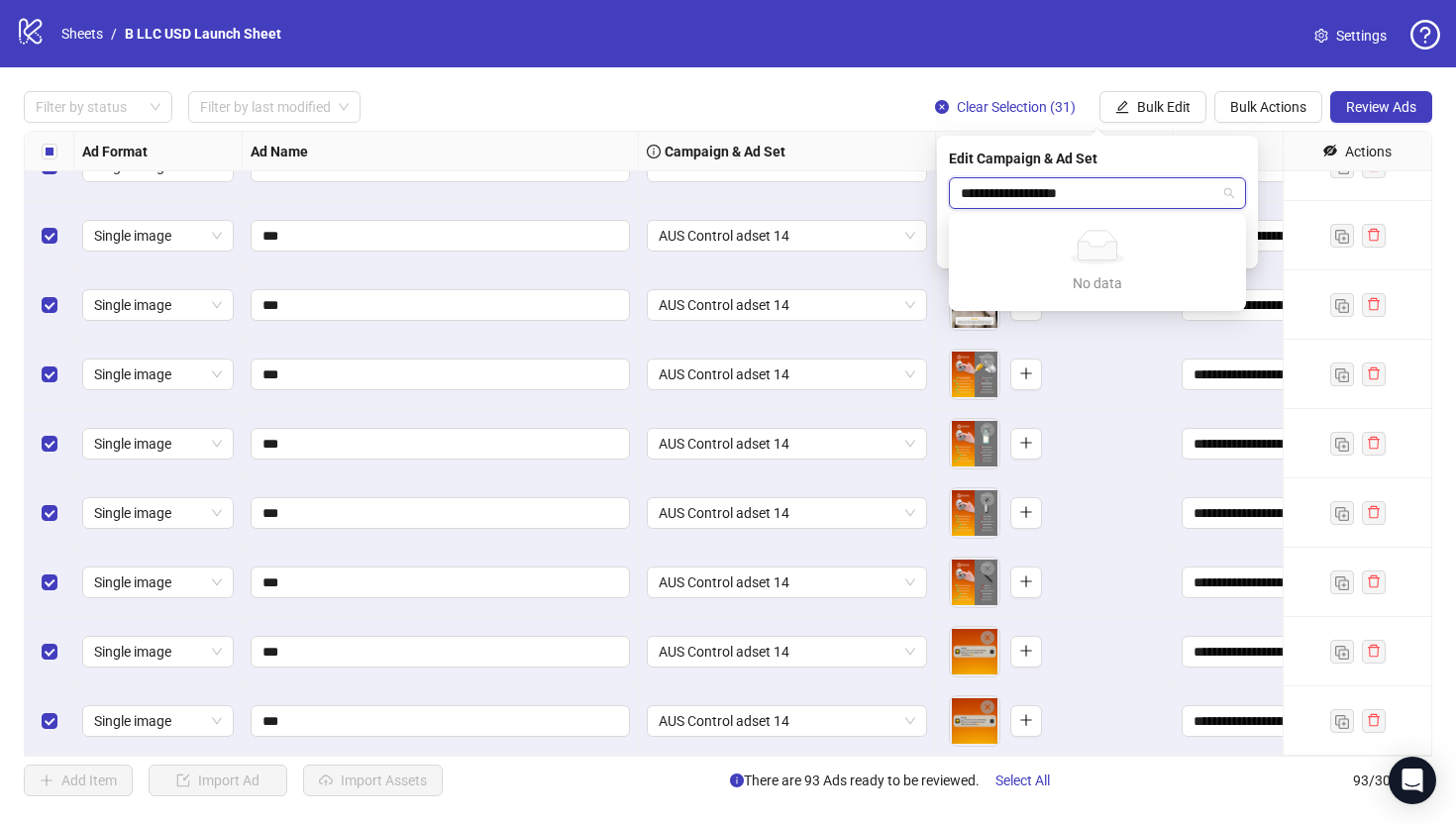 click on "**********" at bounding box center (1089, 193) 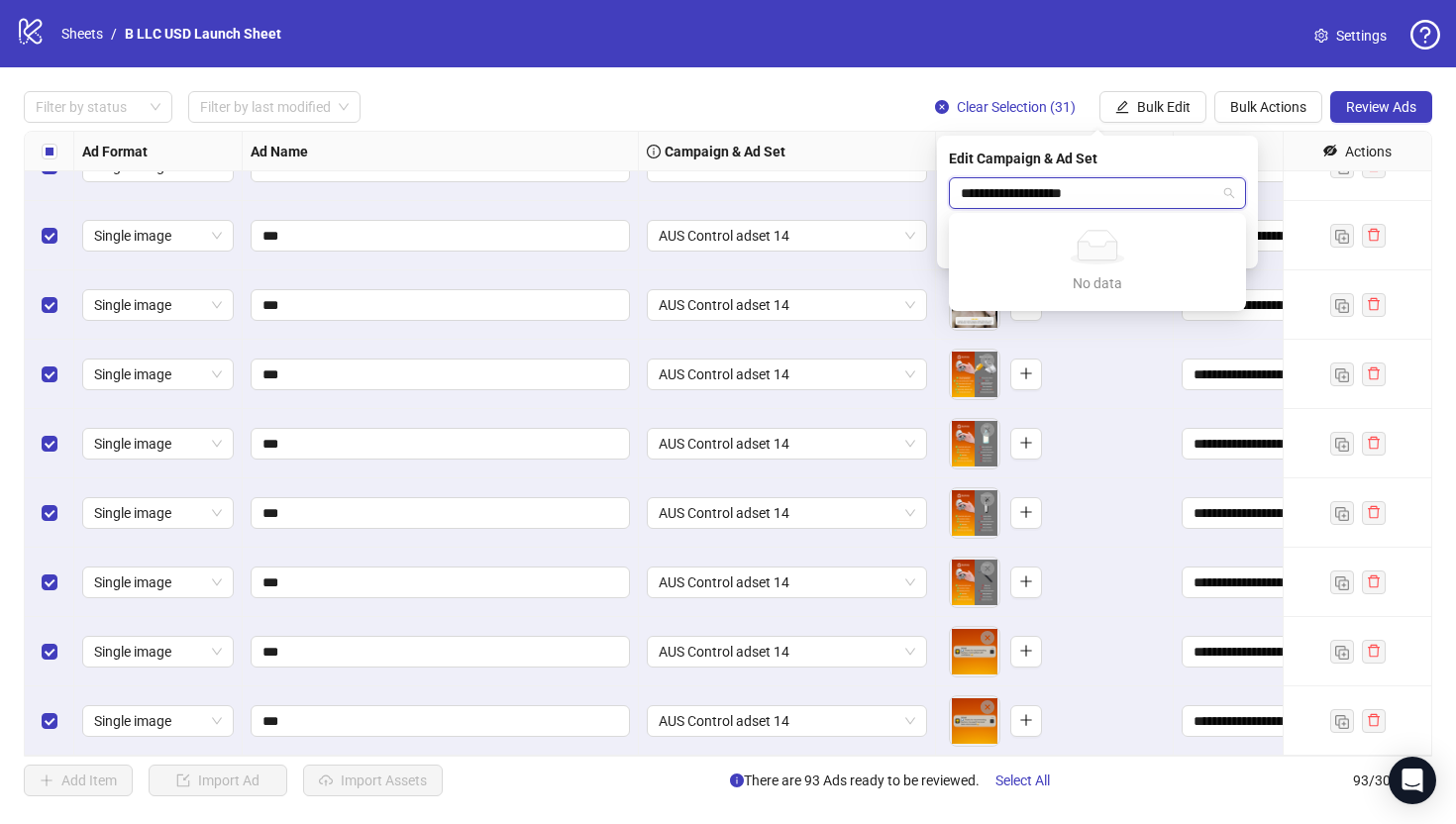 click on "No data" 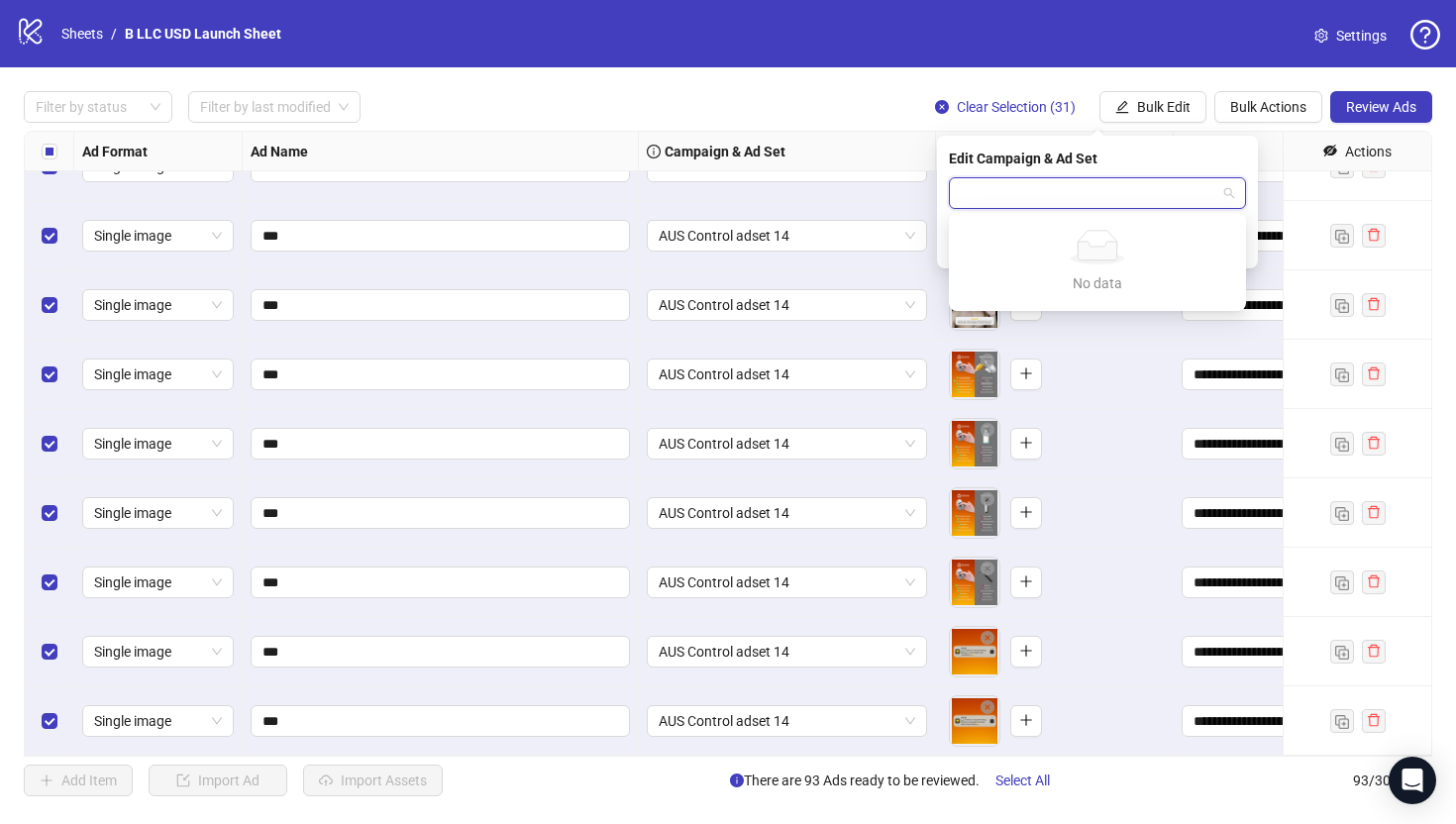 click on "Edit Campaign & Ad Set" at bounding box center (1097, 158) 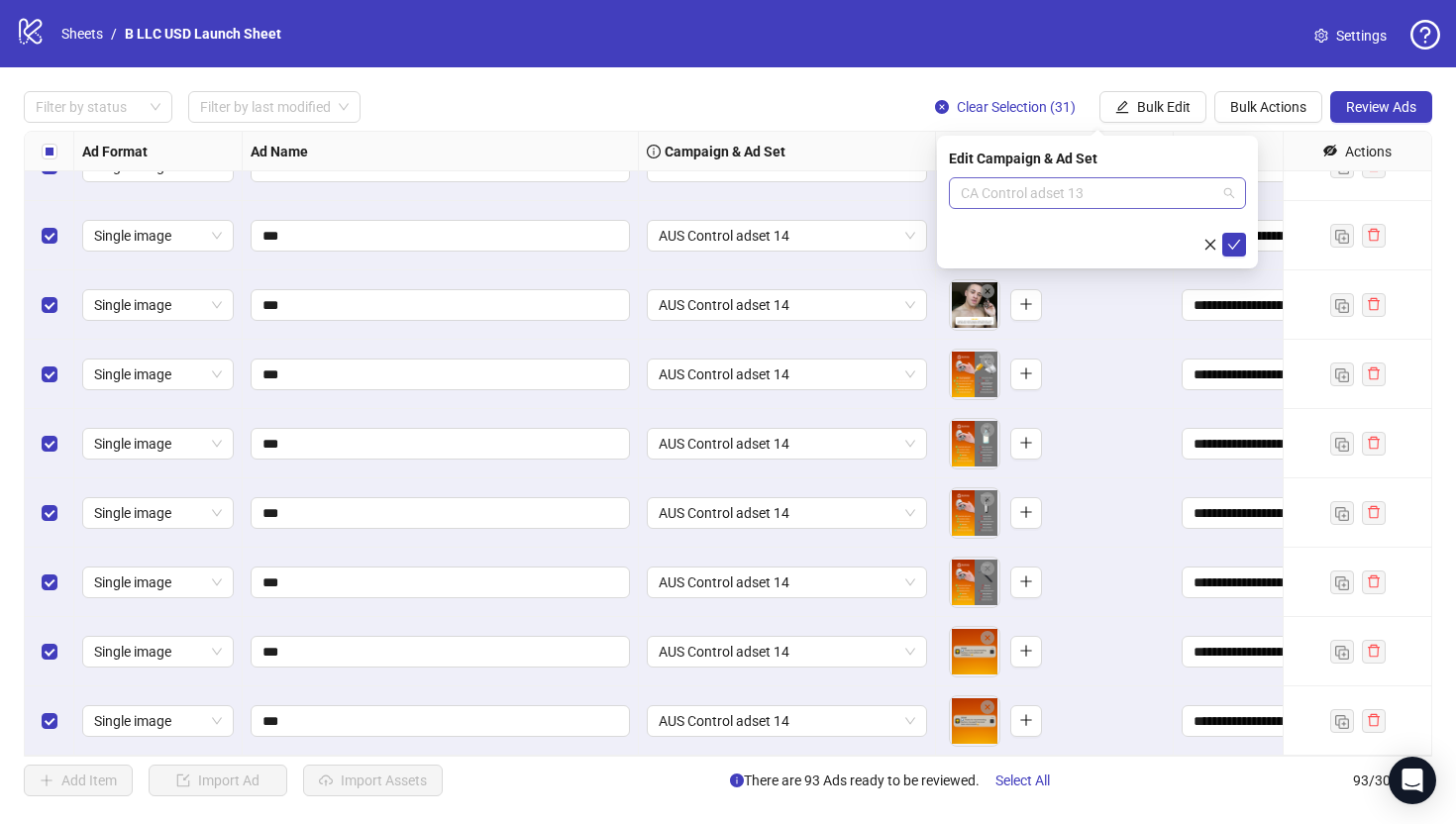 click on "CA Control adset 13" at bounding box center (1097, 193) 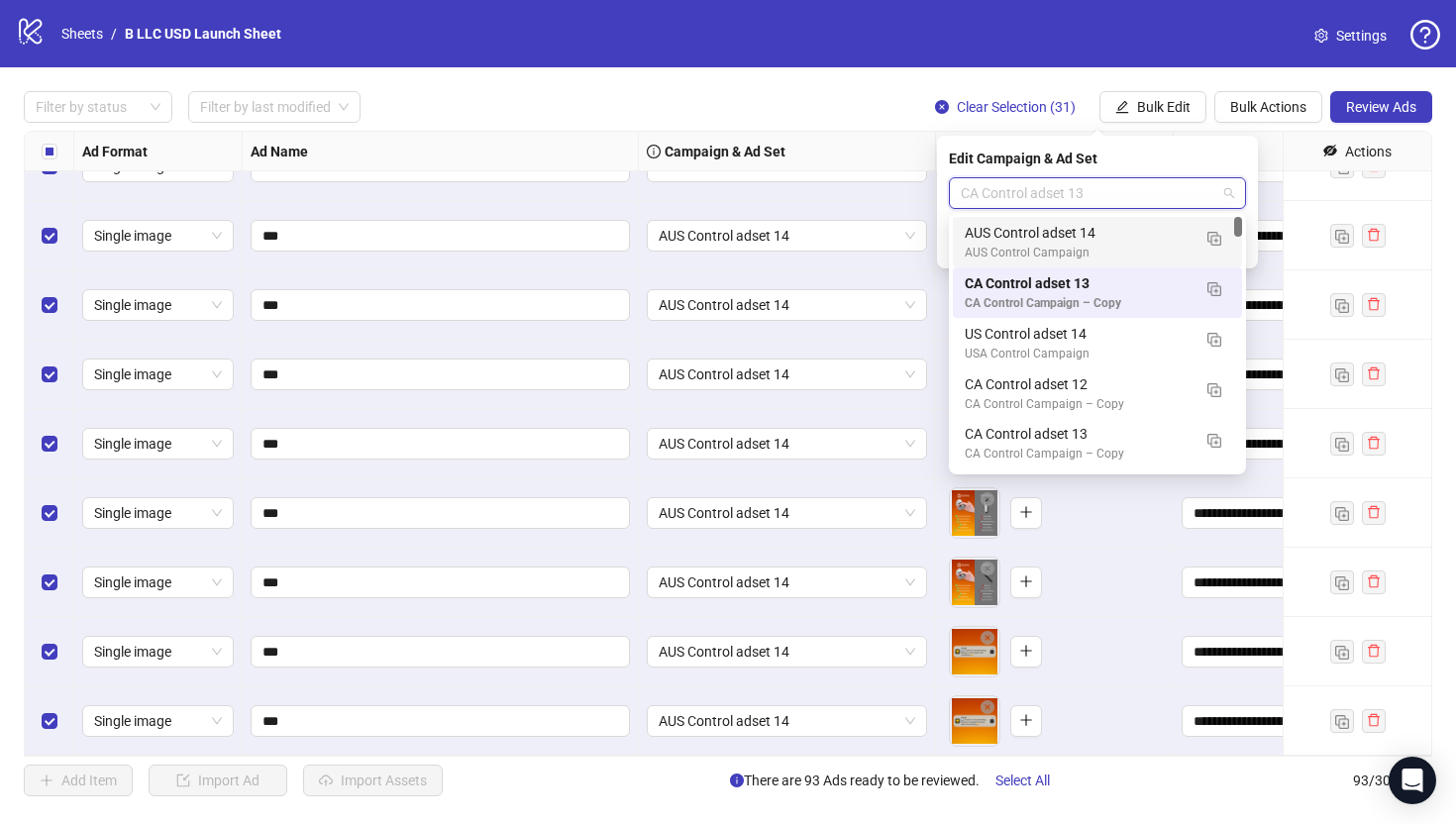 click at bounding box center [1357, 166] 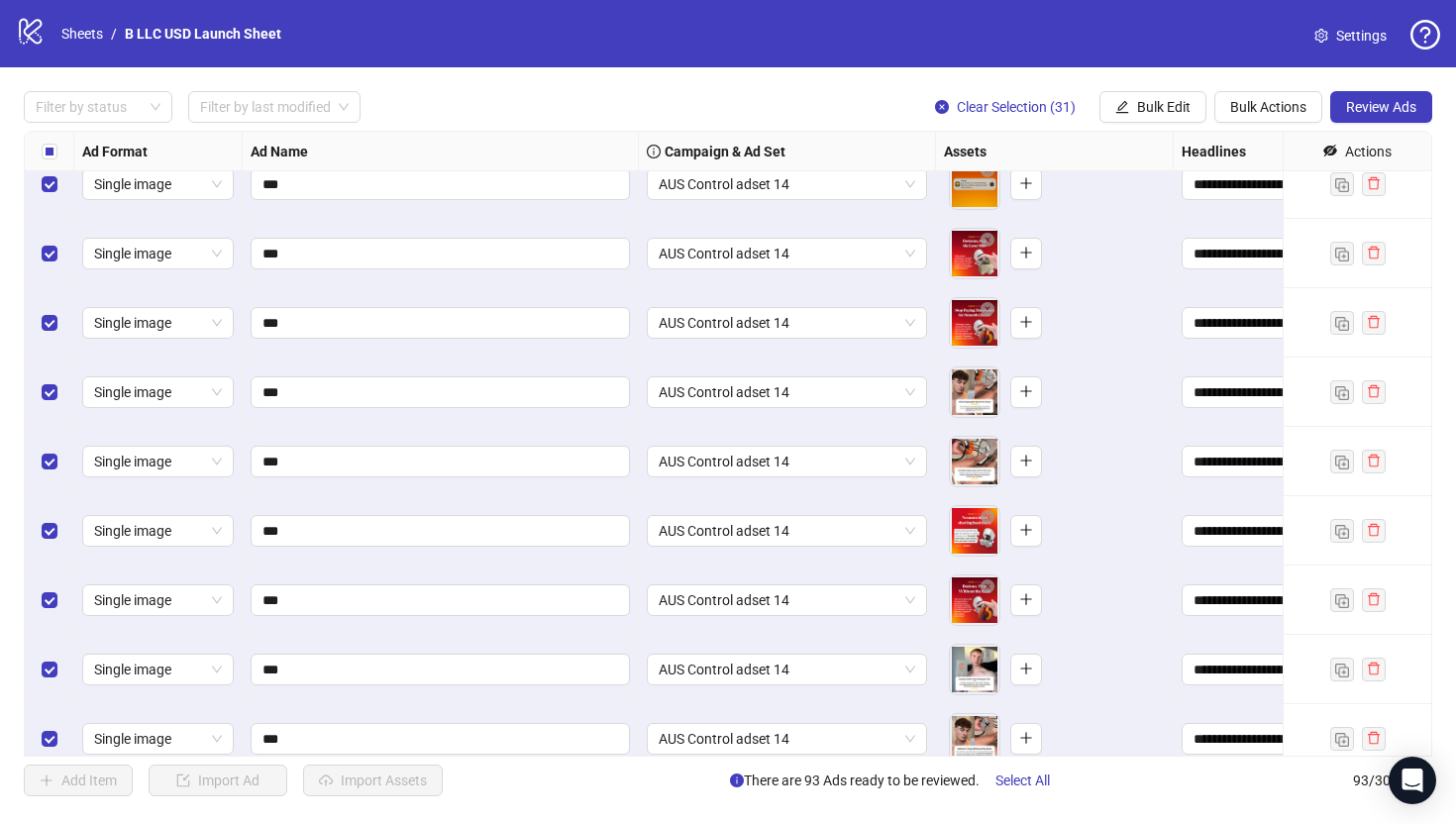 scroll, scrollTop: 4281, scrollLeft: 0, axis: vertical 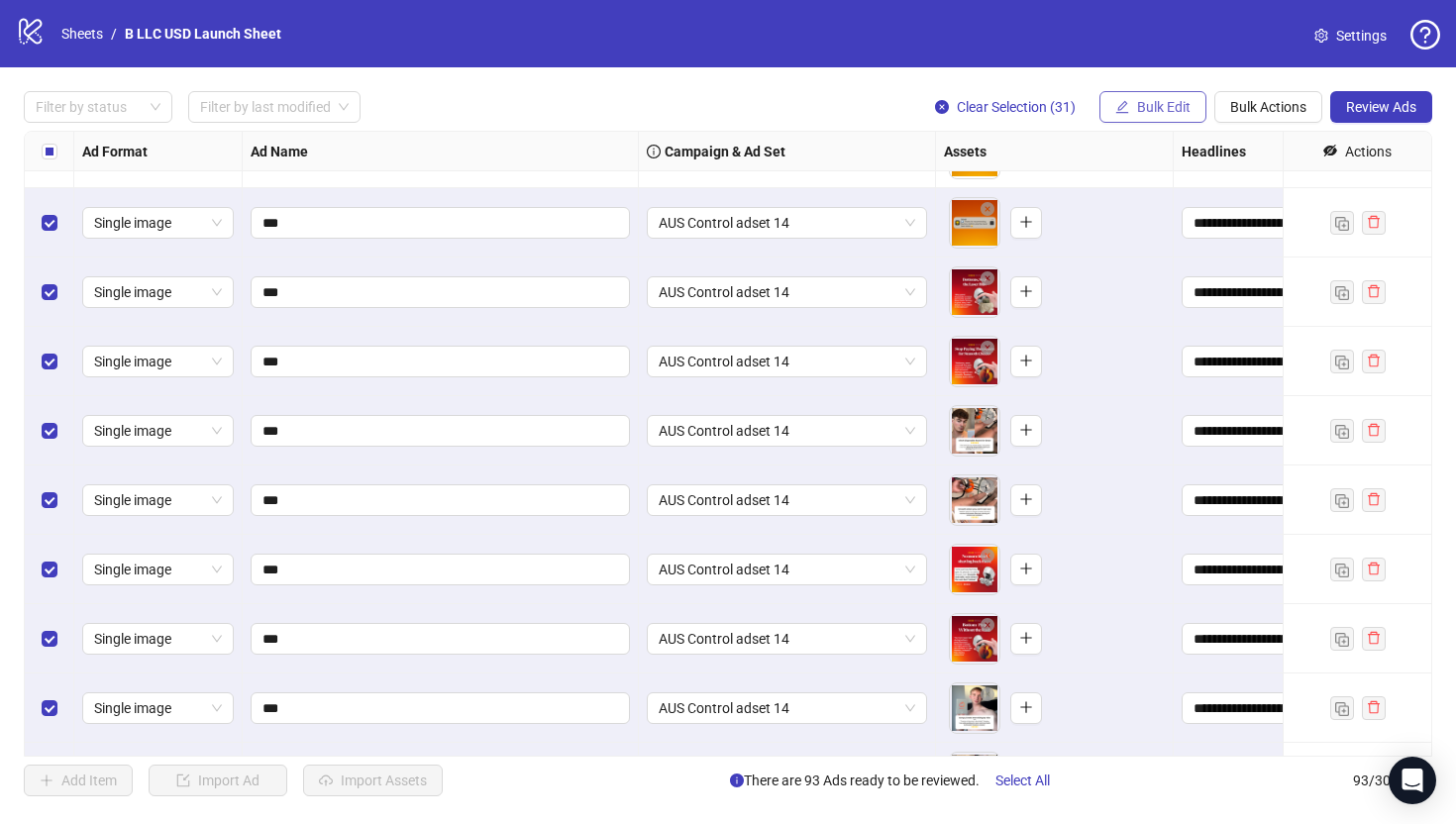 click on "Bulk Edit" at bounding box center [1164, 107] 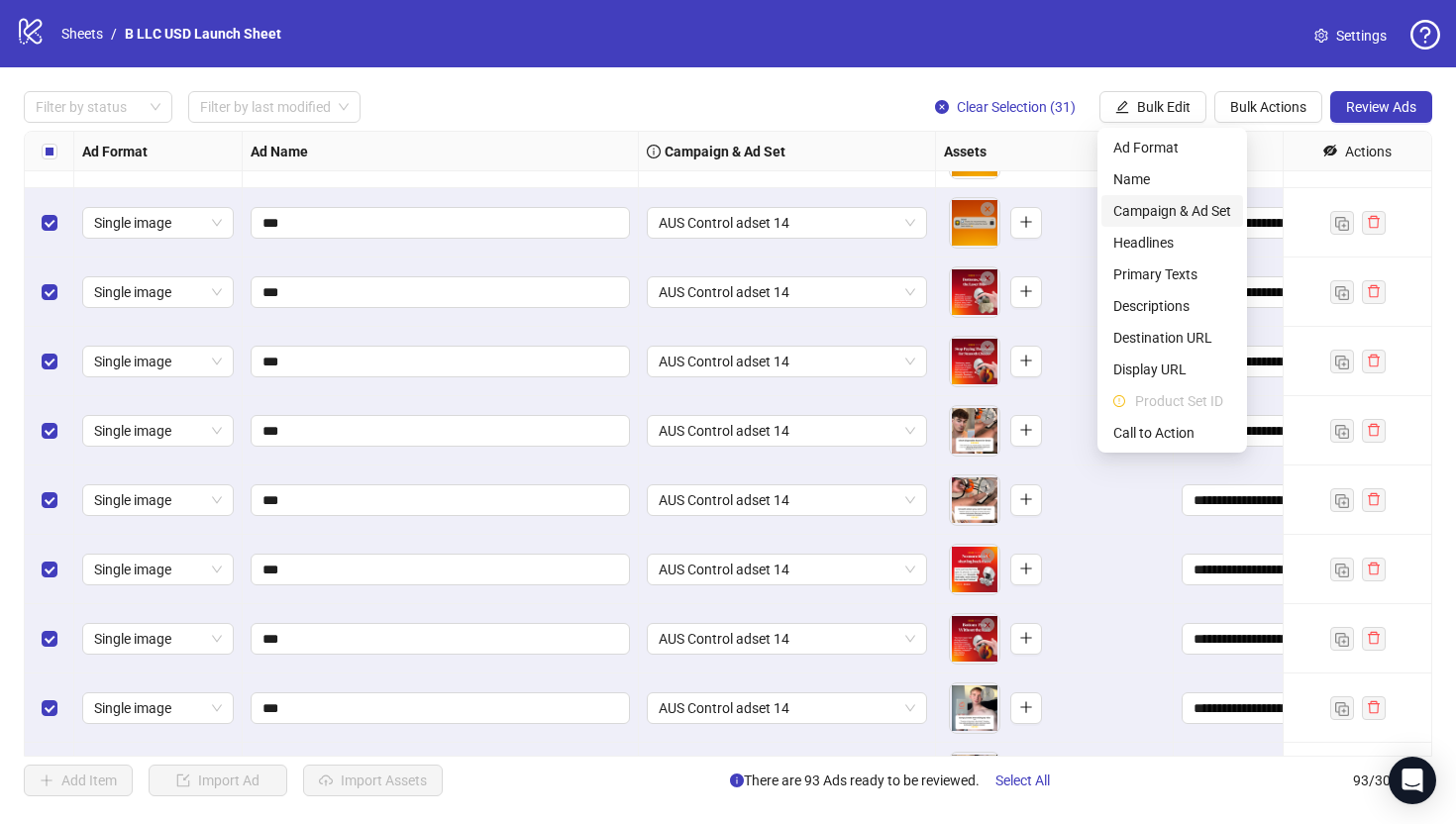 click on "Campaign & Ad Set" at bounding box center [1172, 211] 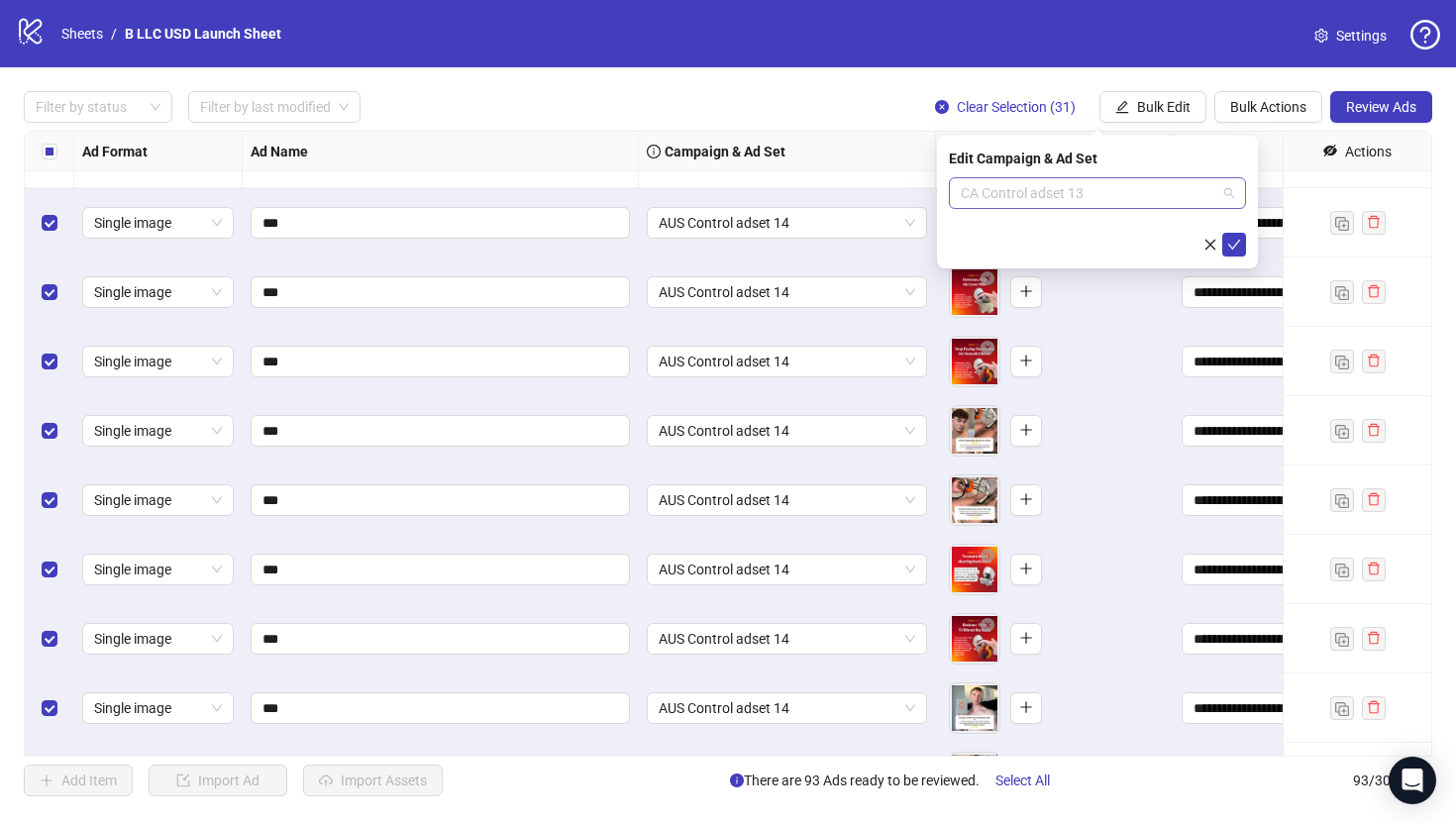 click on "CA Control adset 13" at bounding box center [1097, 193] 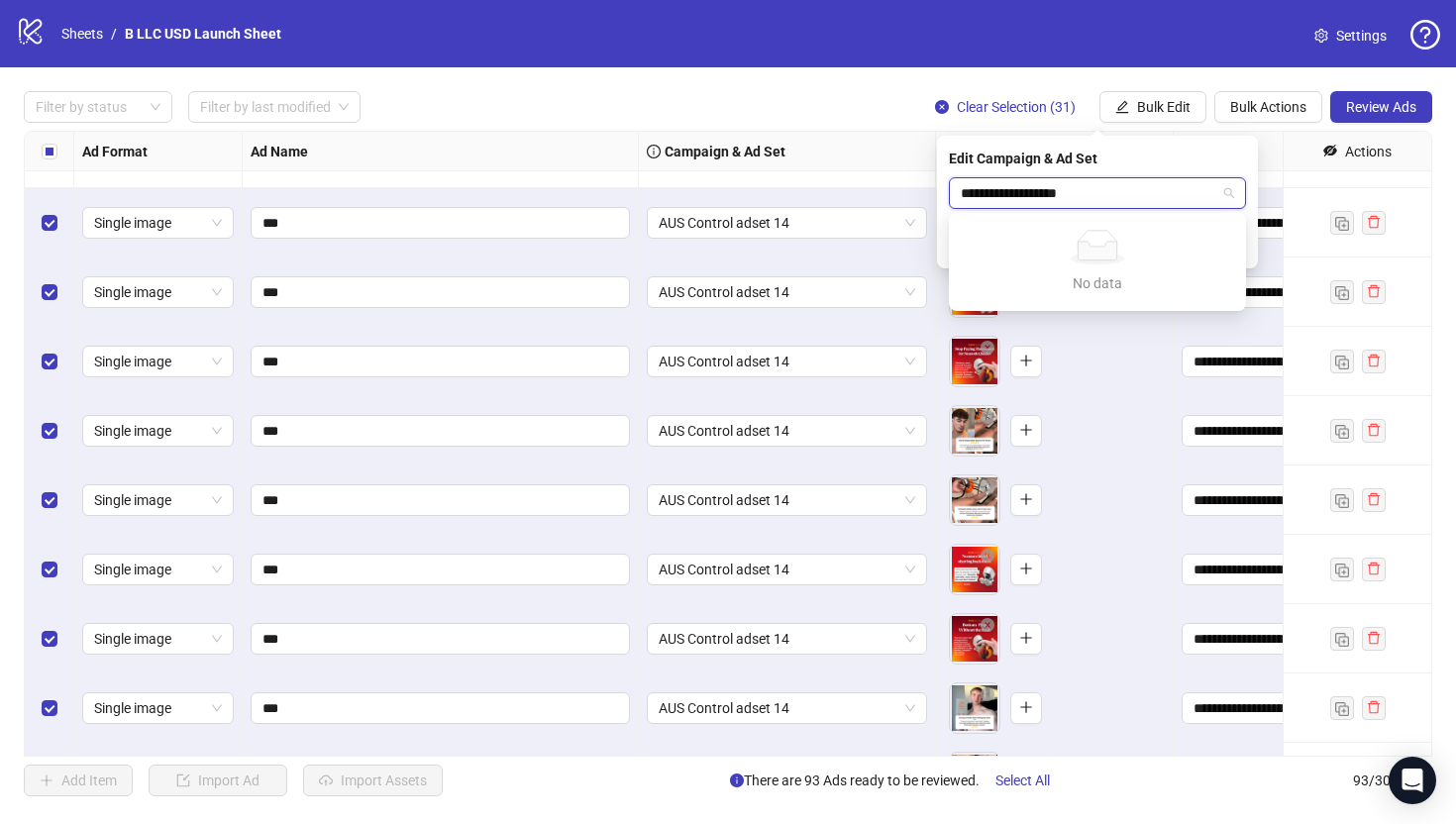 type on "**********" 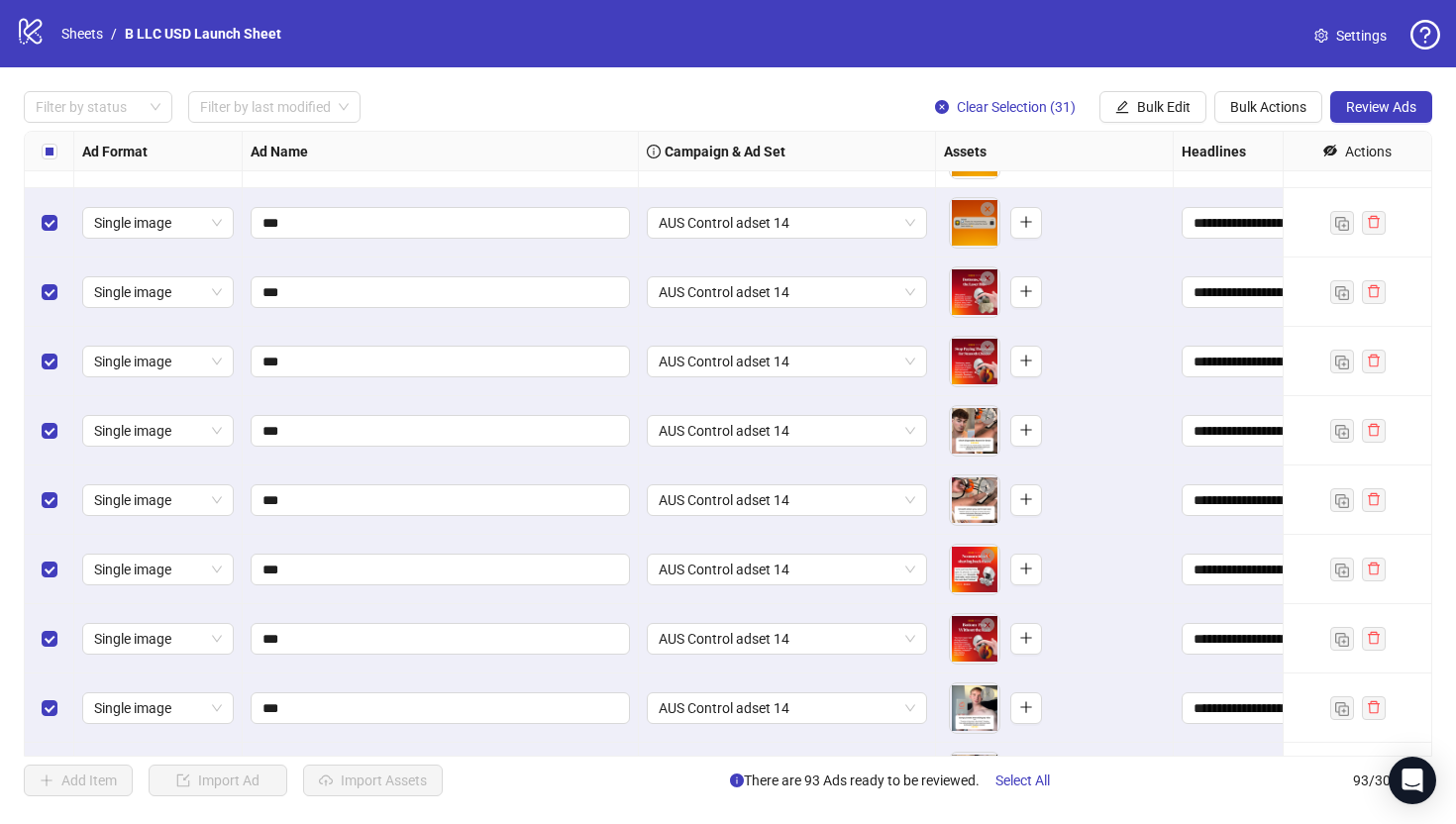 click on "Headlines" at bounding box center (1322, 152) 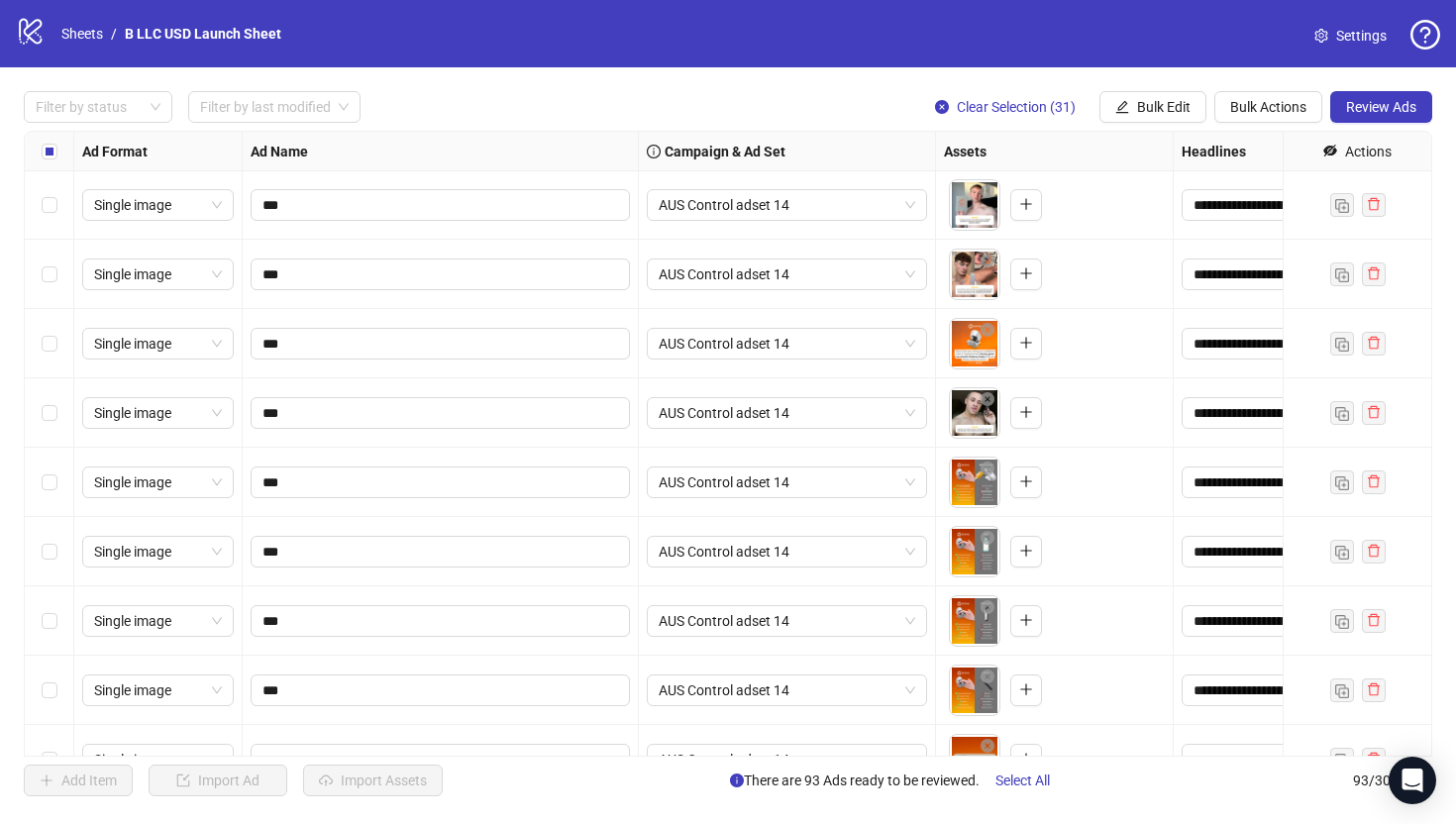 scroll, scrollTop: 3542, scrollLeft: 0, axis: vertical 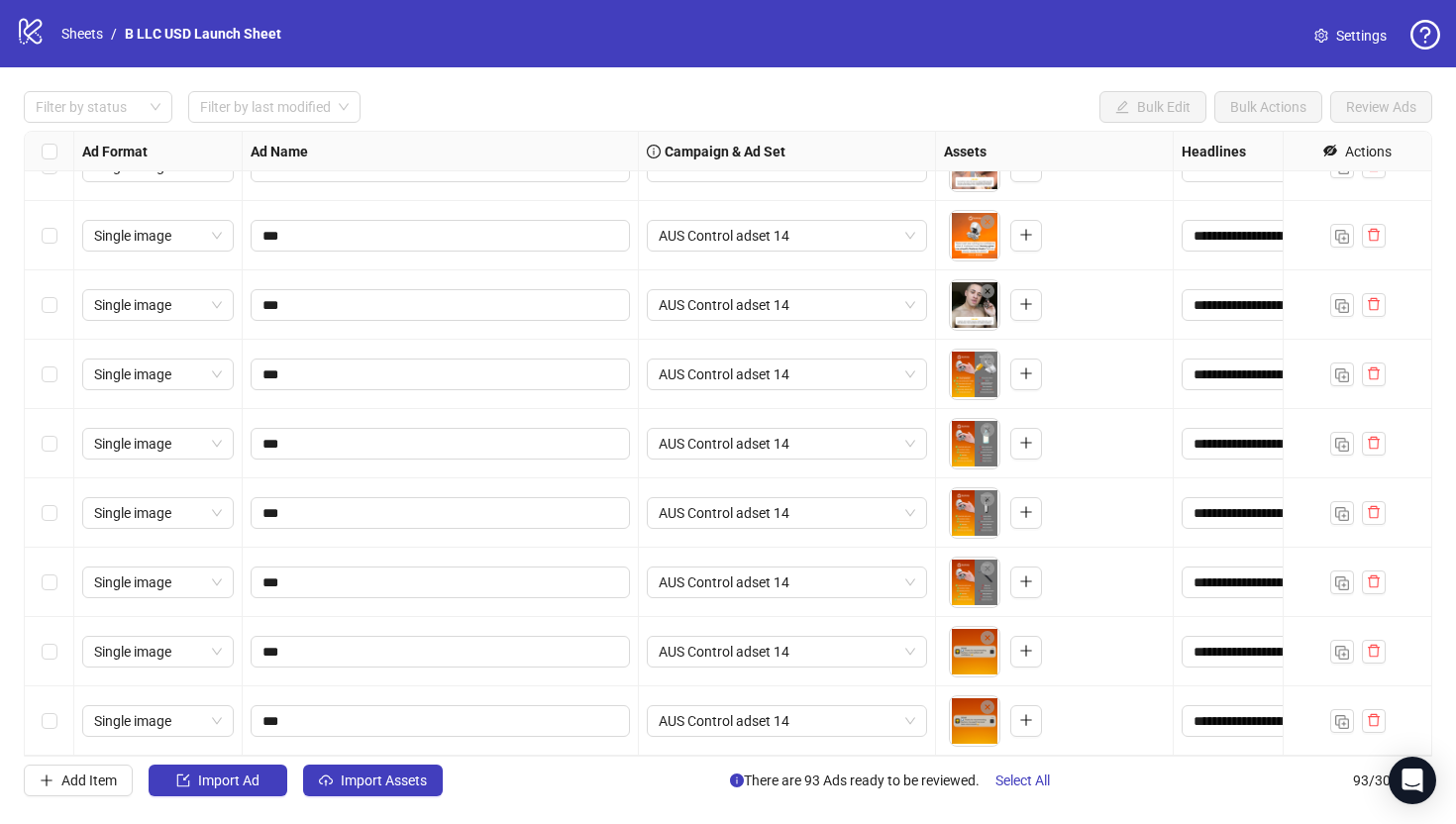 click at bounding box center (50, 721) 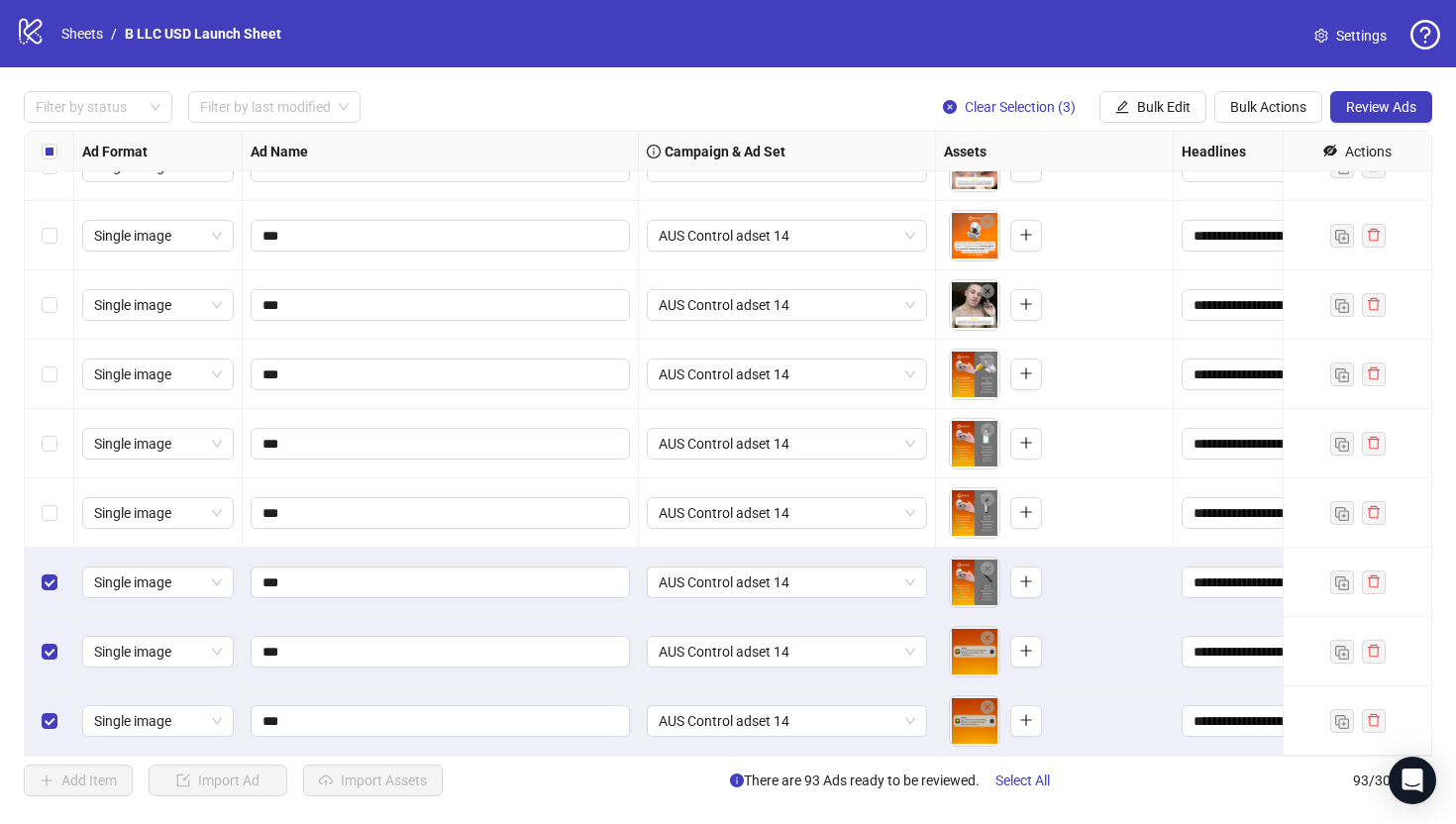 scroll, scrollTop: 5809, scrollLeft: 0, axis: vertical 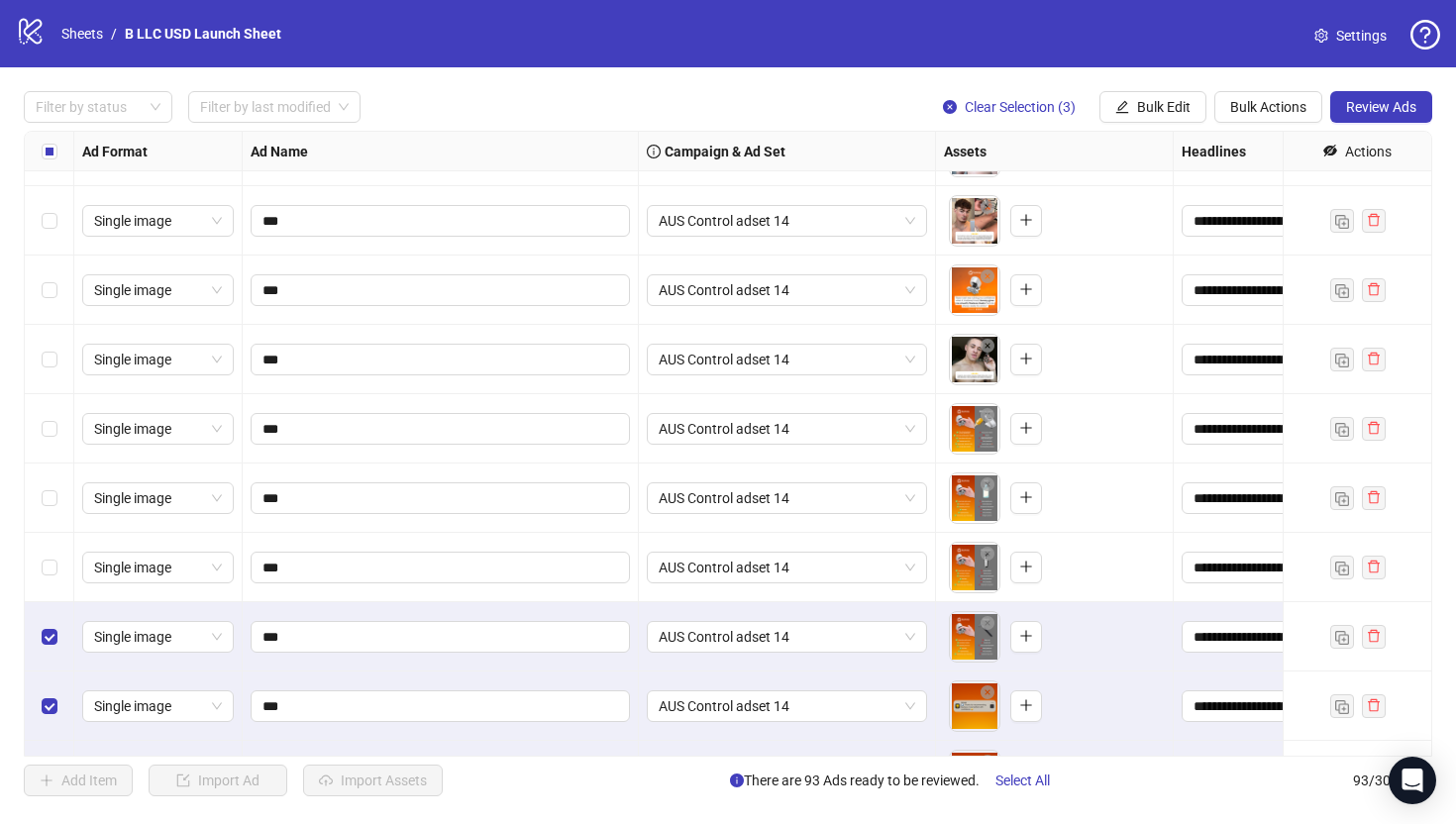 click at bounding box center [50, 567] 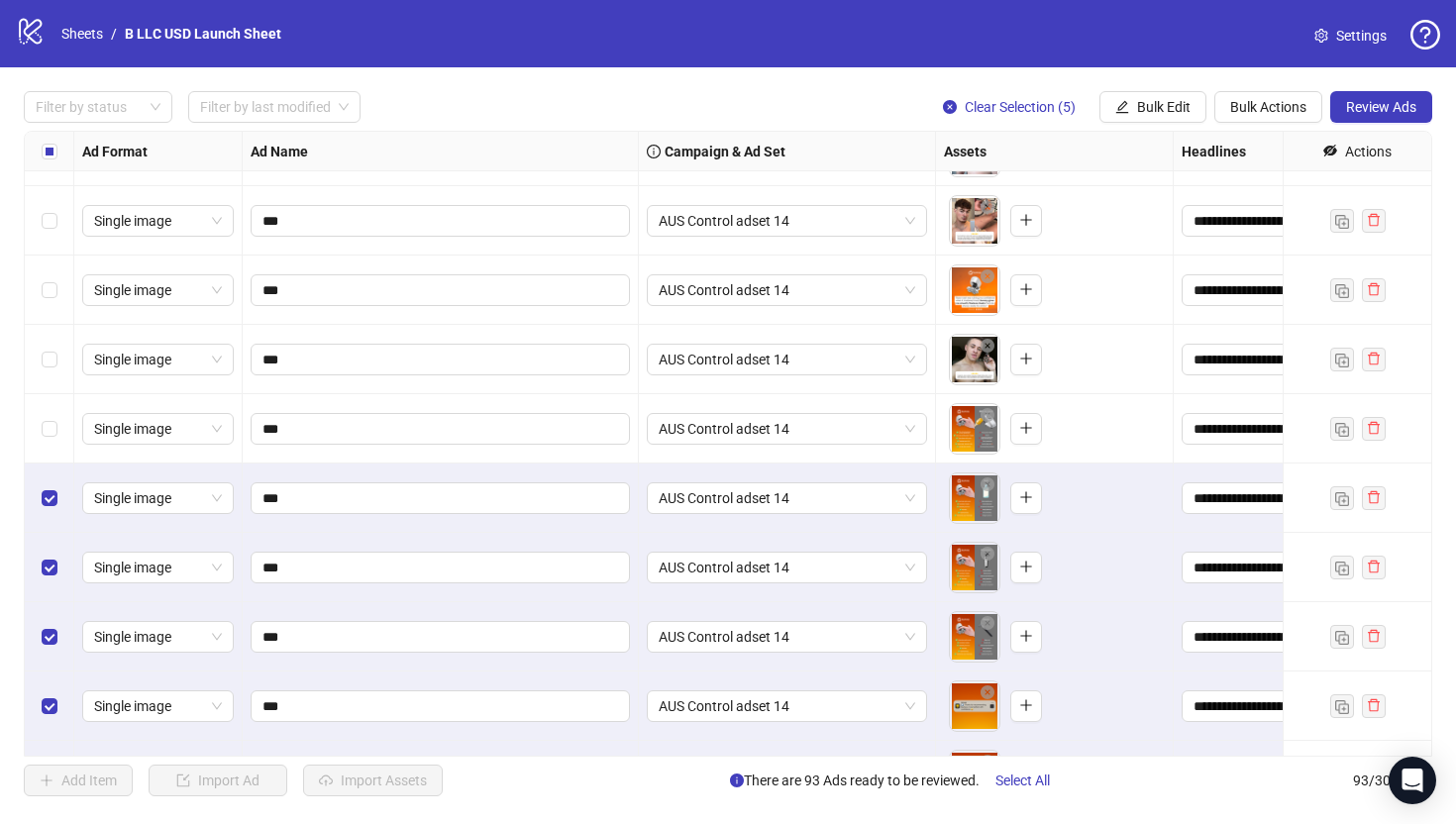 scroll, scrollTop: 5747, scrollLeft: 0, axis: vertical 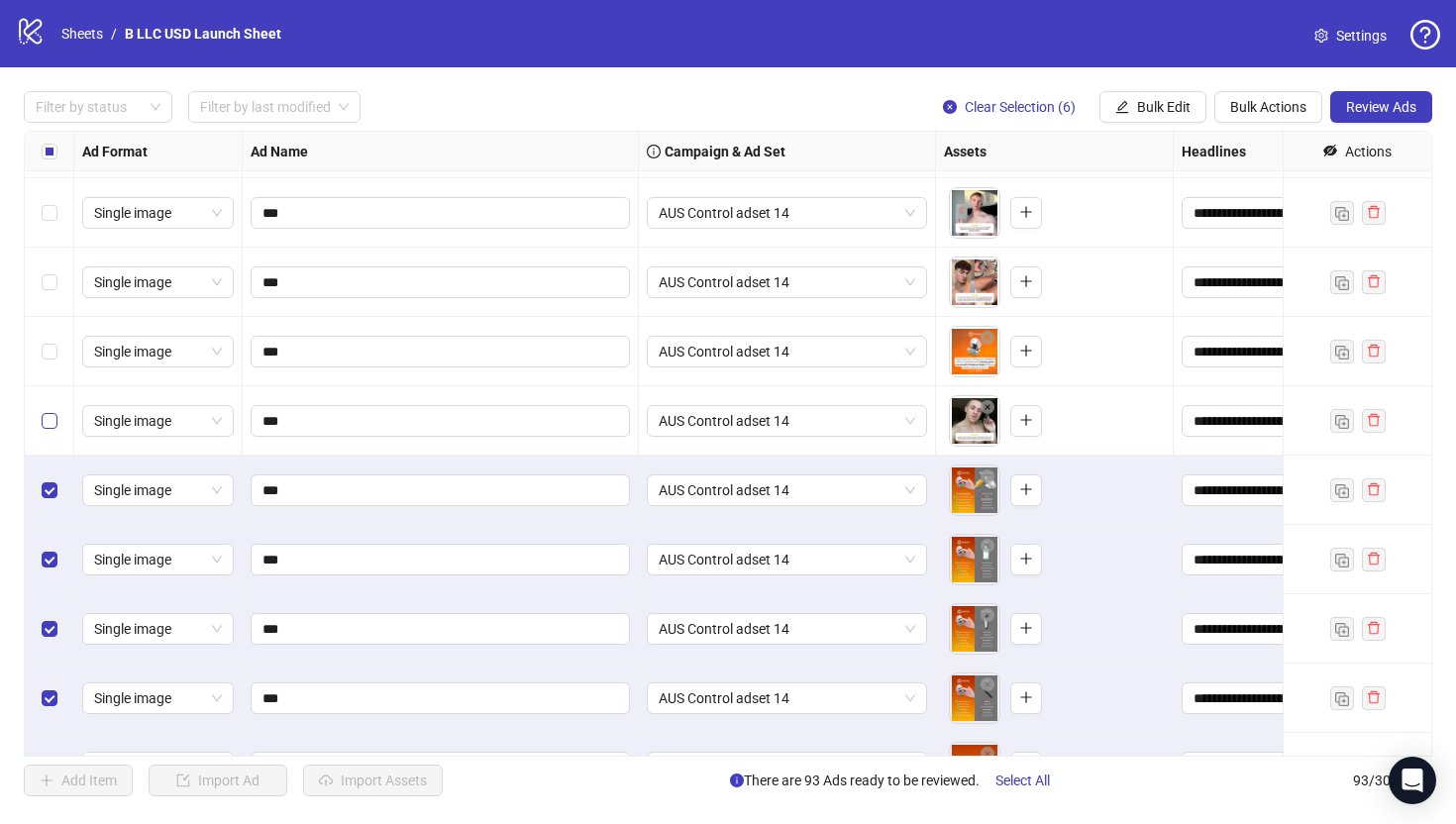 click at bounding box center (50, 421) 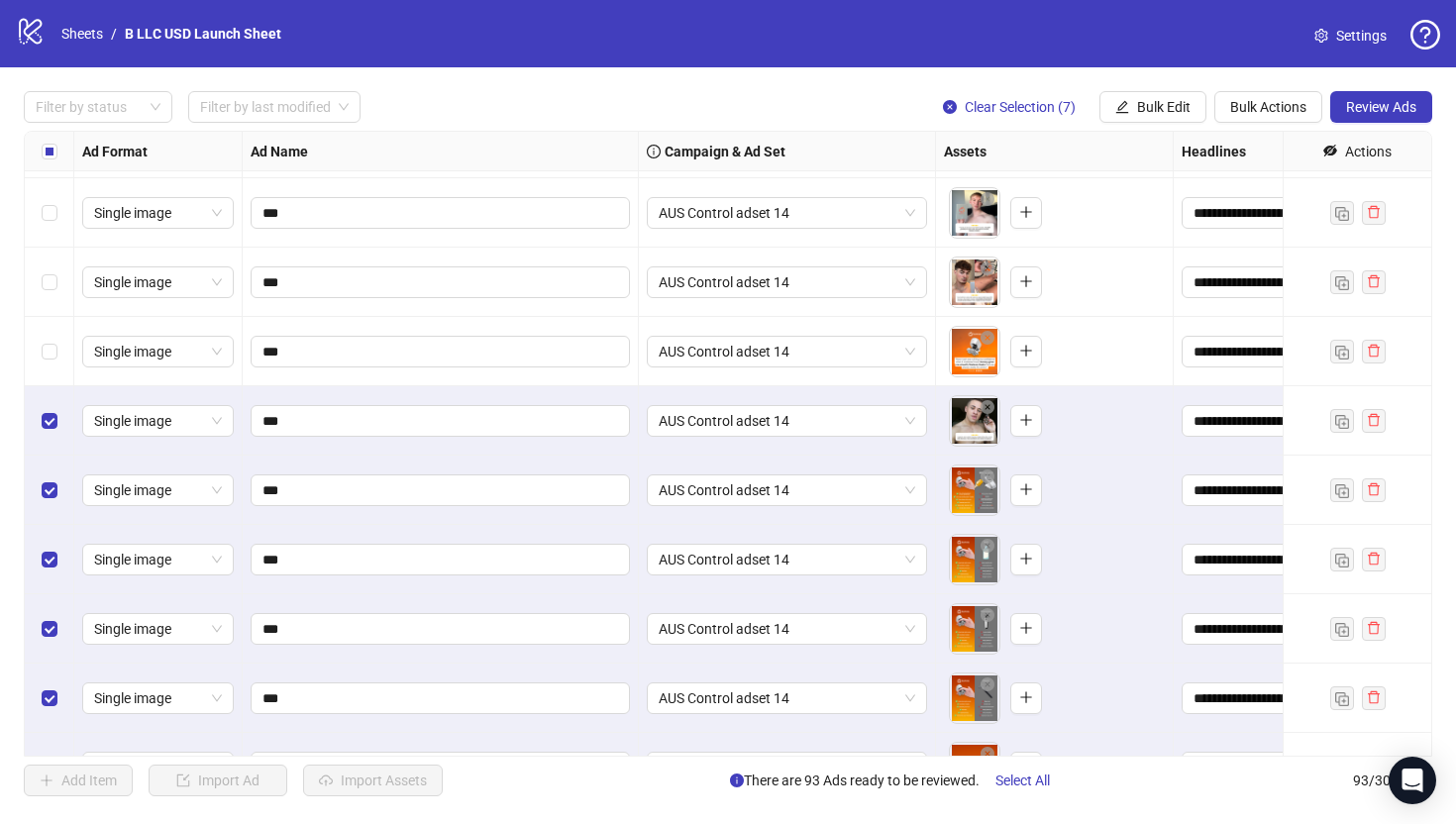 scroll, scrollTop: 5718, scrollLeft: 0, axis: vertical 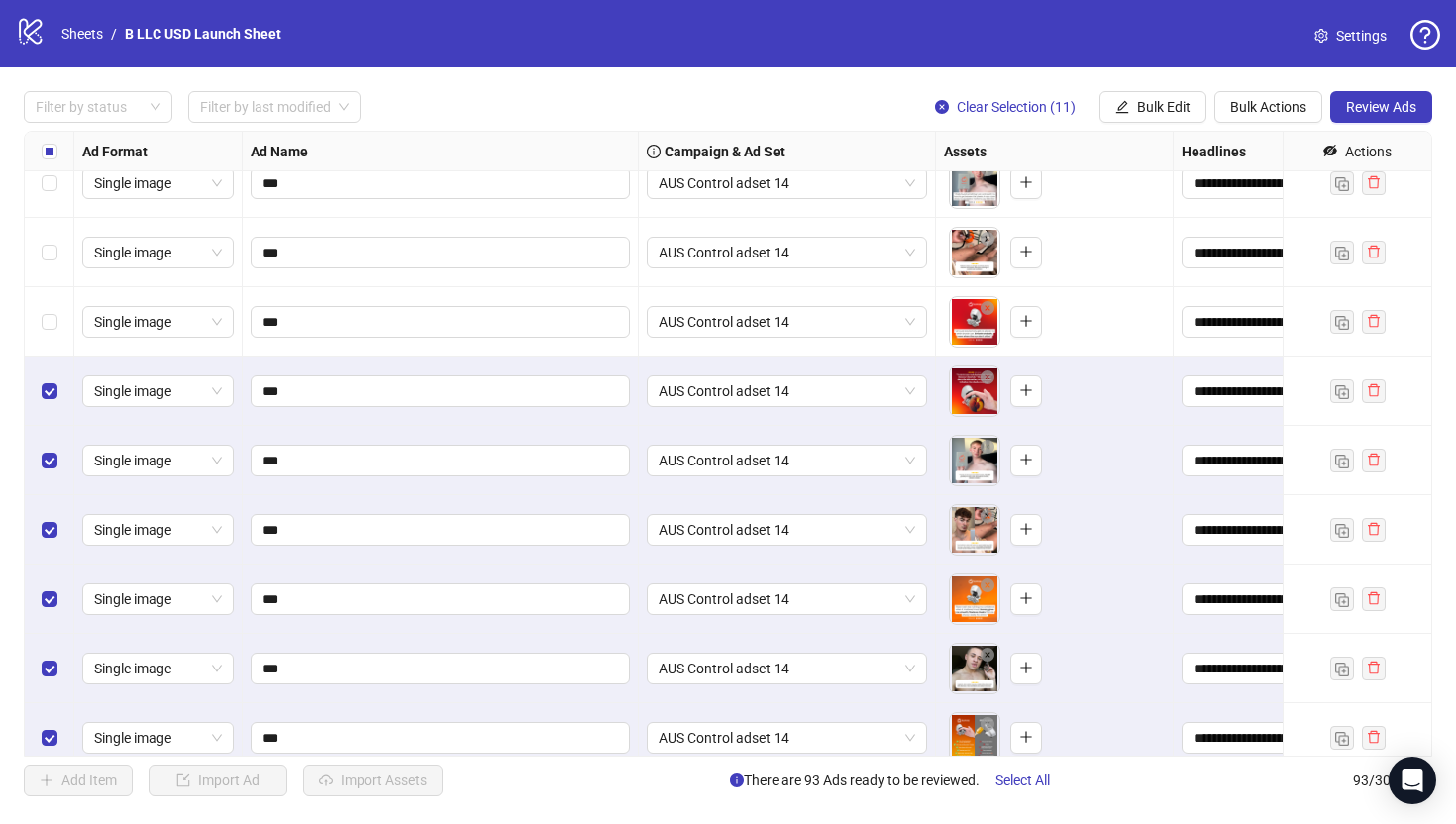 click at bounding box center (50, 322) 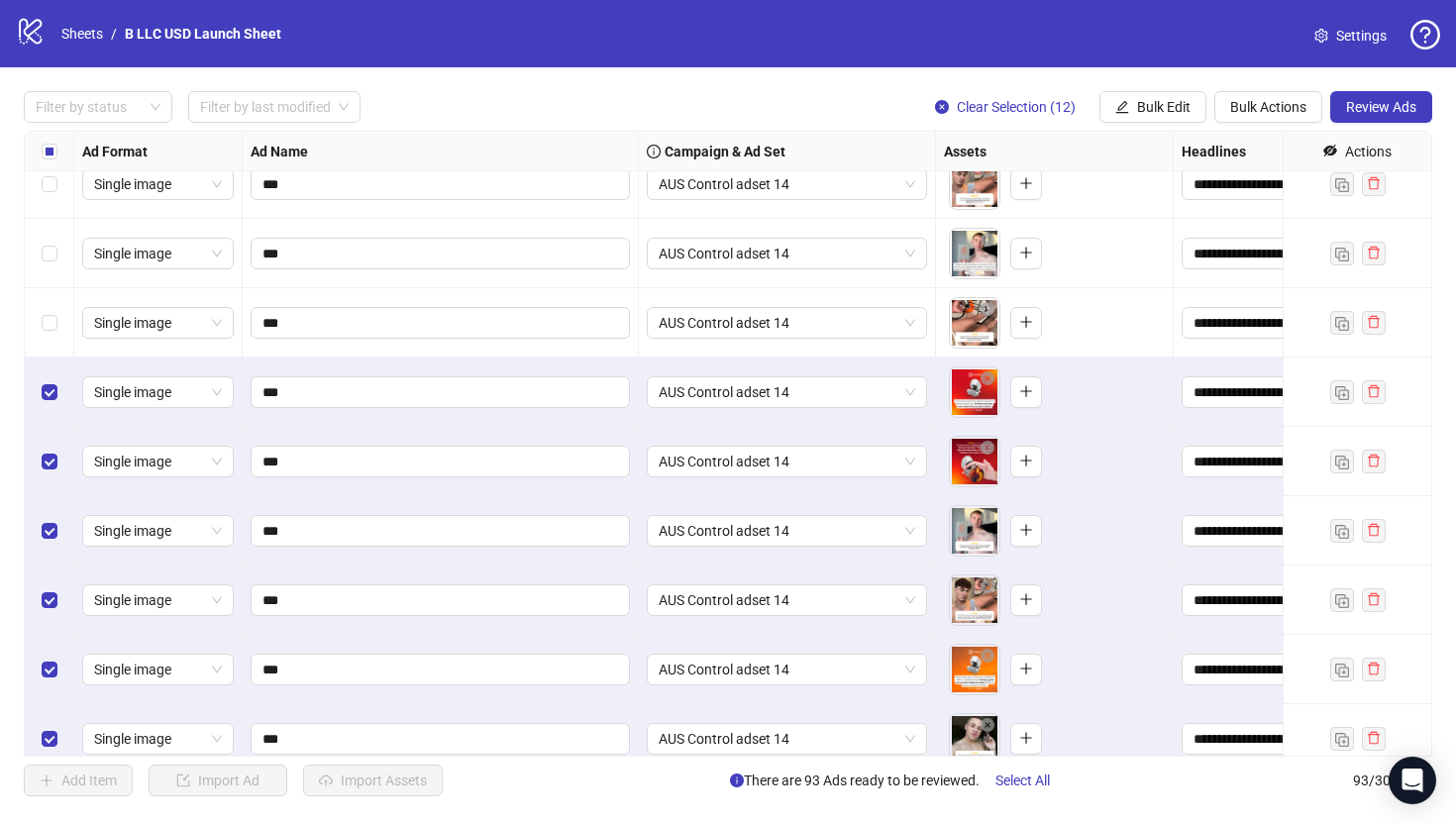click at bounding box center [50, 323] 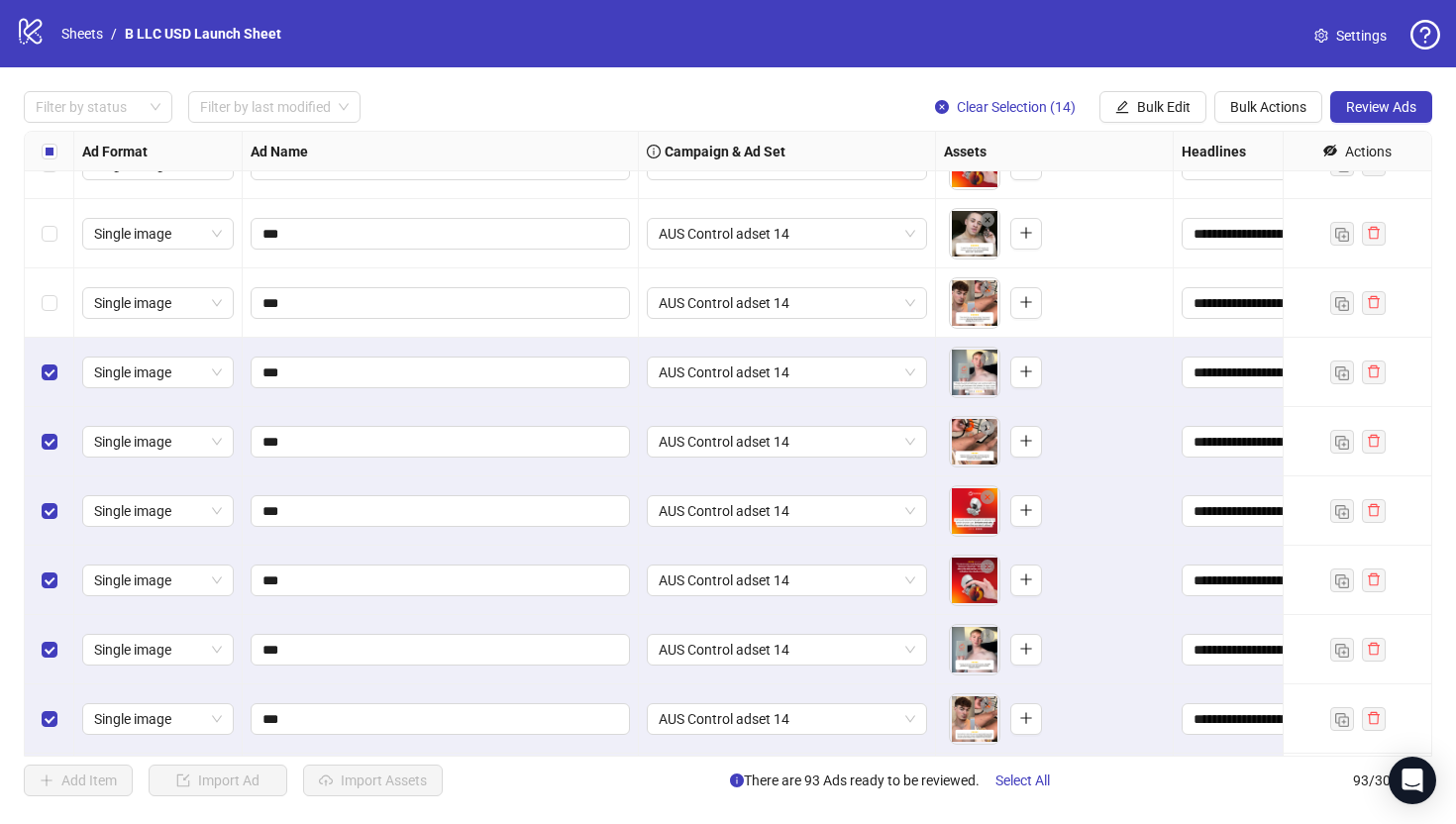 click at bounding box center [50, 303] 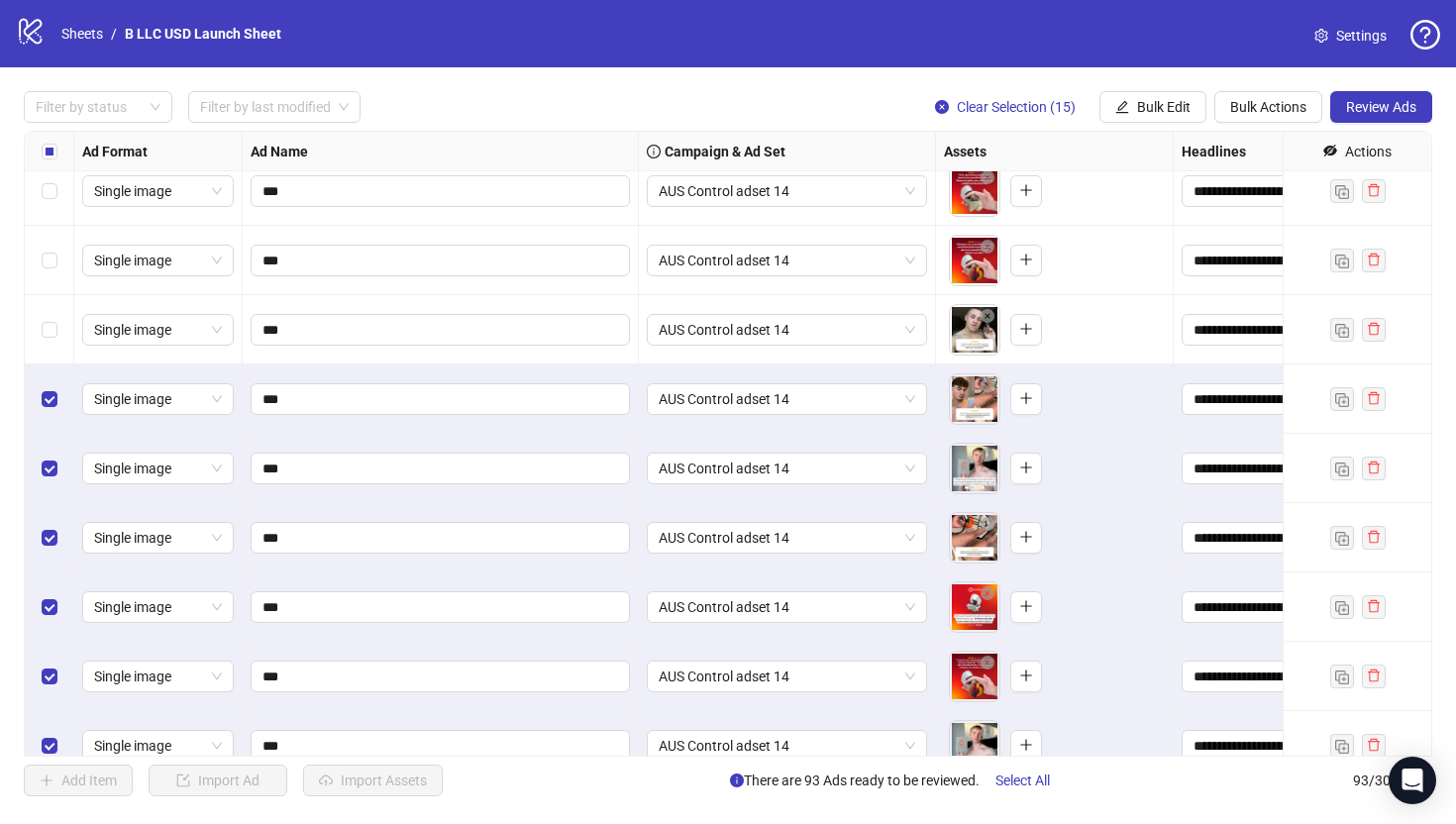 click at bounding box center [50, 330] 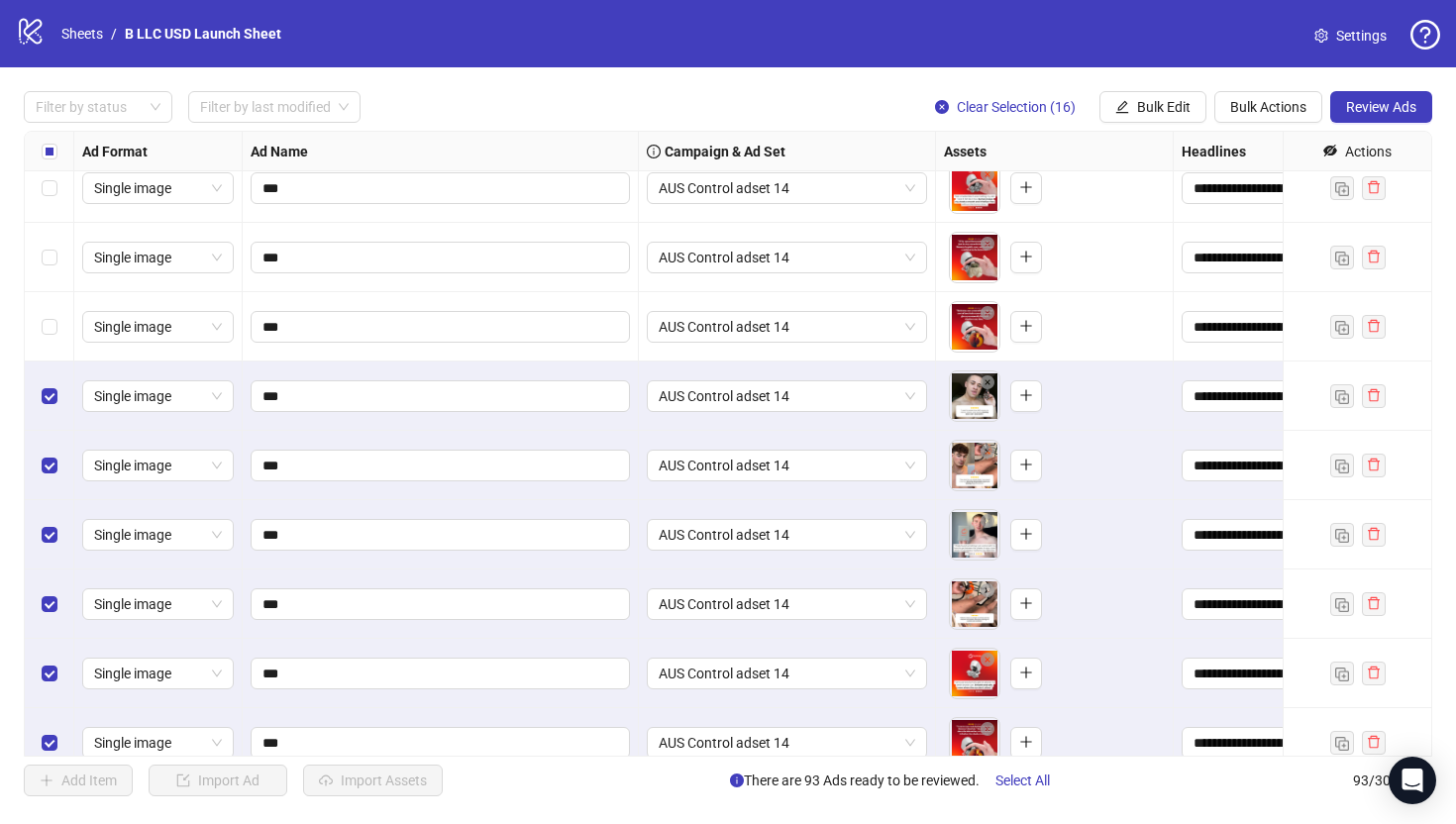 click at bounding box center [50, 327] 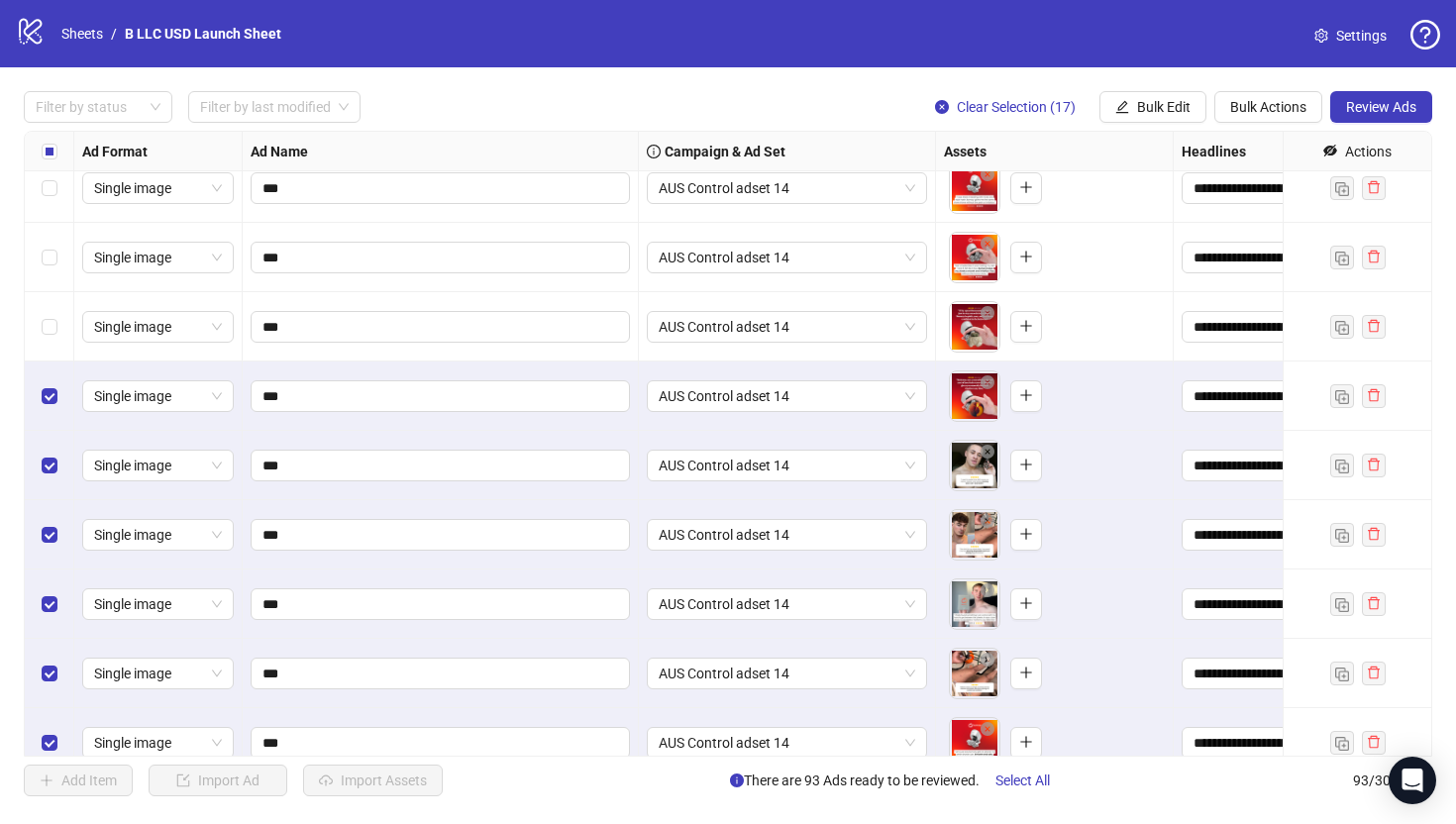 click at bounding box center [50, 327] 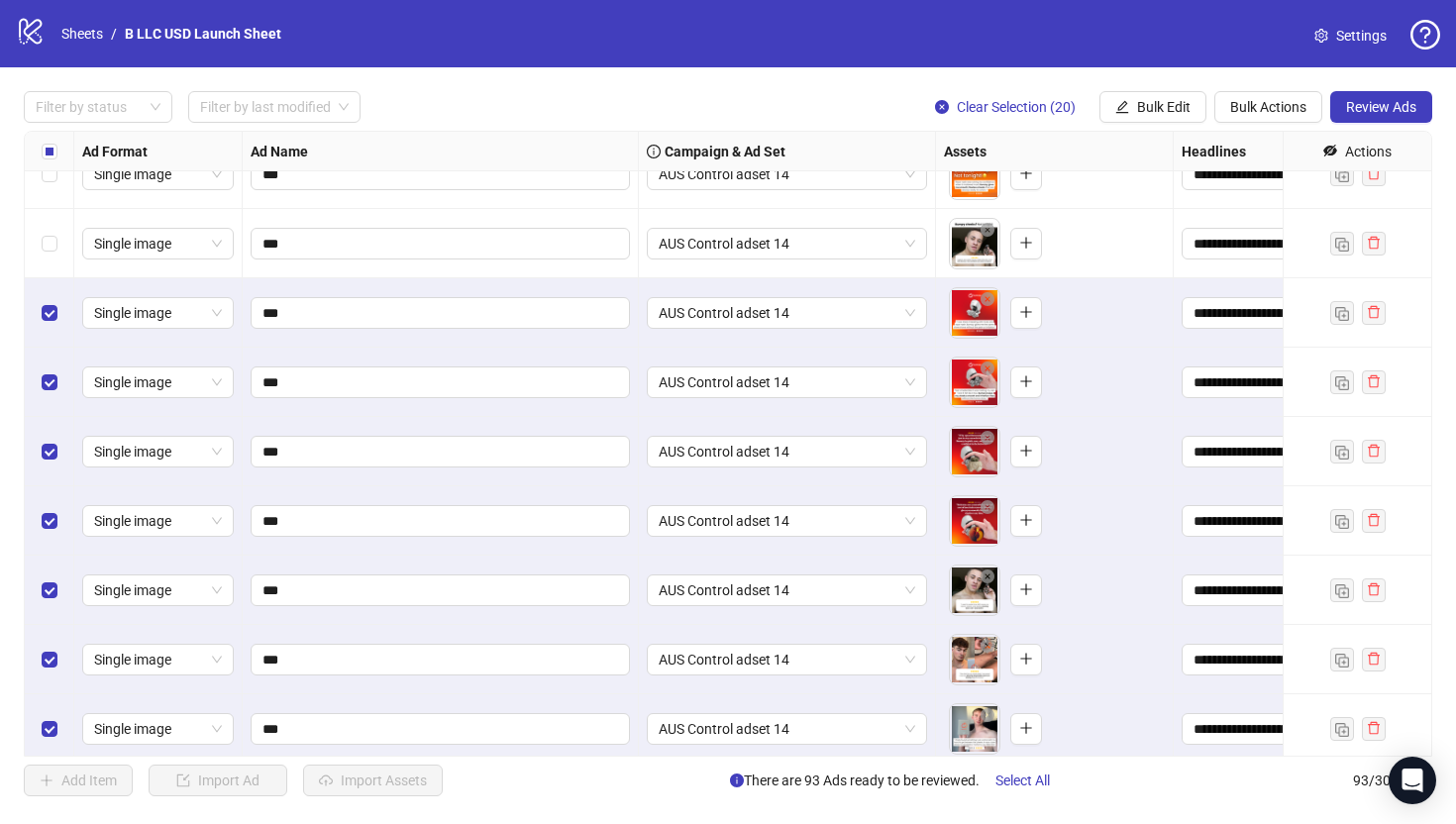 scroll, scrollTop: 4872, scrollLeft: 0, axis: vertical 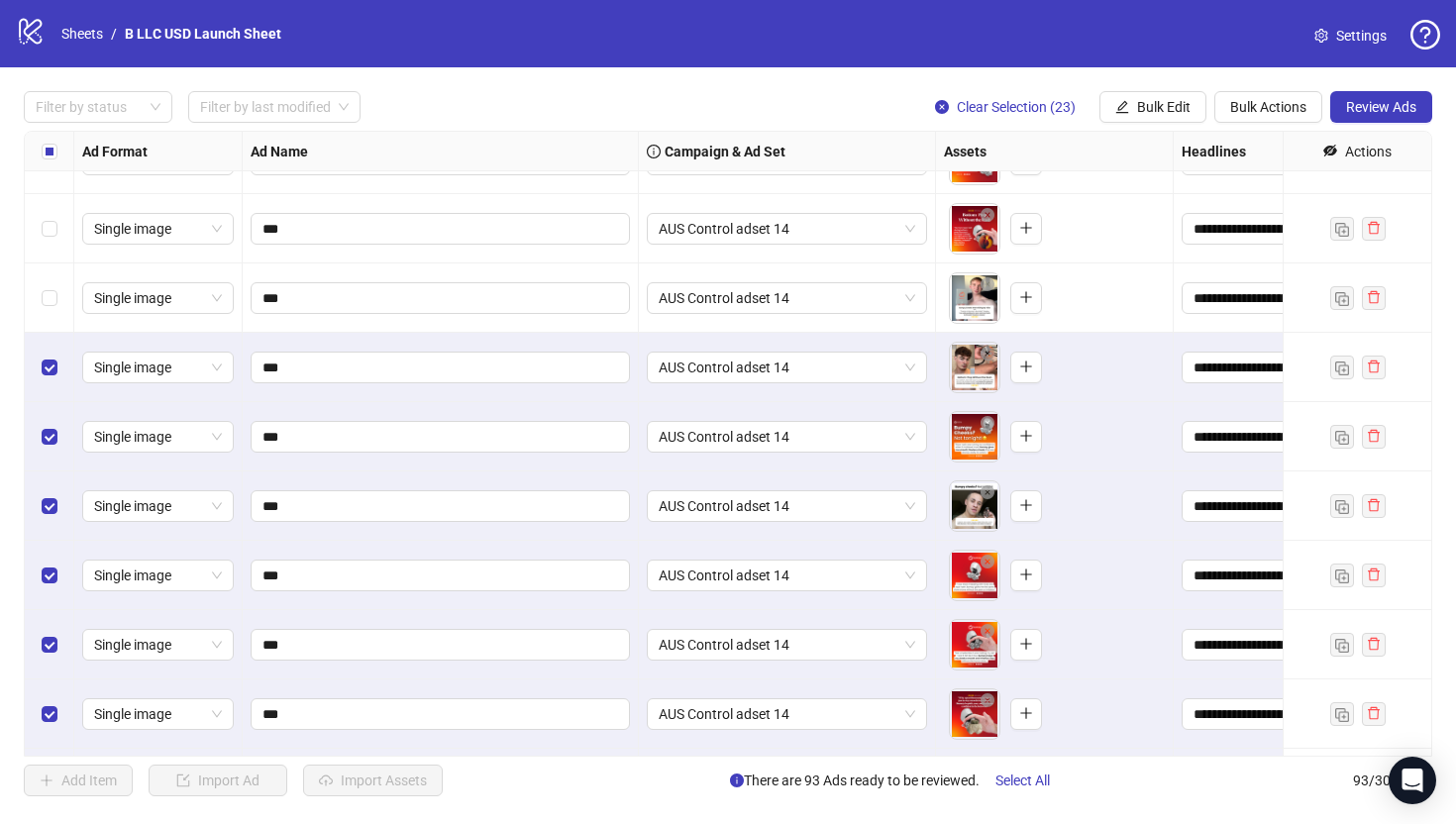 click at bounding box center [50, 298] 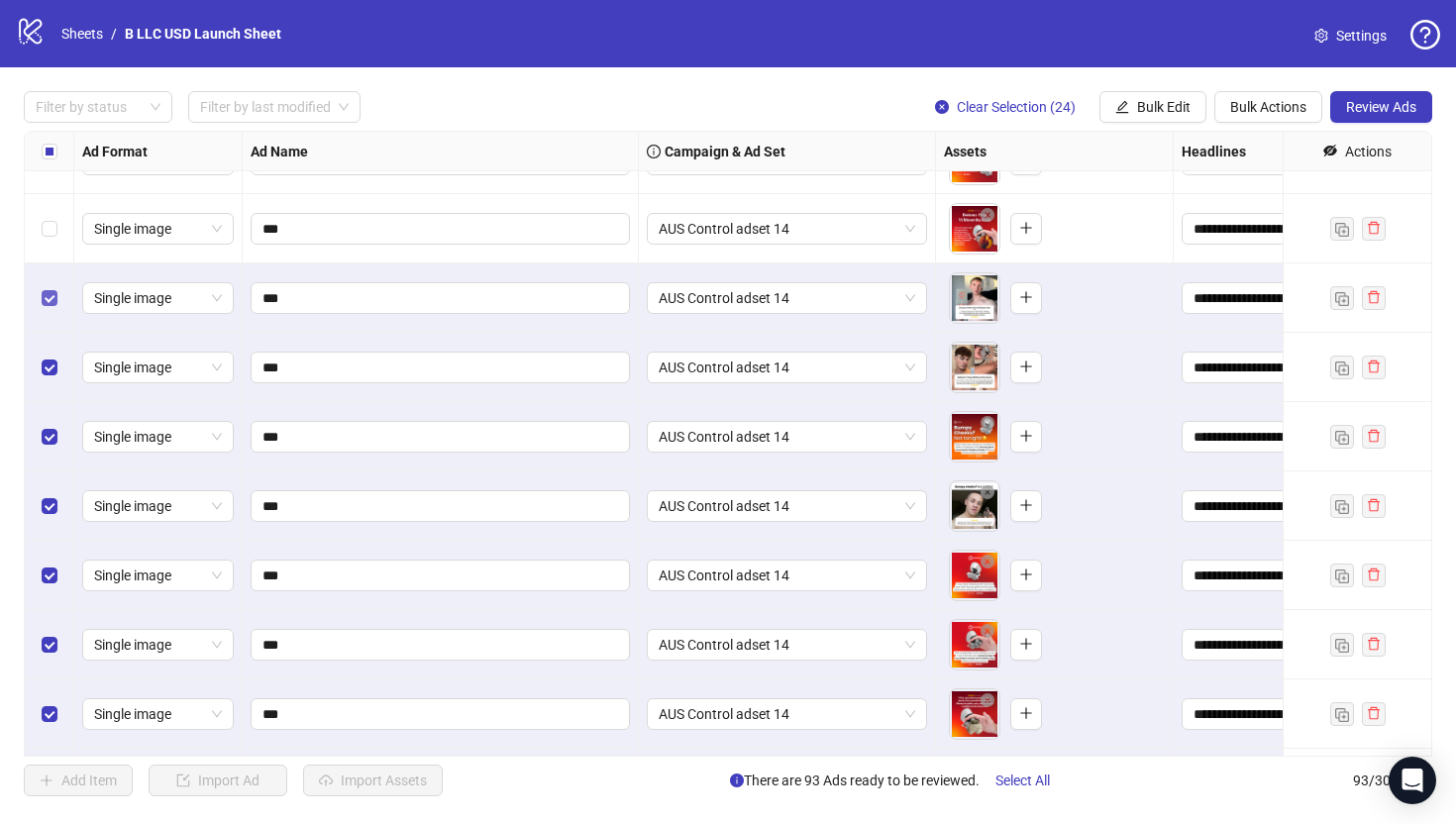 click at bounding box center [50, 298] 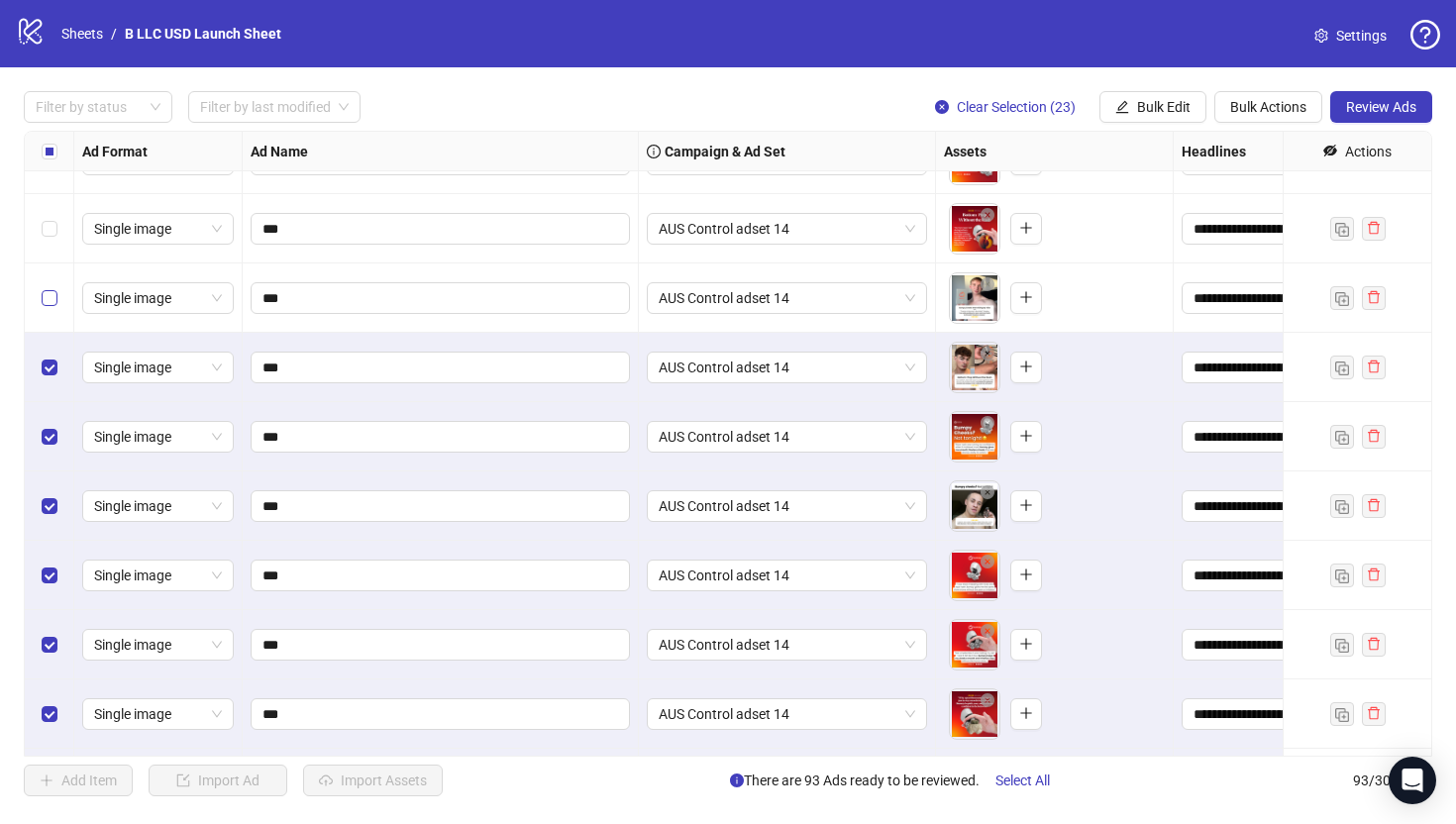scroll, scrollTop: 4650, scrollLeft: 0, axis: vertical 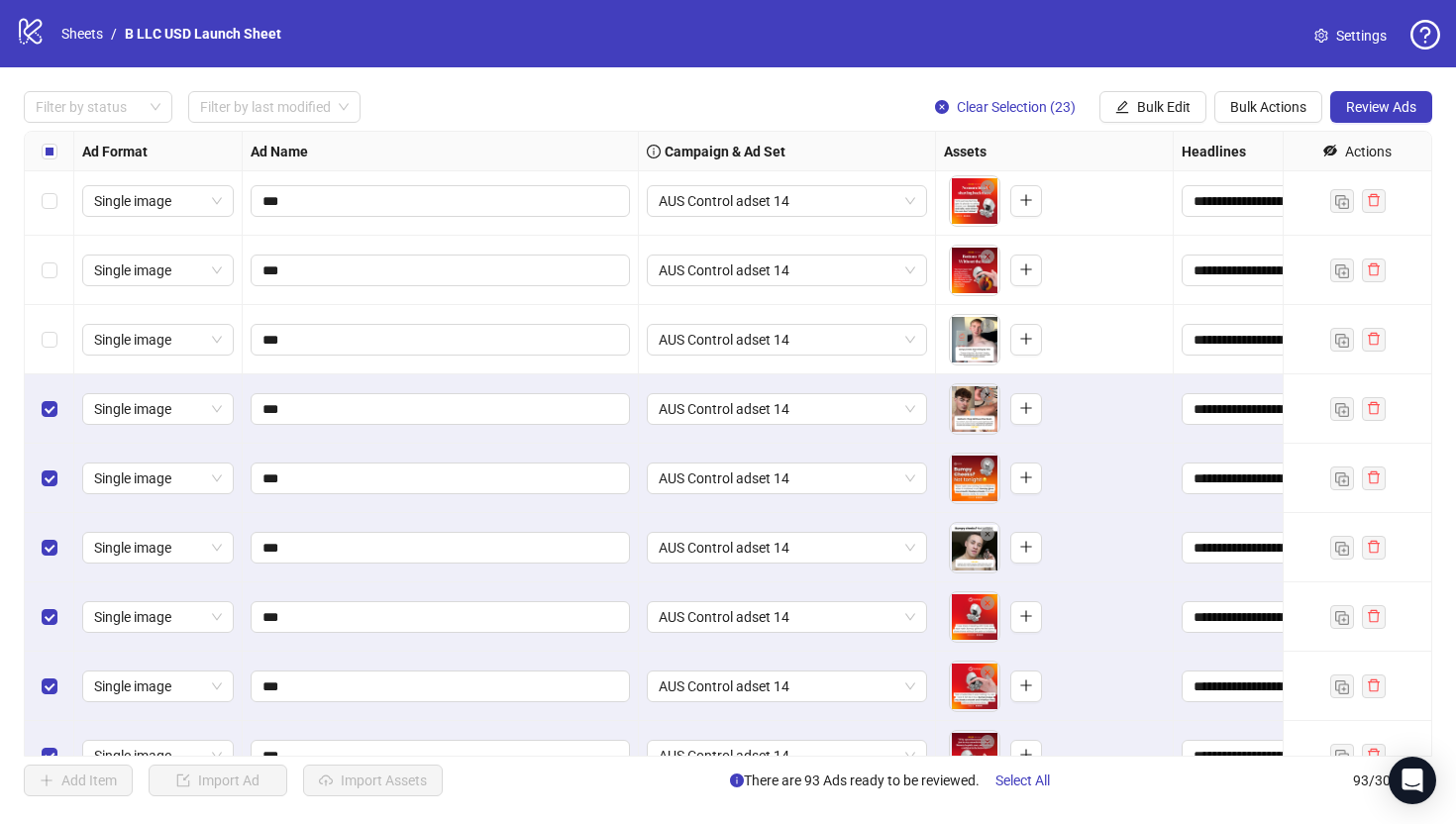 click at bounding box center (50, 340) 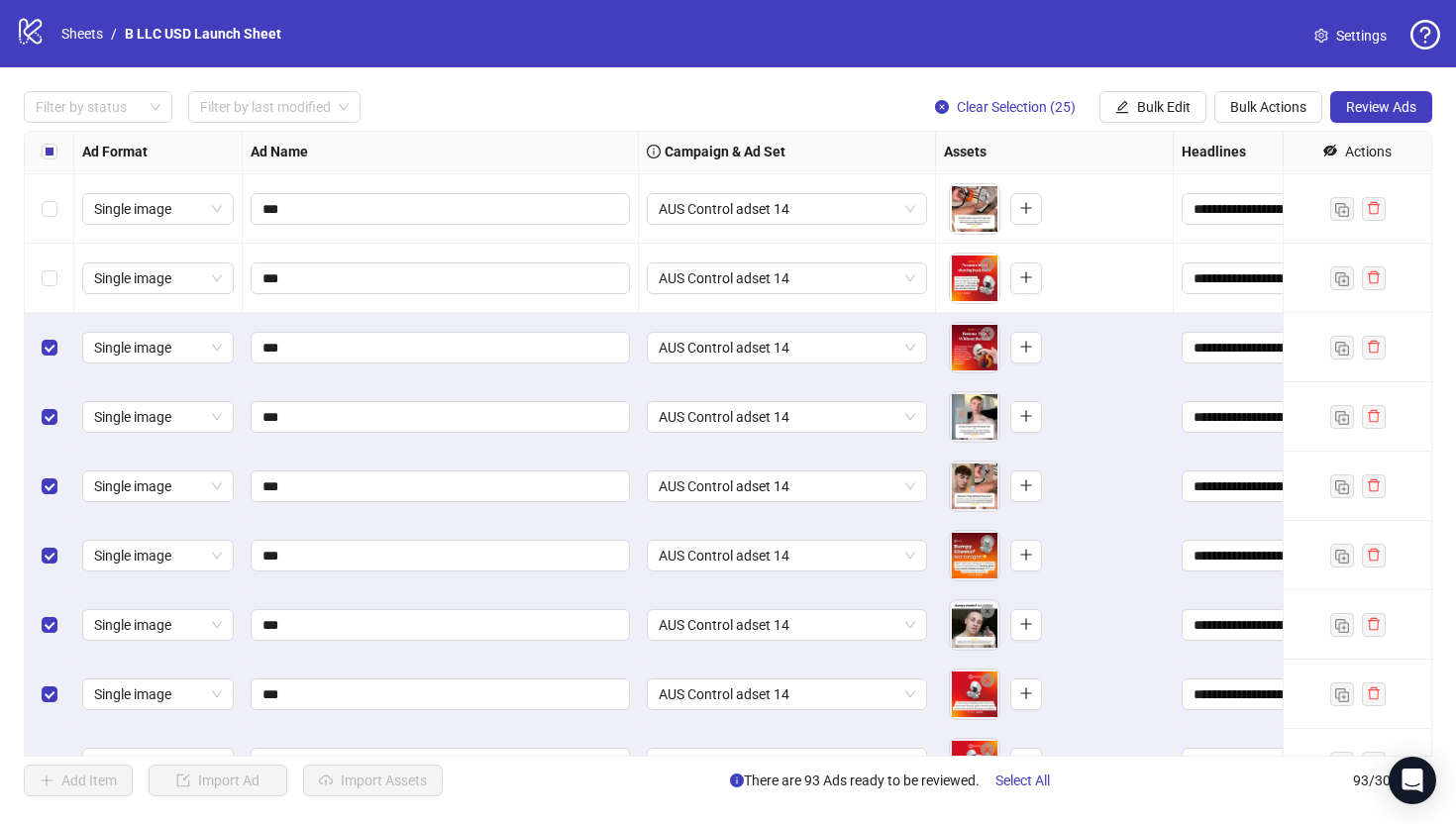click at bounding box center (50, 278) 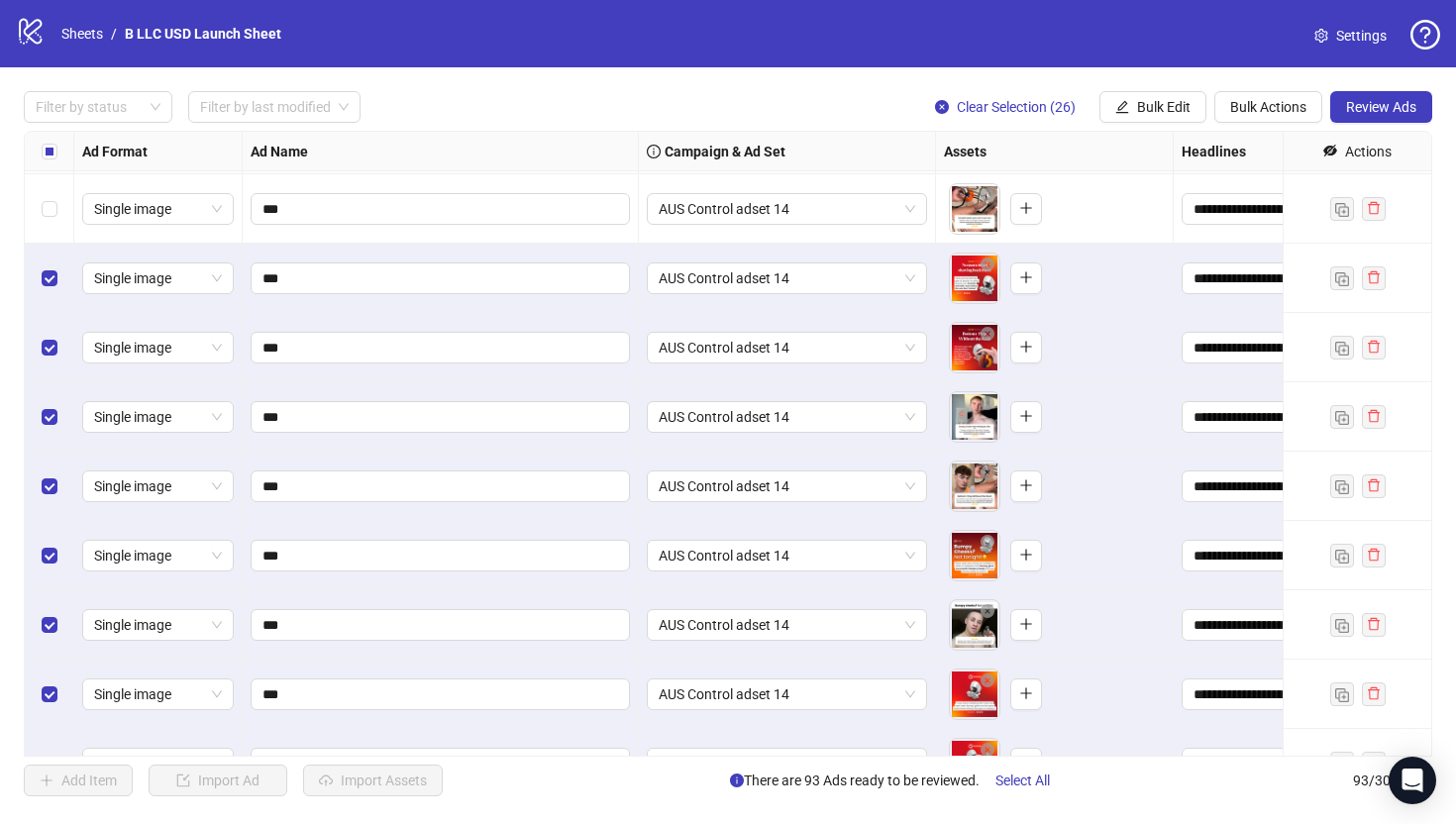 scroll, scrollTop: 4482, scrollLeft: 0, axis: vertical 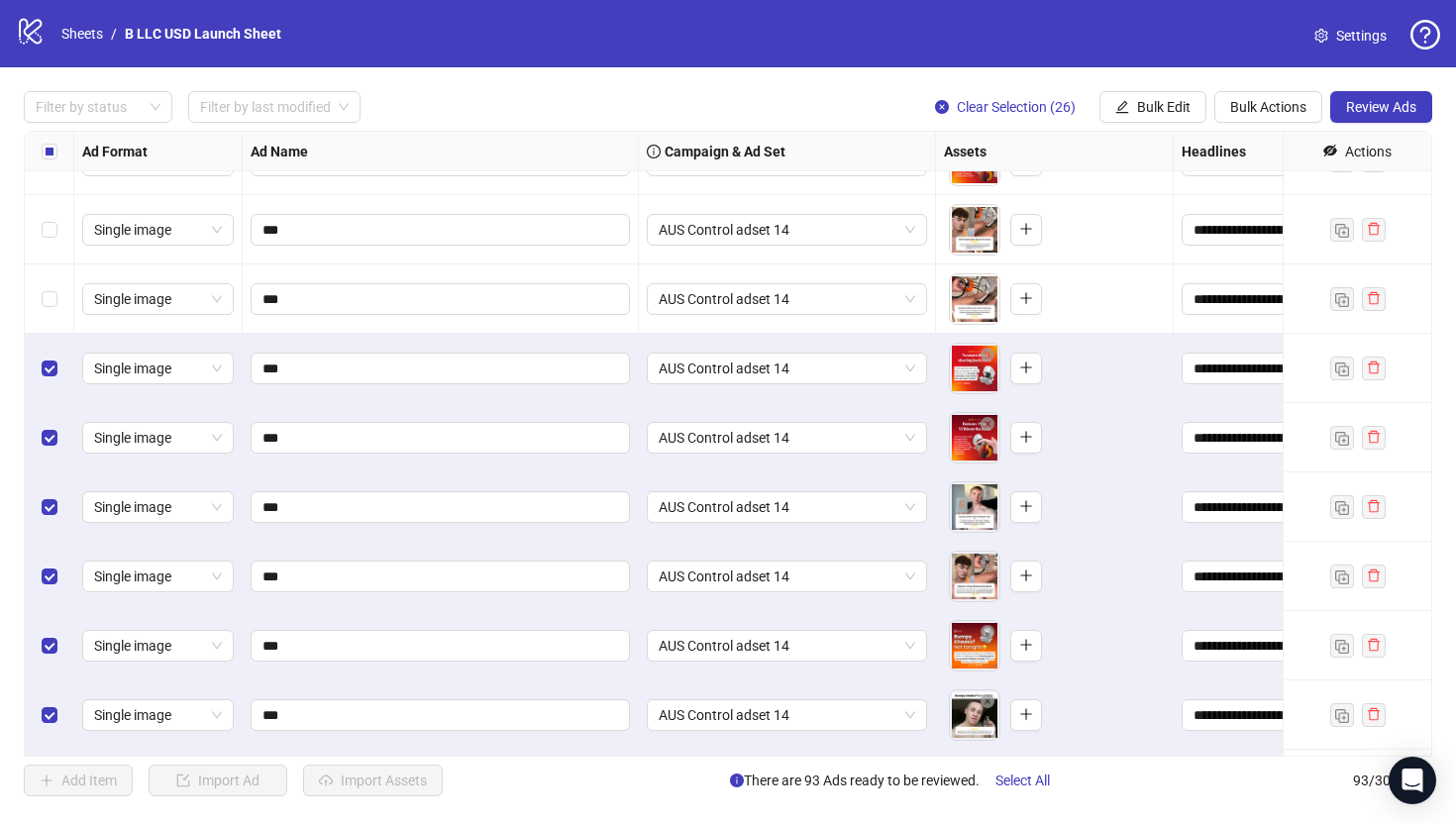 click at bounding box center [50, 299] 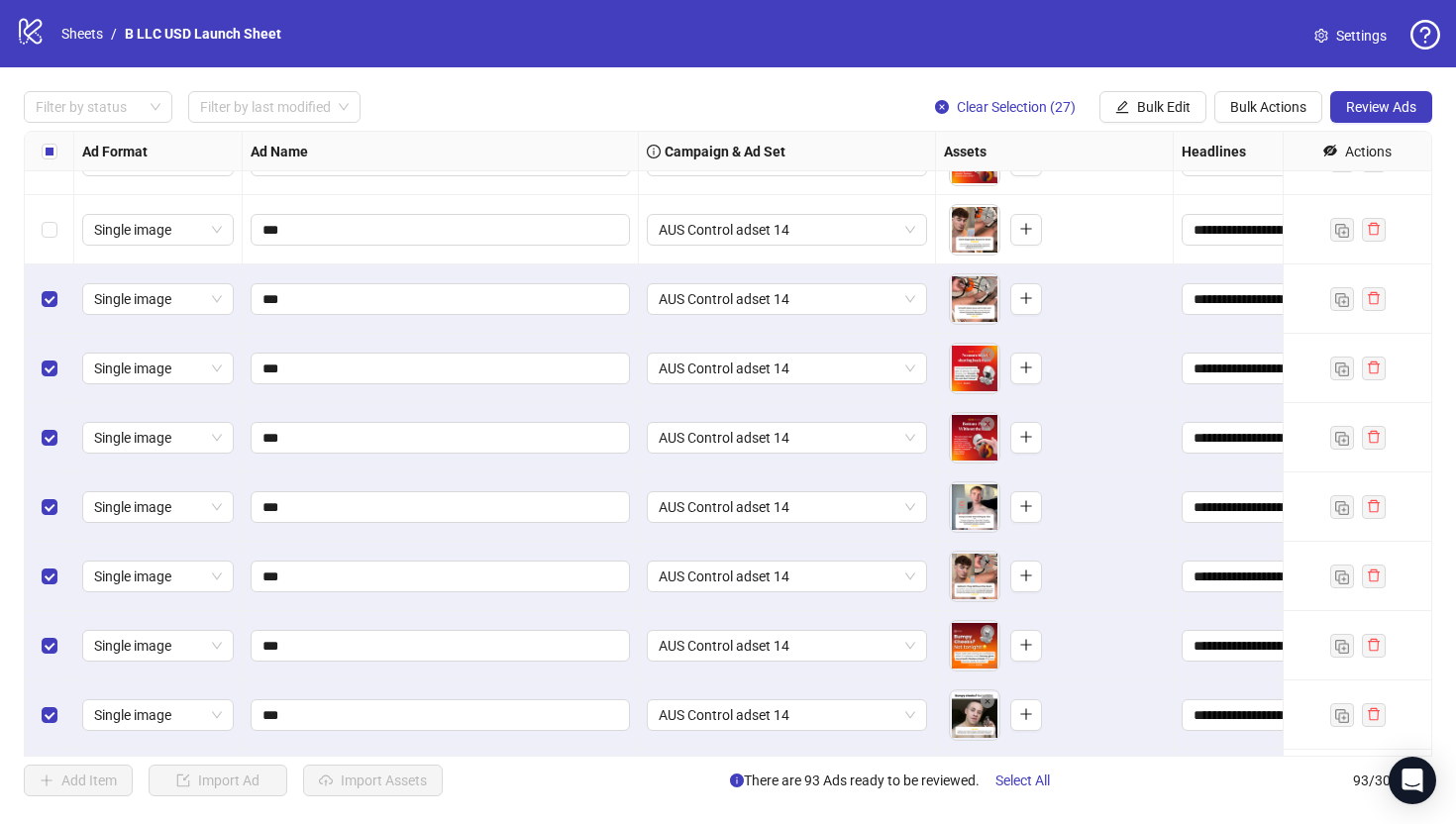 click at bounding box center (50, 230) 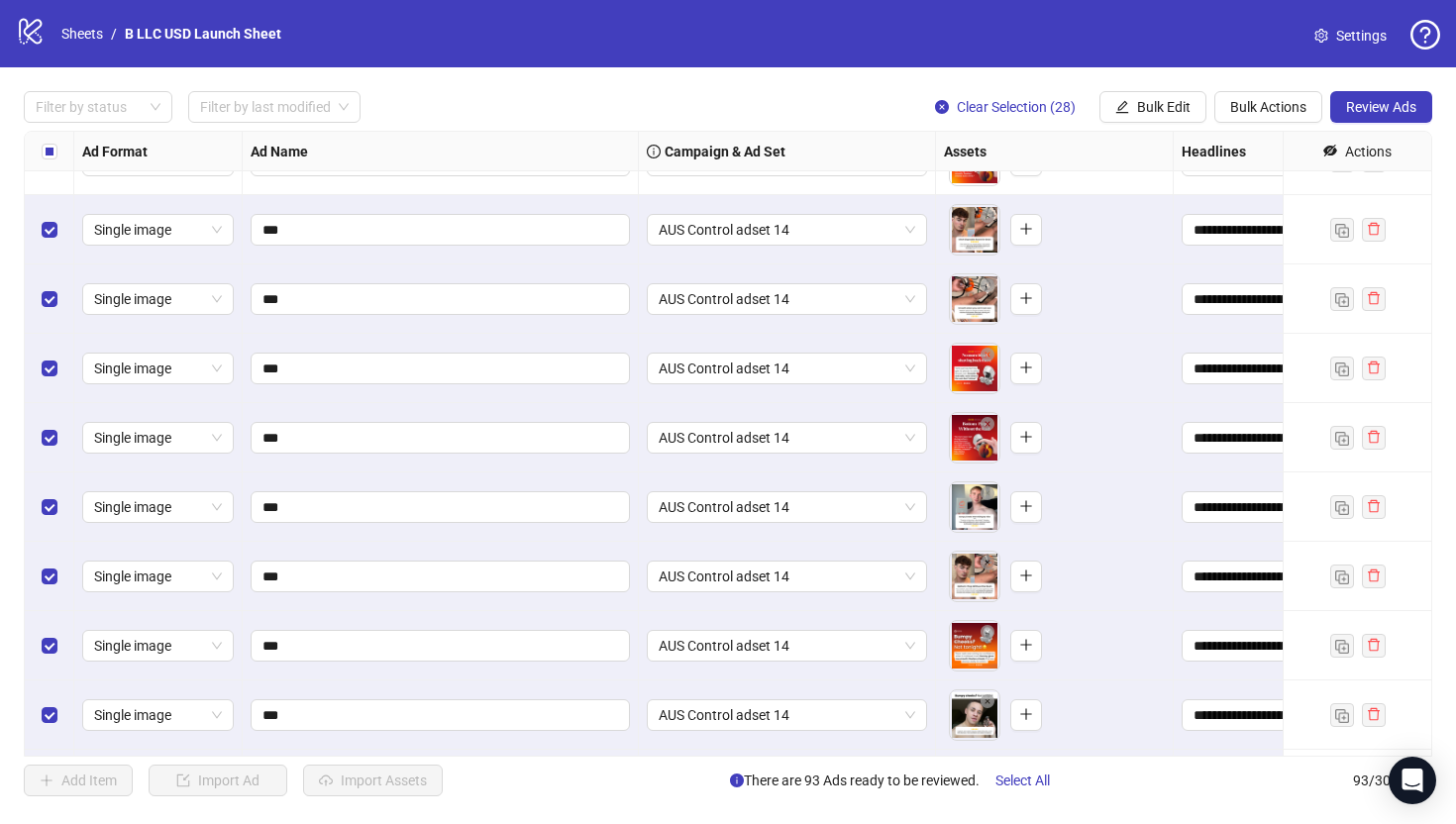 scroll, scrollTop: 4363, scrollLeft: 0, axis: vertical 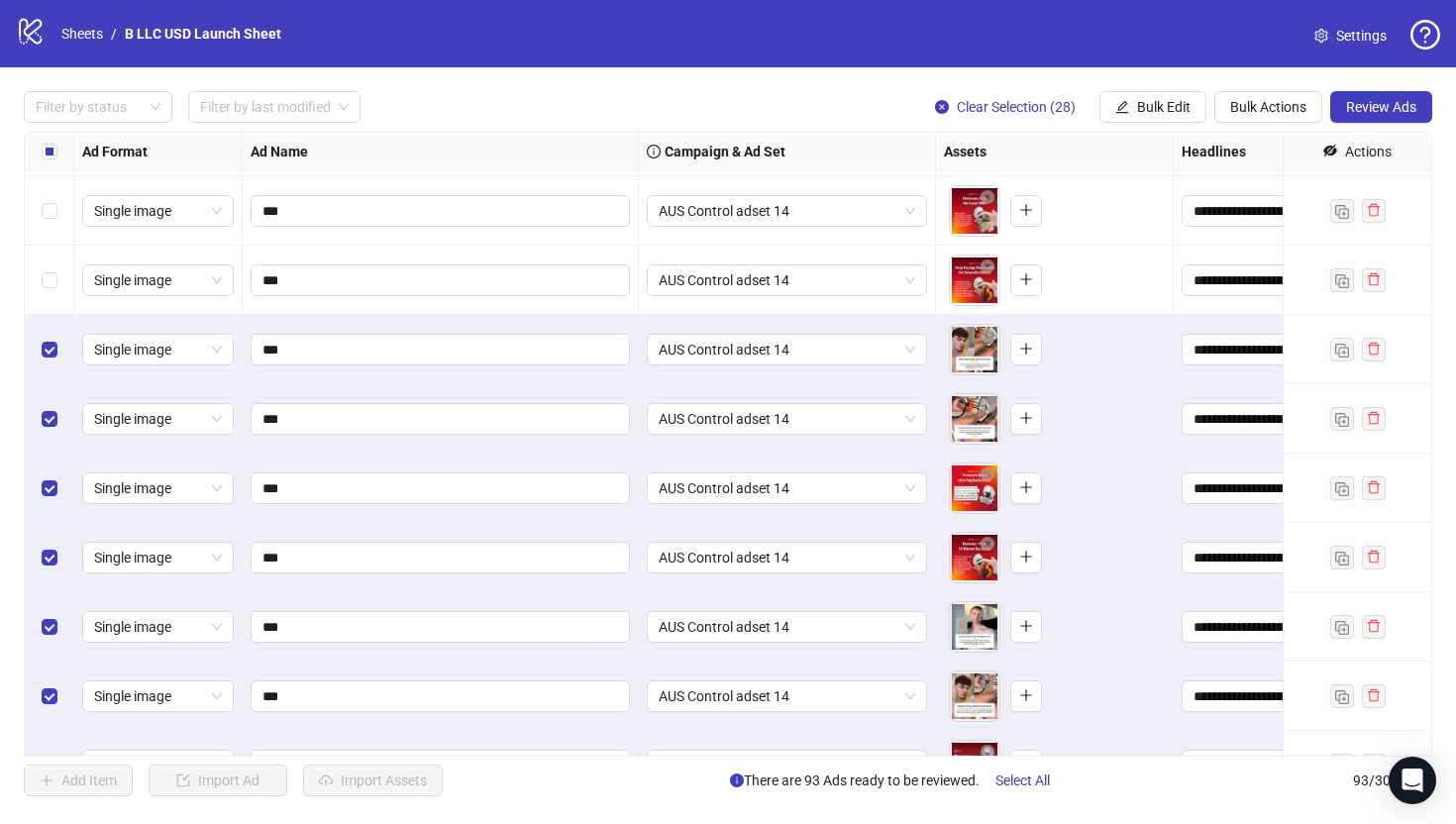 click at bounding box center [50, 280] 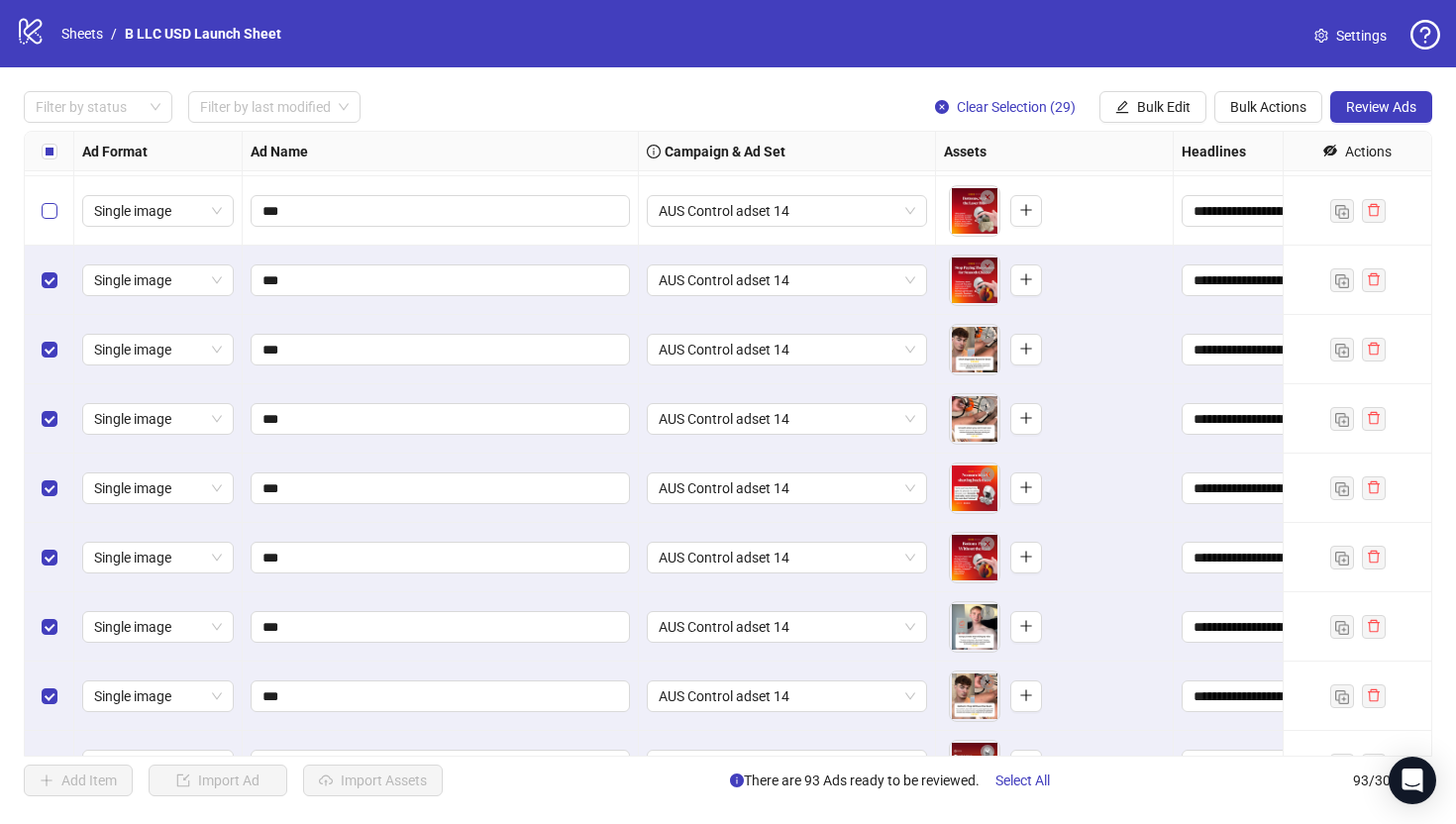 click at bounding box center [50, 211] 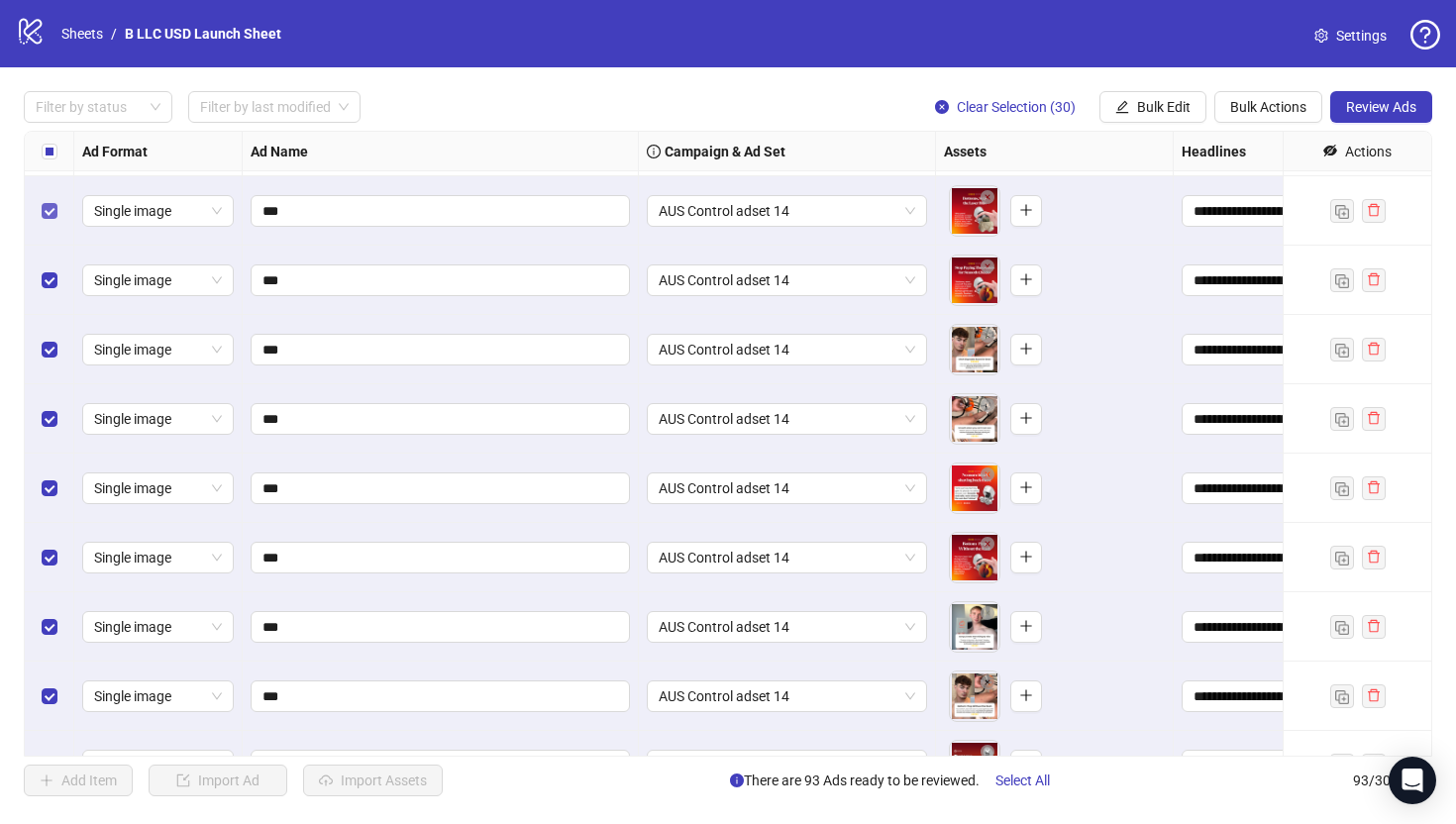 scroll, scrollTop: 4274, scrollLeft: 0, axis: vertical 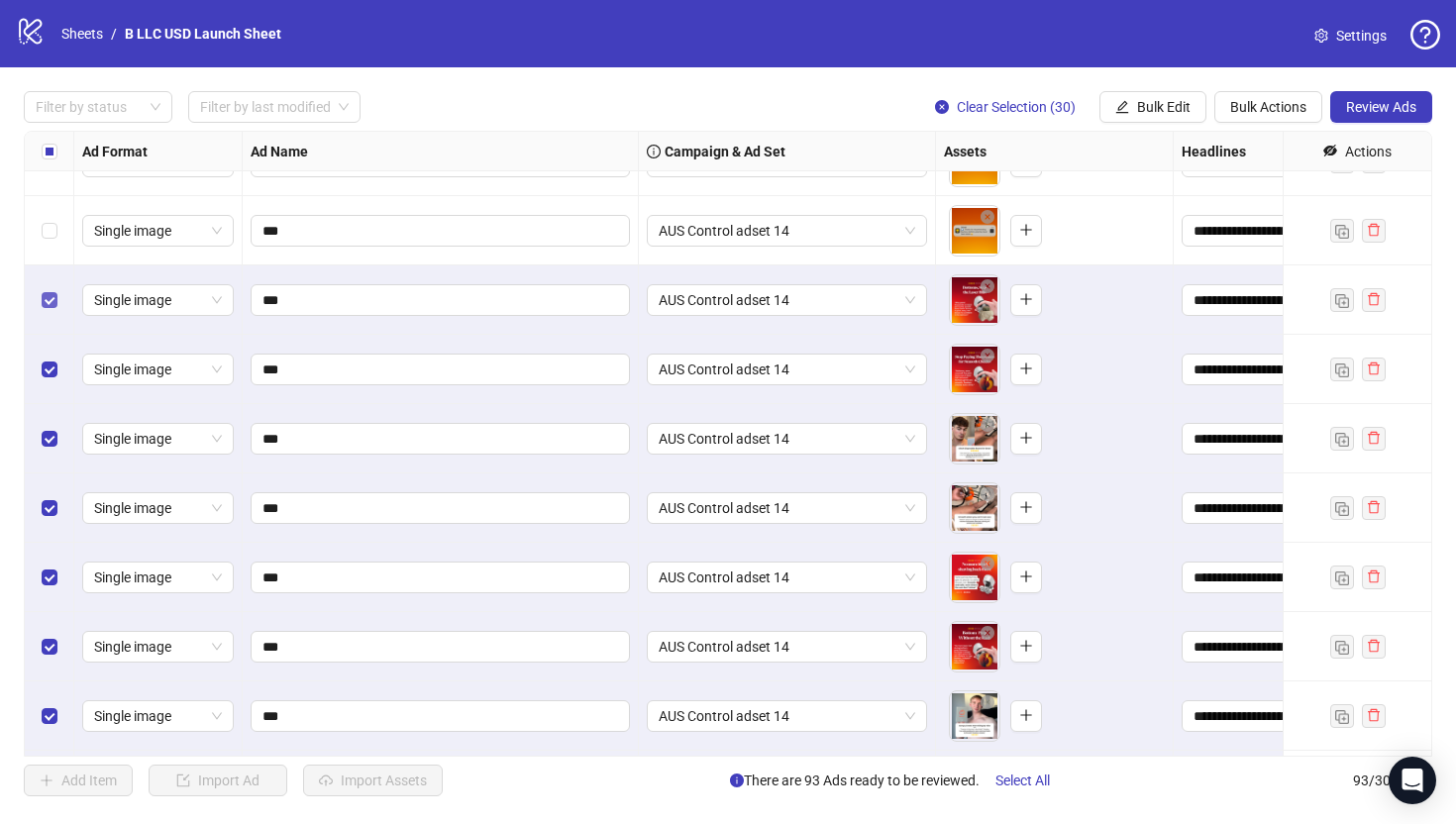 click at bounding box center (50, 231) 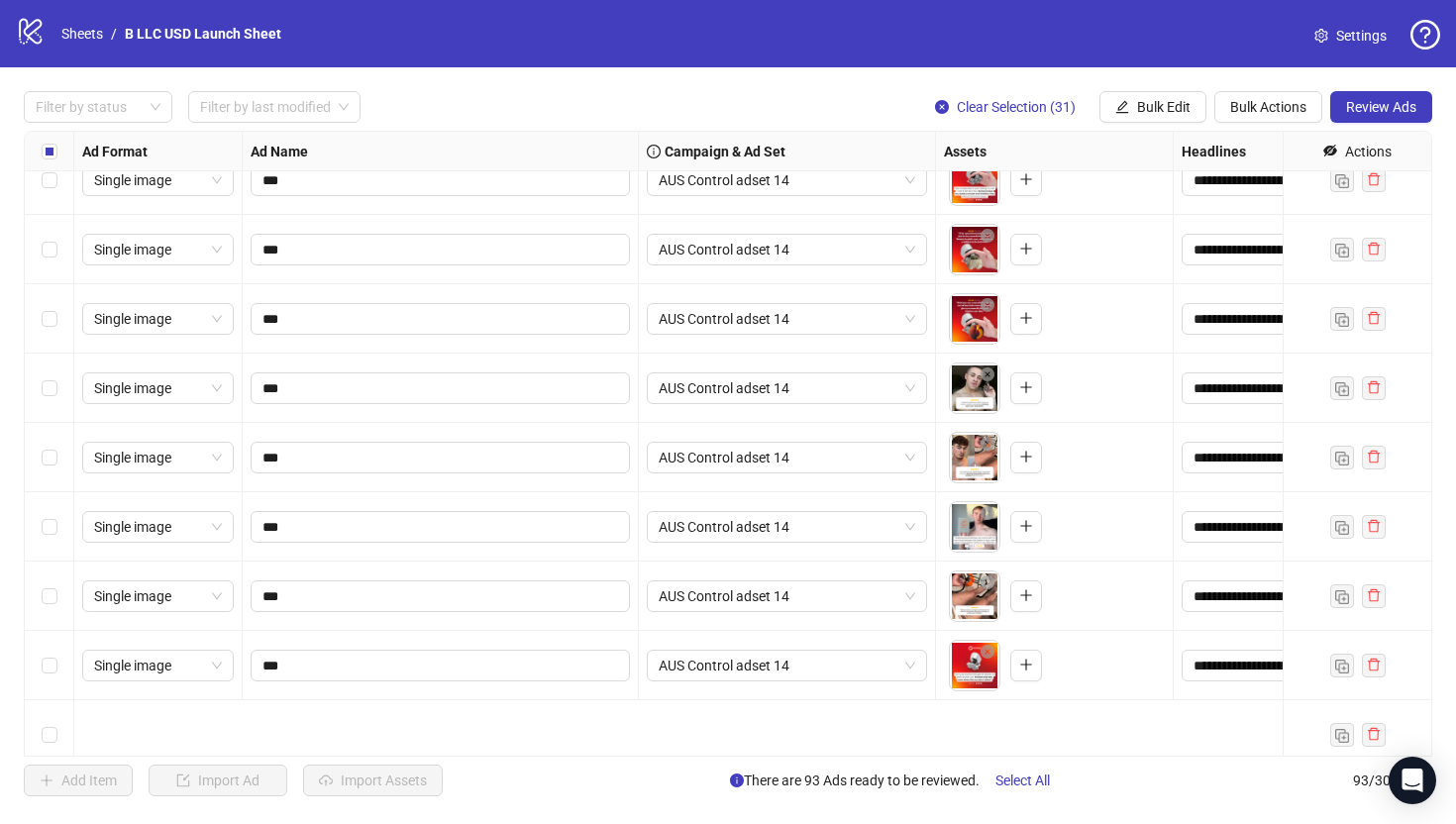 scroll, scrollTop: 2723, scrollLeft: 0, axis: vertical 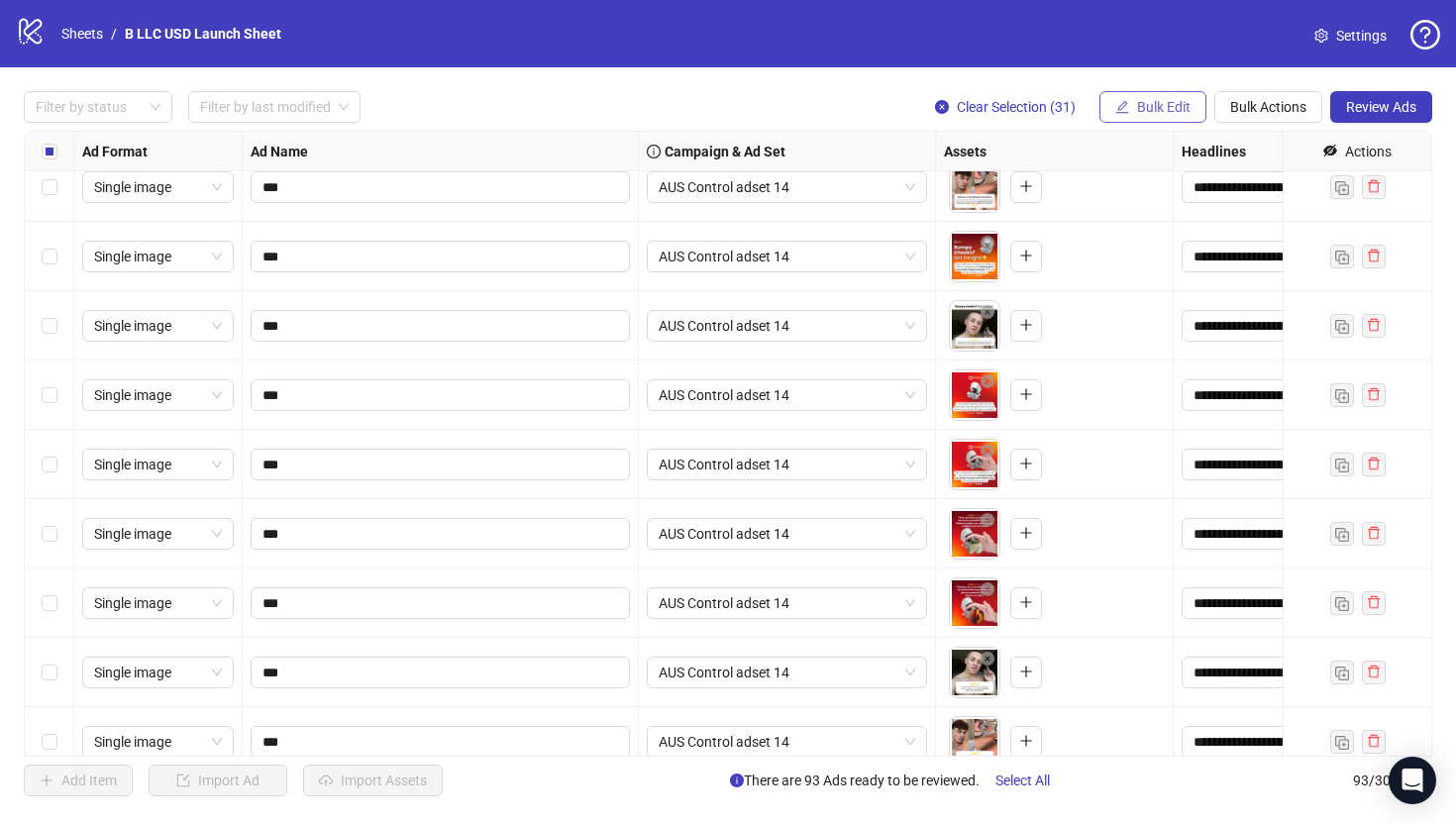 click on "Bulk Edit" at bounding box center (1153, 107) 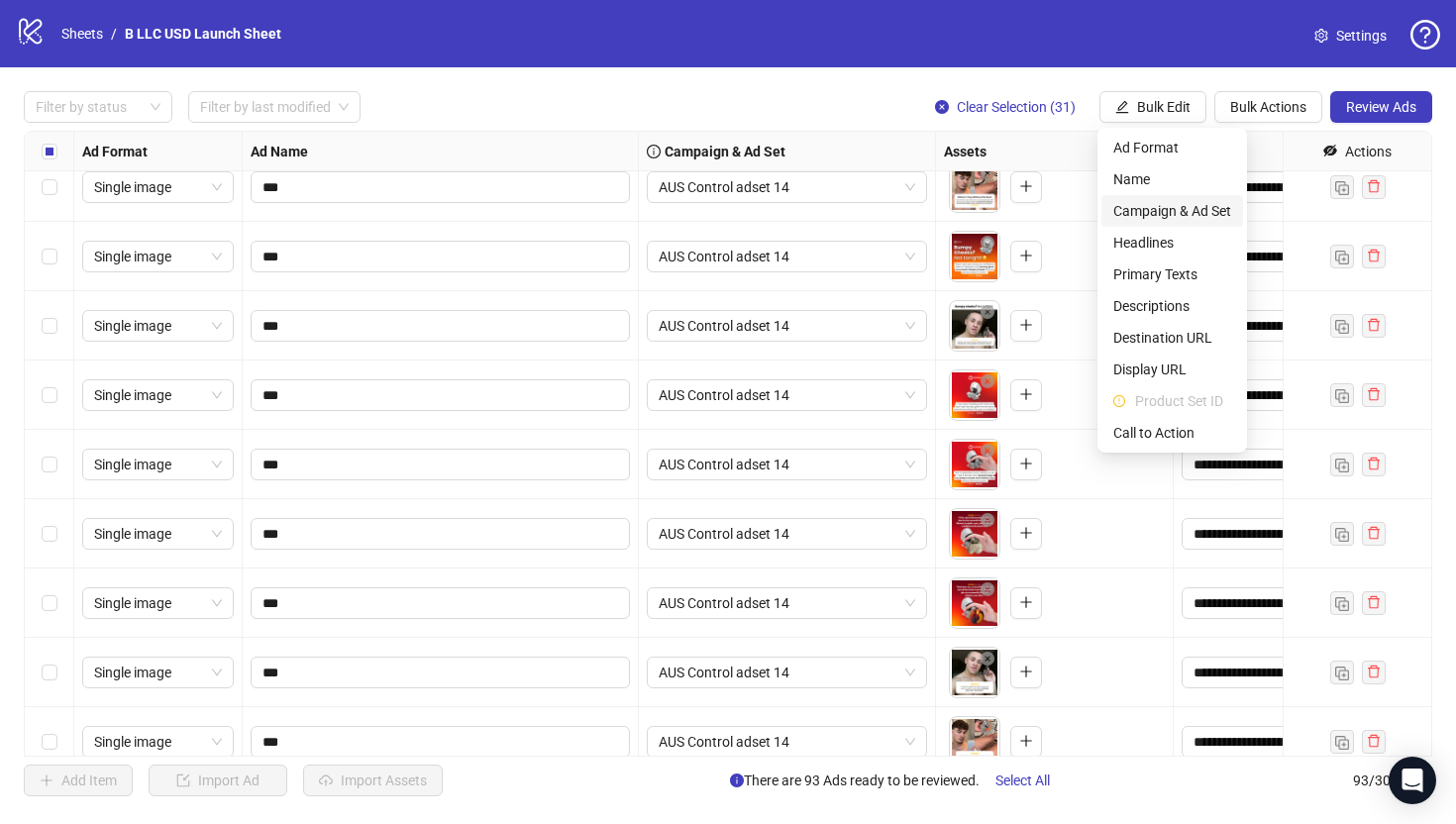 click on "Campaign & Ad Set" at bounding box center [1172, 211] 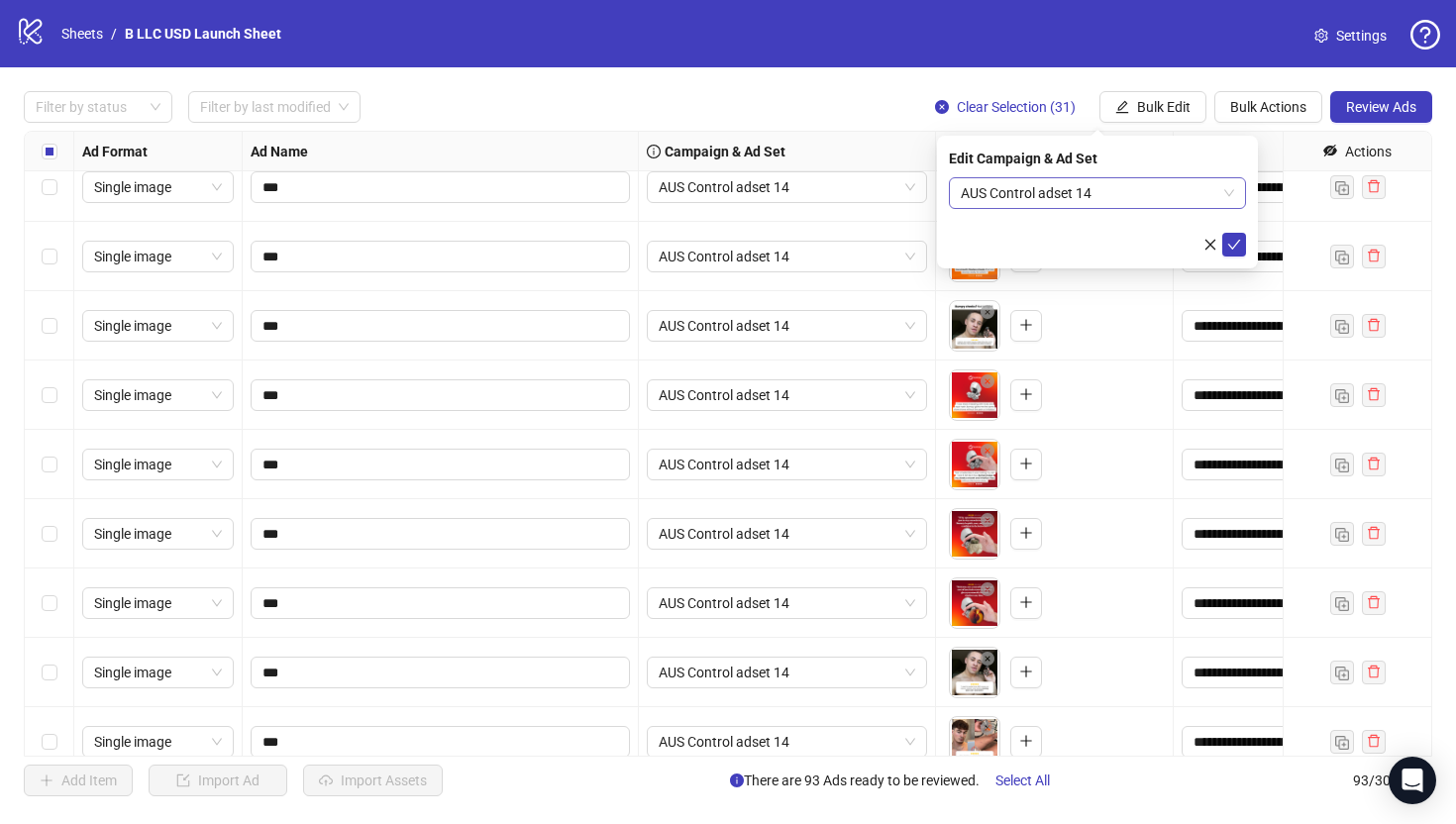 click on "AUS Control adset 14" at bounding box center [1097, 193] 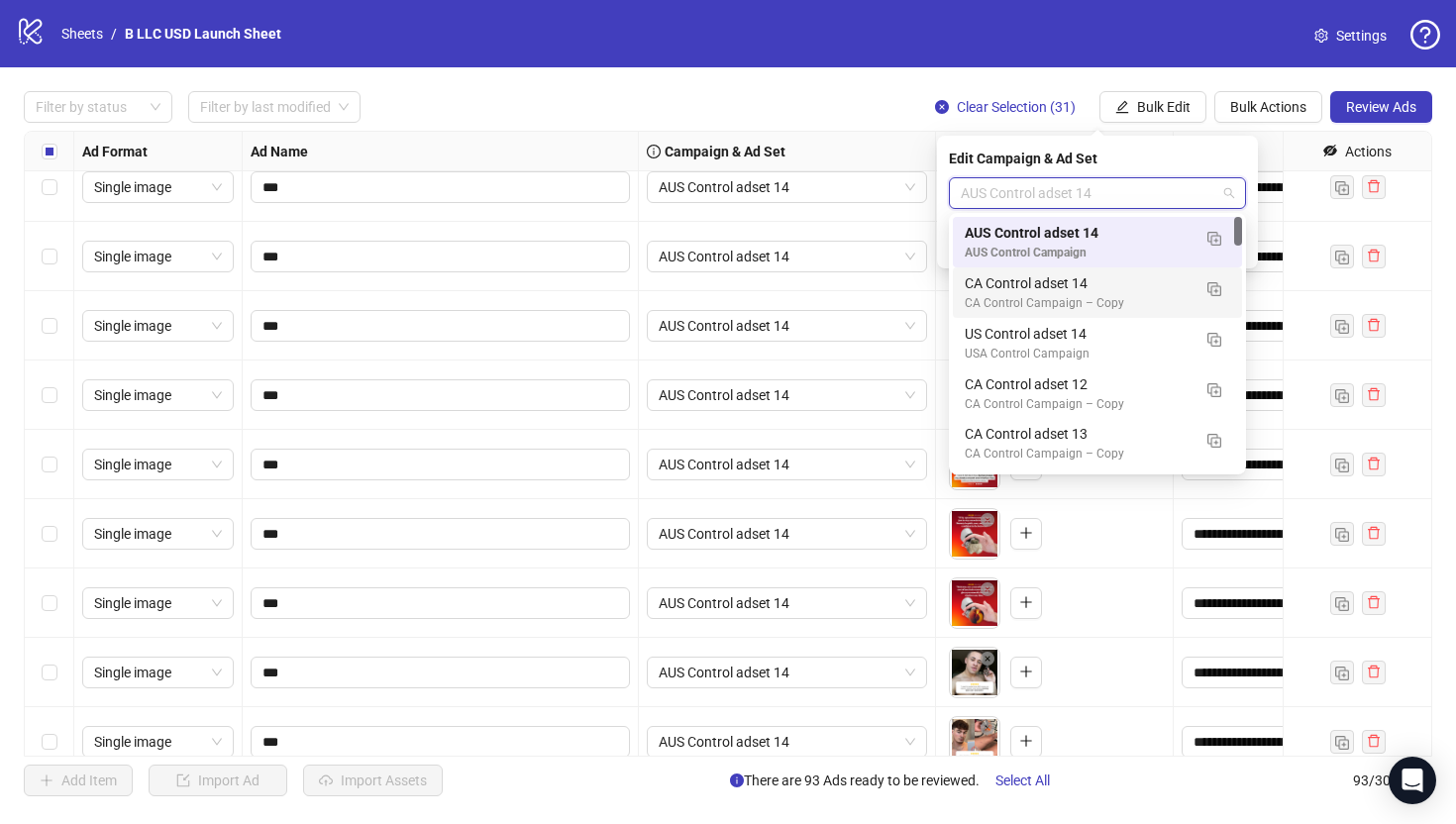 click on "CA Control adset 14" at bounding box center [1078, 283] 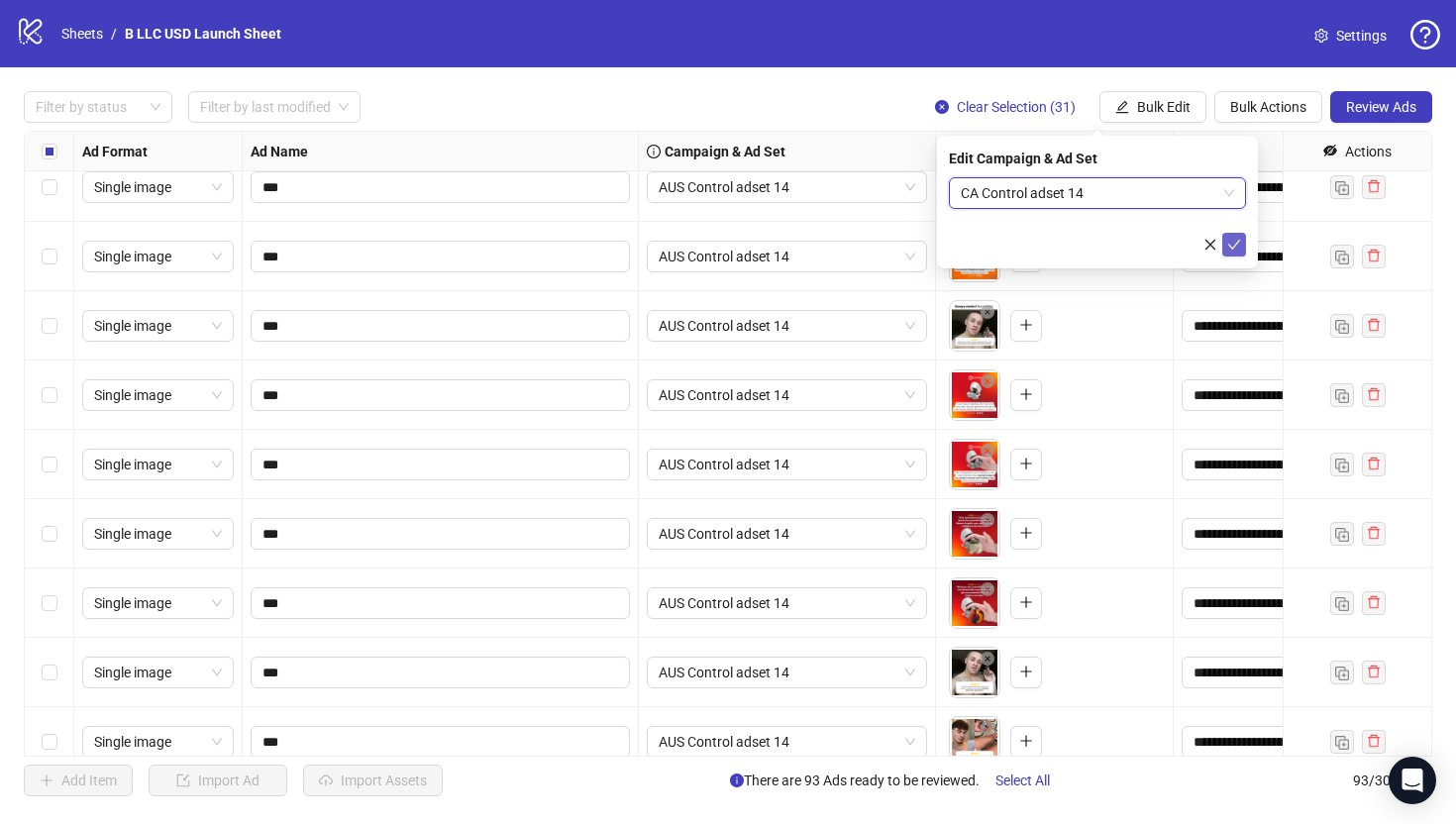 click 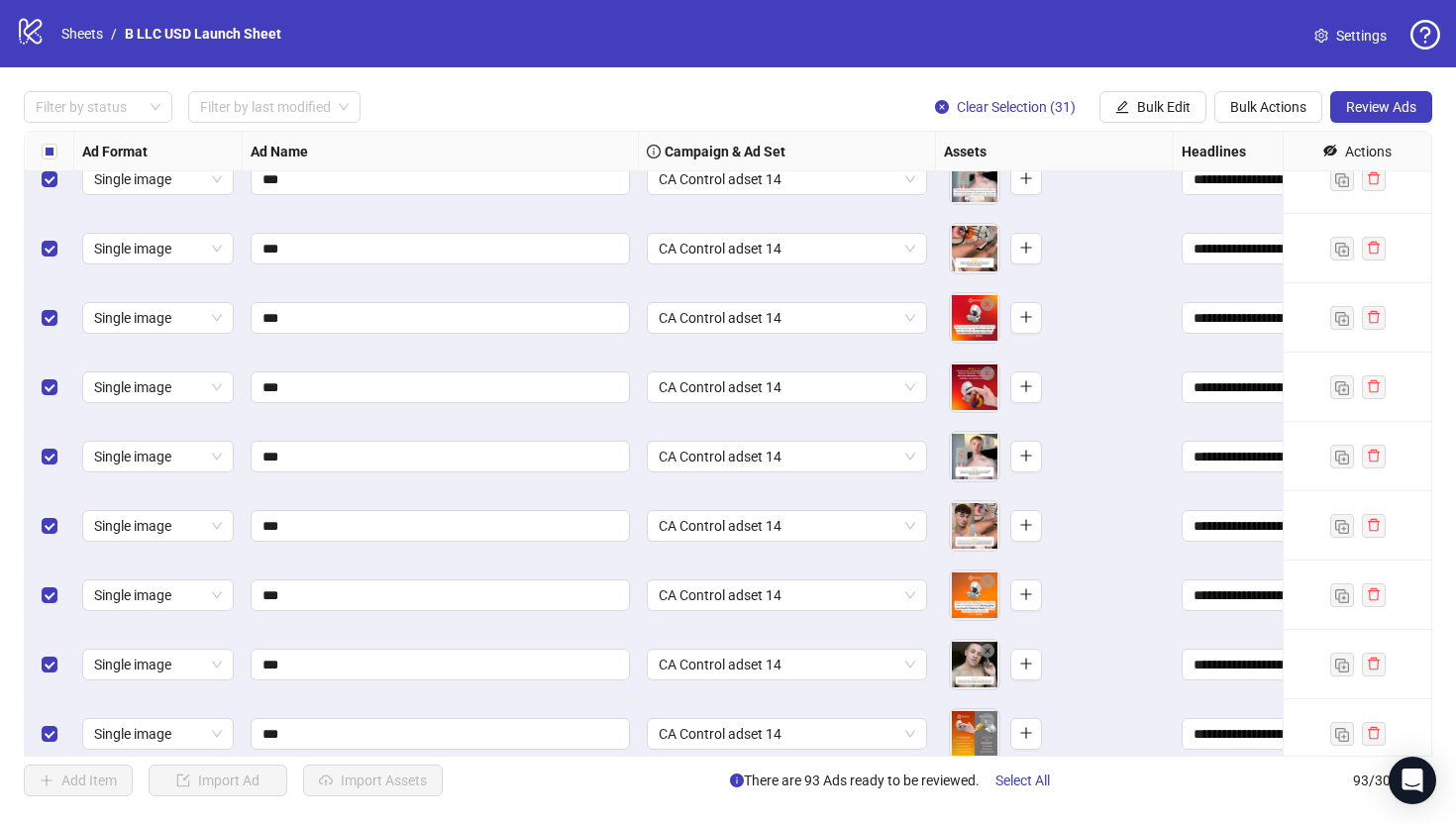 scroll, scrollTop: 5863, scrollLeft: 0, axis: vertical 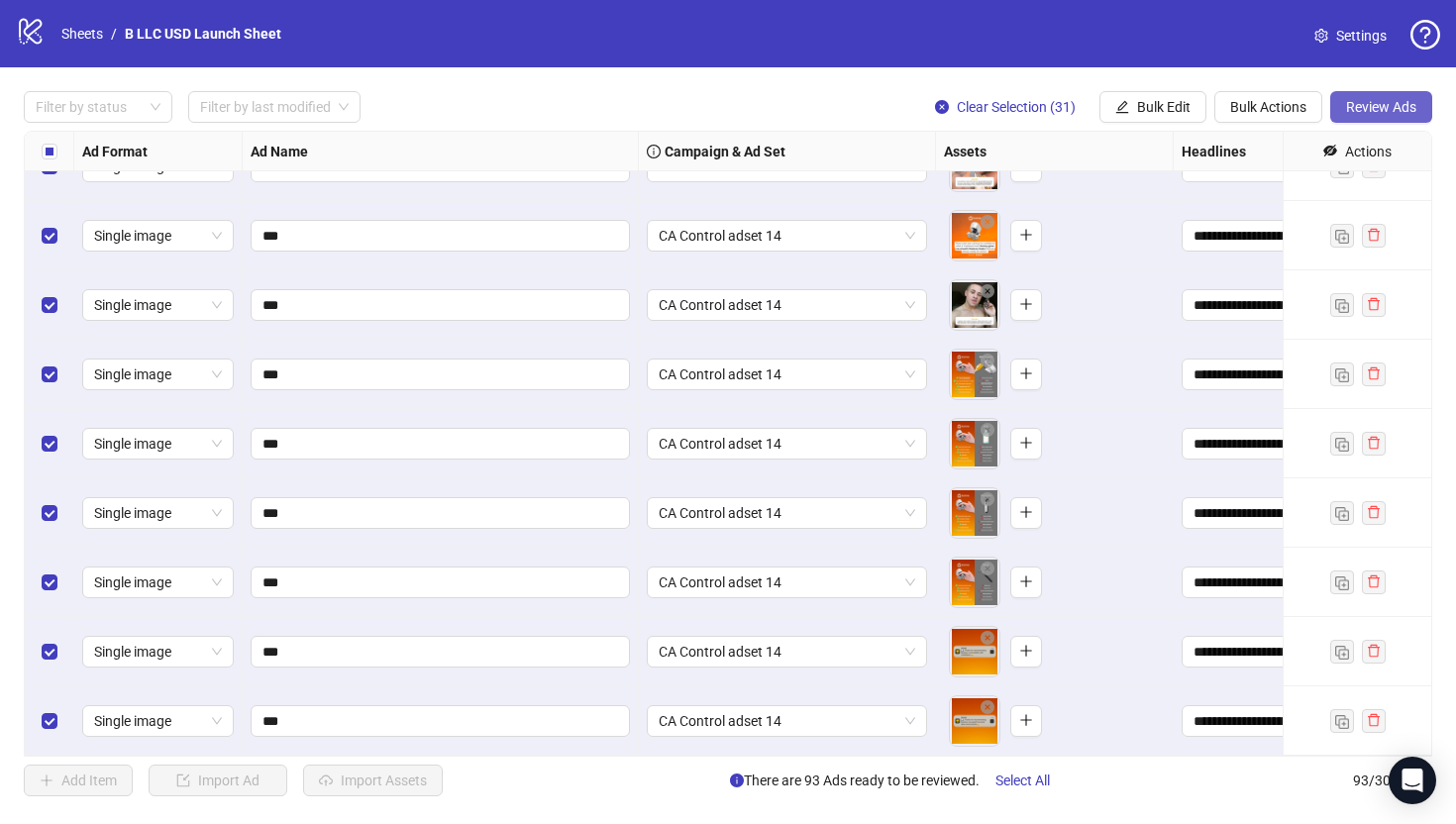 click on "Review Ads" at bounding box center [1381, 107] 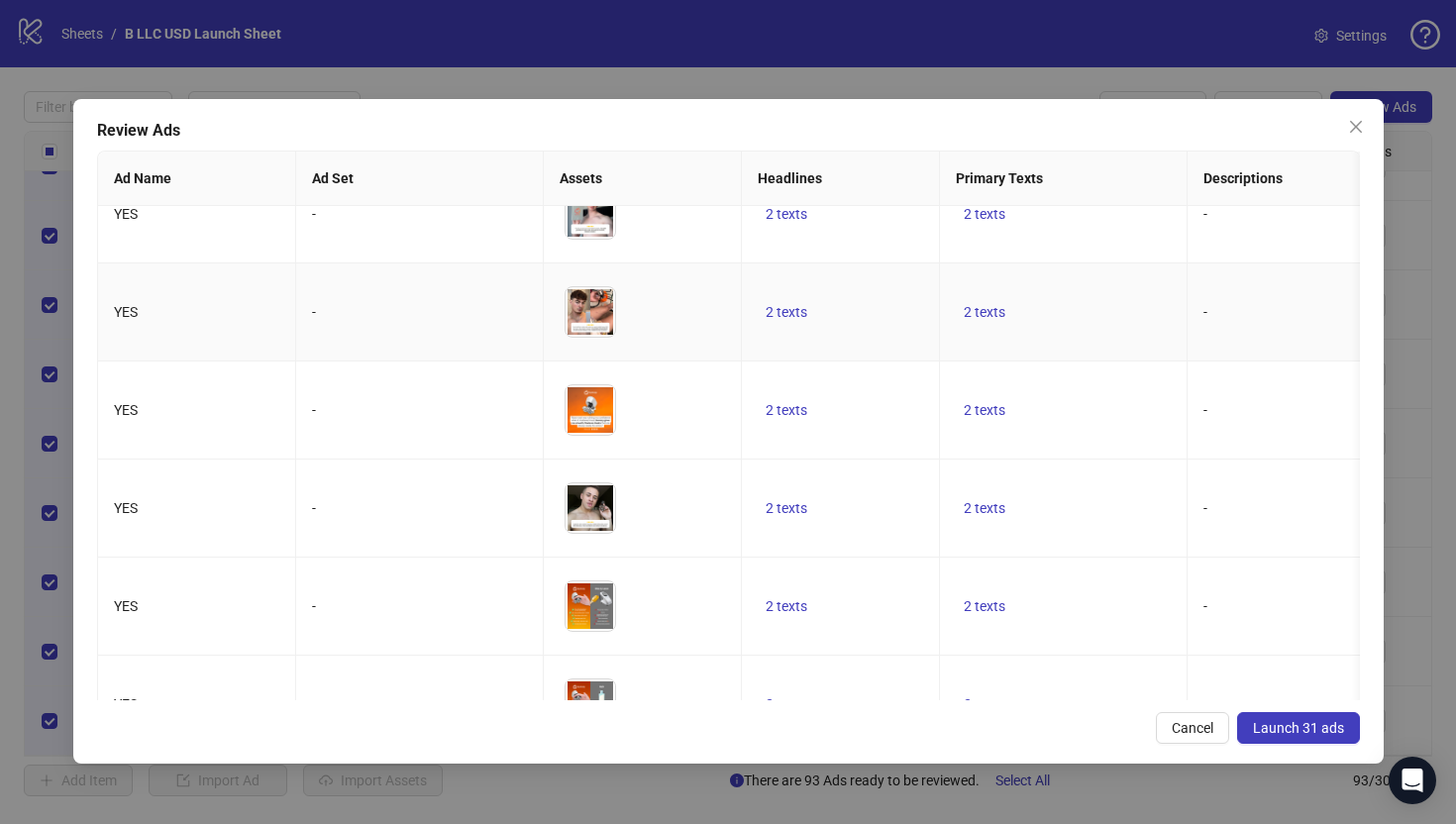 scroll, scrollTop: 2317, scrollLeft: 0, axis: vertical 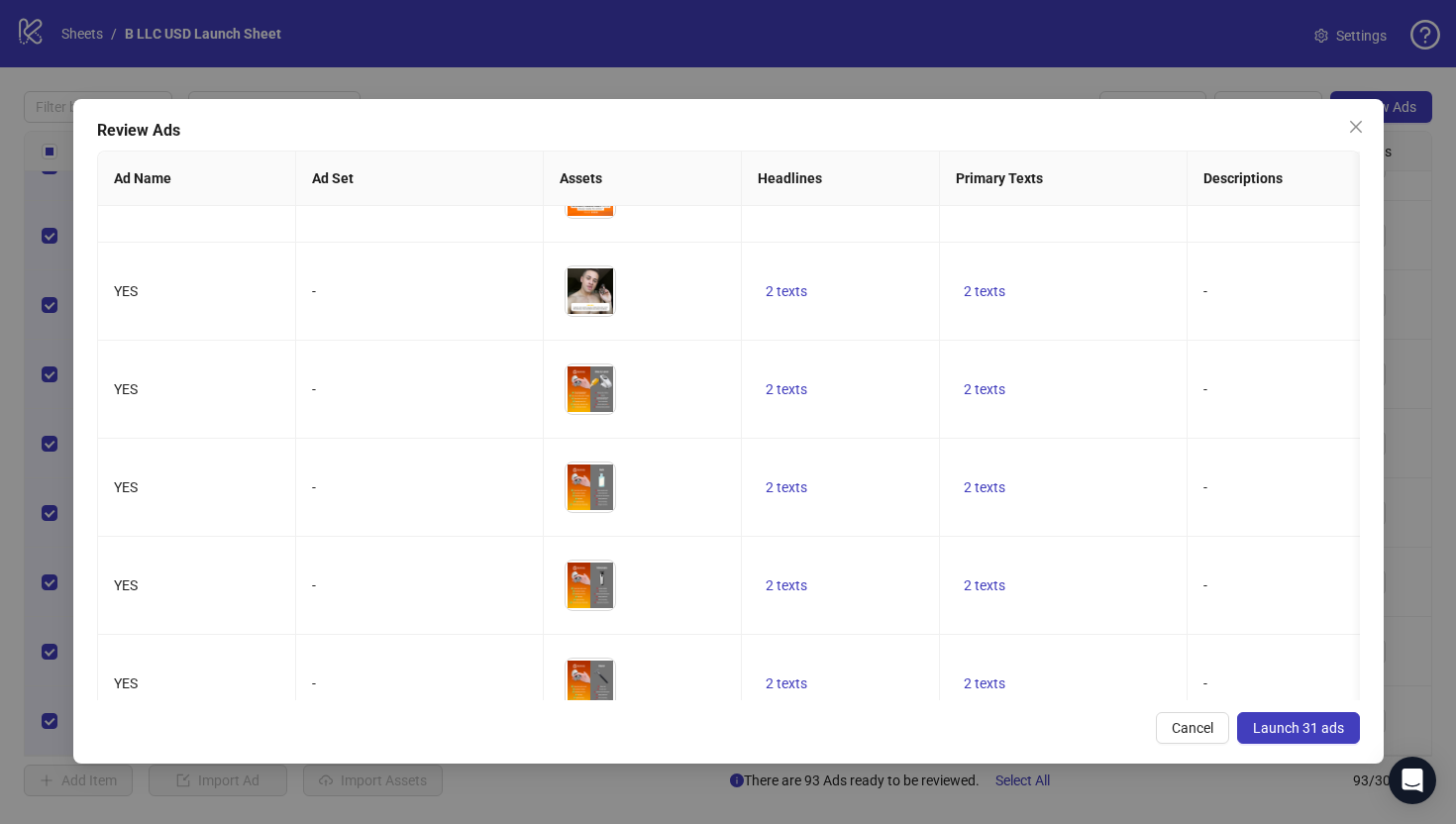 click on "Review Ads Ad Name Ad Set Assets Headlines Primary Texts Descriptions Destination URL Display URL Call to Action Facebook Page Product Set ID Leadgen Form Instagram User Status Pixel URL Parameters                                 YES -
To pick up a draggable item, press the space bar.
While dragging, use the arrow keys to move the item.
Press space again to drop the item in its new position, or press escape to cancel.
2 texts 2 texts - https://bumzzy.com/products/bumzzy-butt-shaver-1-0 bumzzy.com Shop now Bumzzy Co - bumzzy.co ACTIVE Bumzzy pixel tw_source={{site_source_name}}&tw_adid={{ad.id}} YES -
To pick up a draggable item, press the space bar.
While dragging, use the arrow keys to move the item.
Press space again to drop the item in its new position, or press escape to cancel.
2 texts 2 texts - https://bumzzy.com/products/bumzzy-butt-shaver-1-0 bumzzy.com Shop now Bumzzy Co - bumzzy.co ACTIVE Bumzzy pixel tw_source={{site_source_name}}&tw_adid={{ad.id}} -" at bounding box center (728, 431) 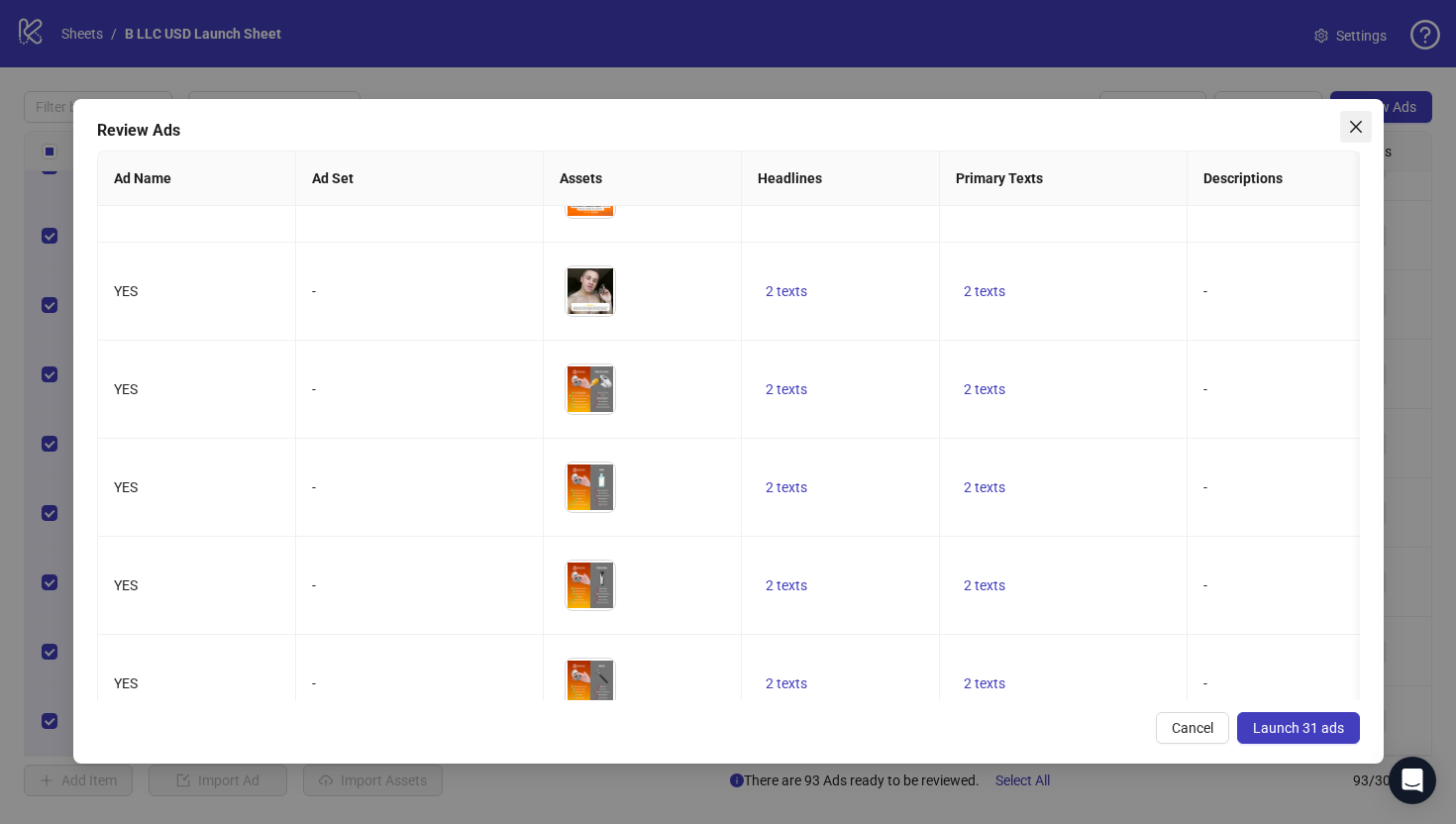 click 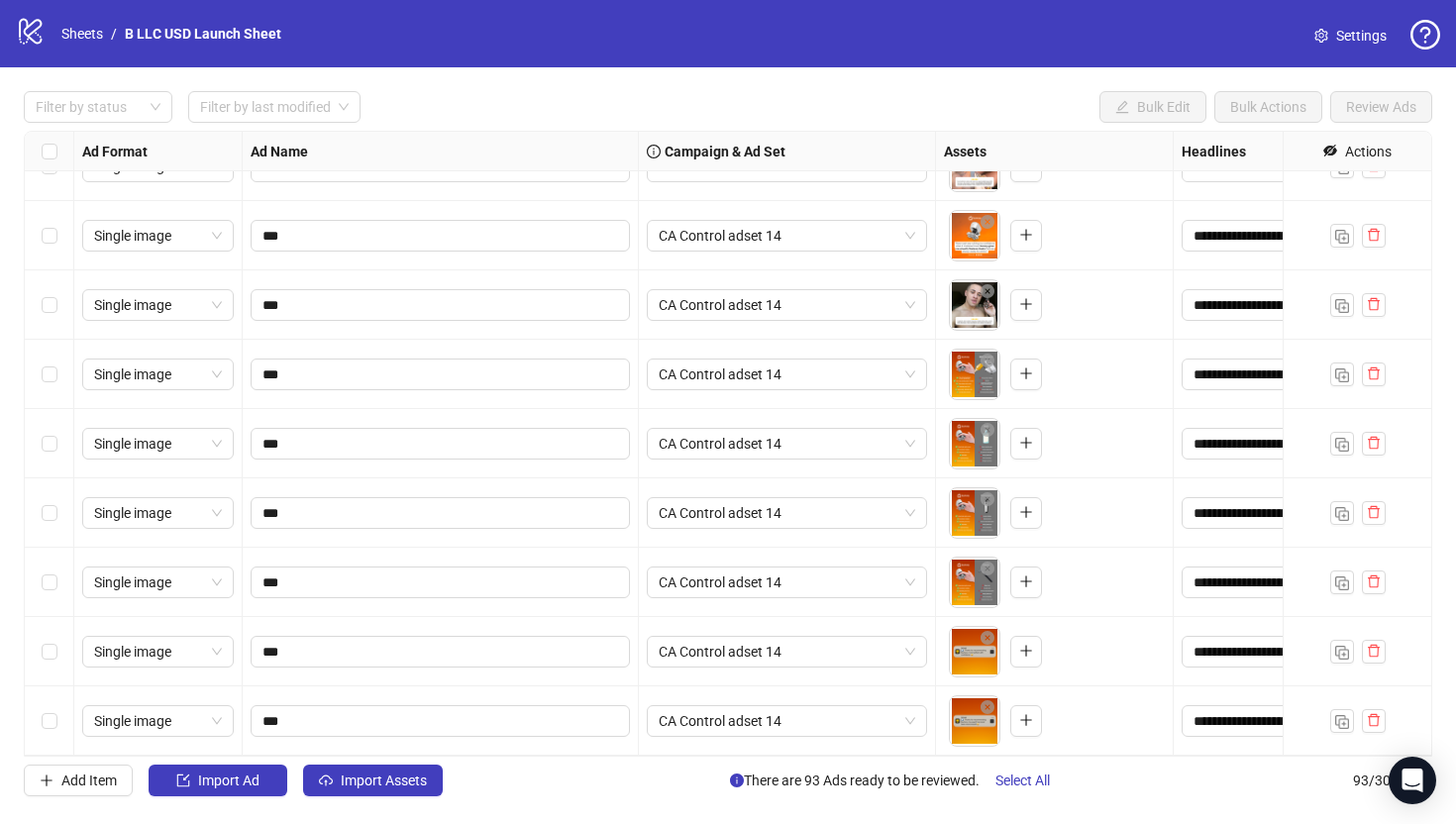 click at bounding box center (50, 152) 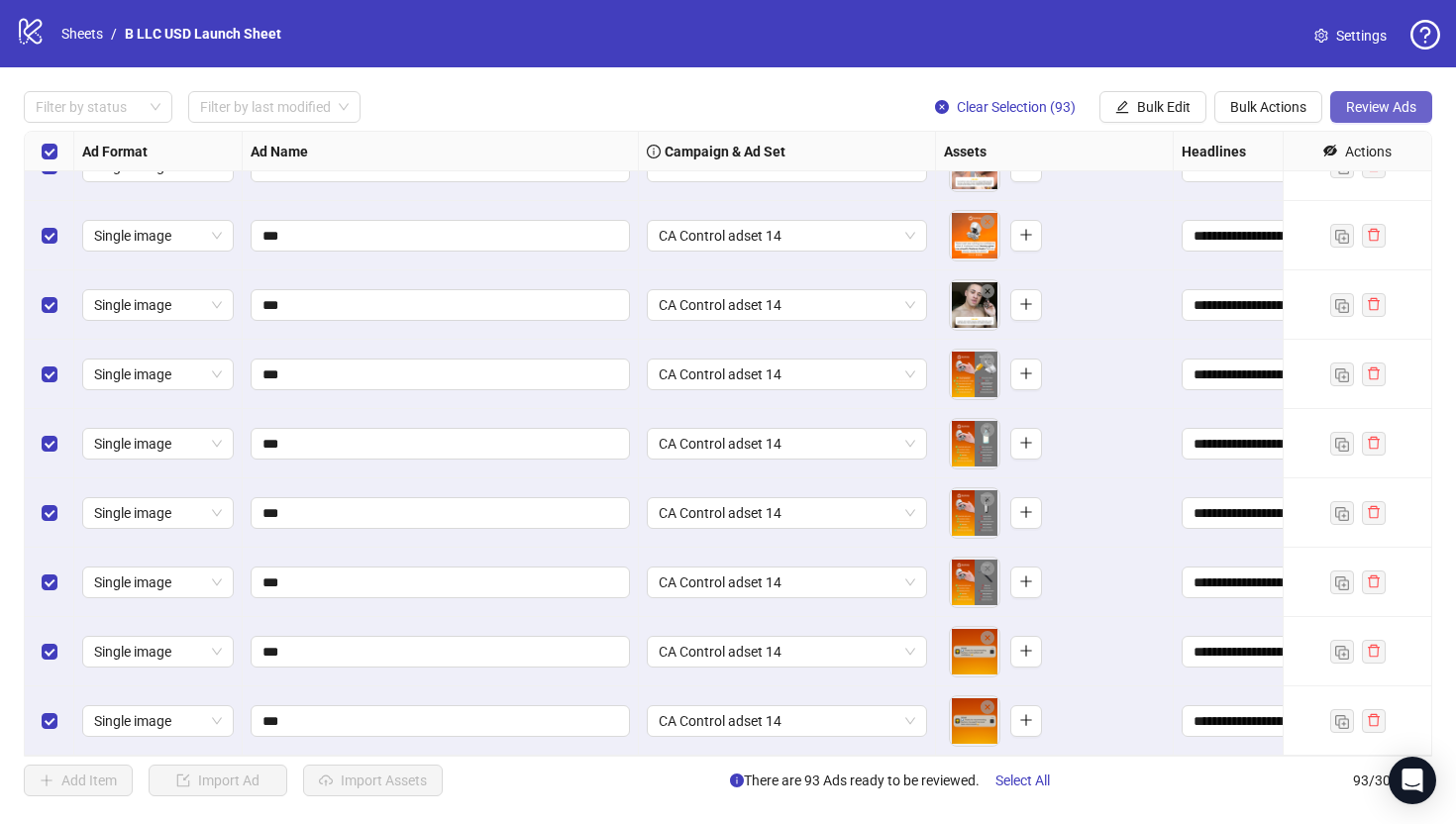 click on "Review Ads" at bounding box center (1381, 107) 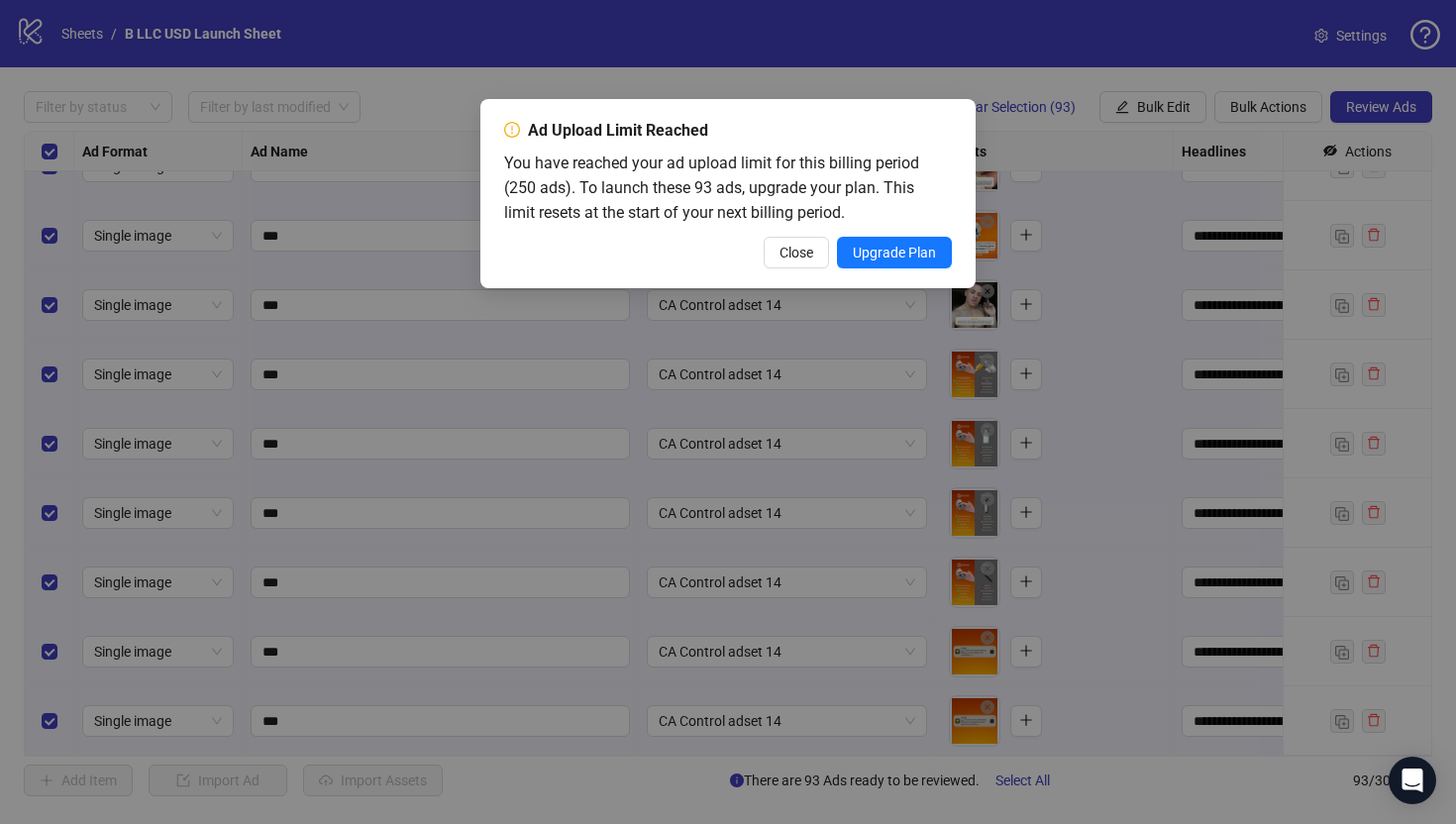 drag, startPoint x: 890, startPoint y: 257, endPoint x: 835, endPoint y: 551, distance: 299.10032 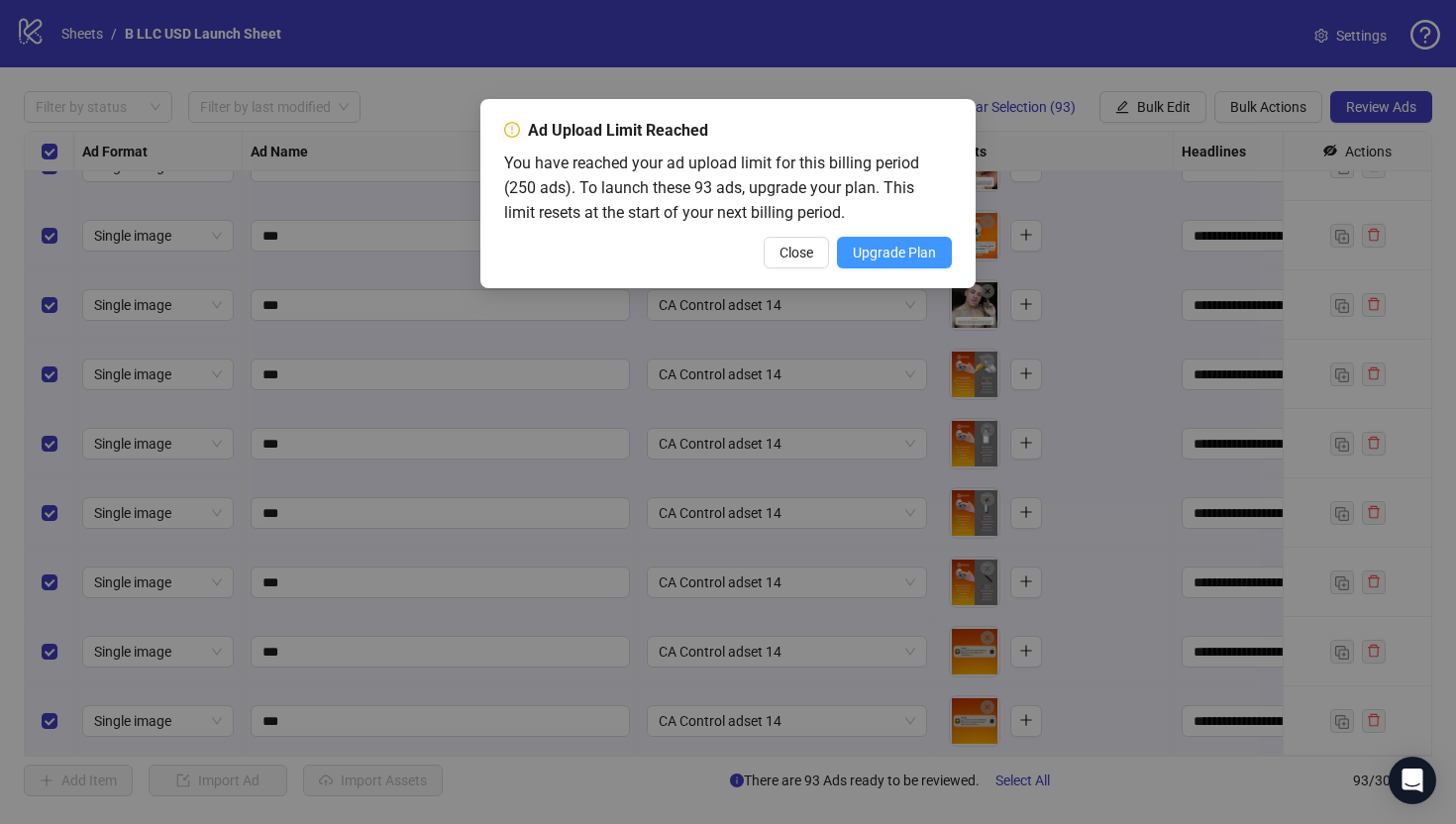 click on "Upgrade Plan" at bounding box center [894, 253] 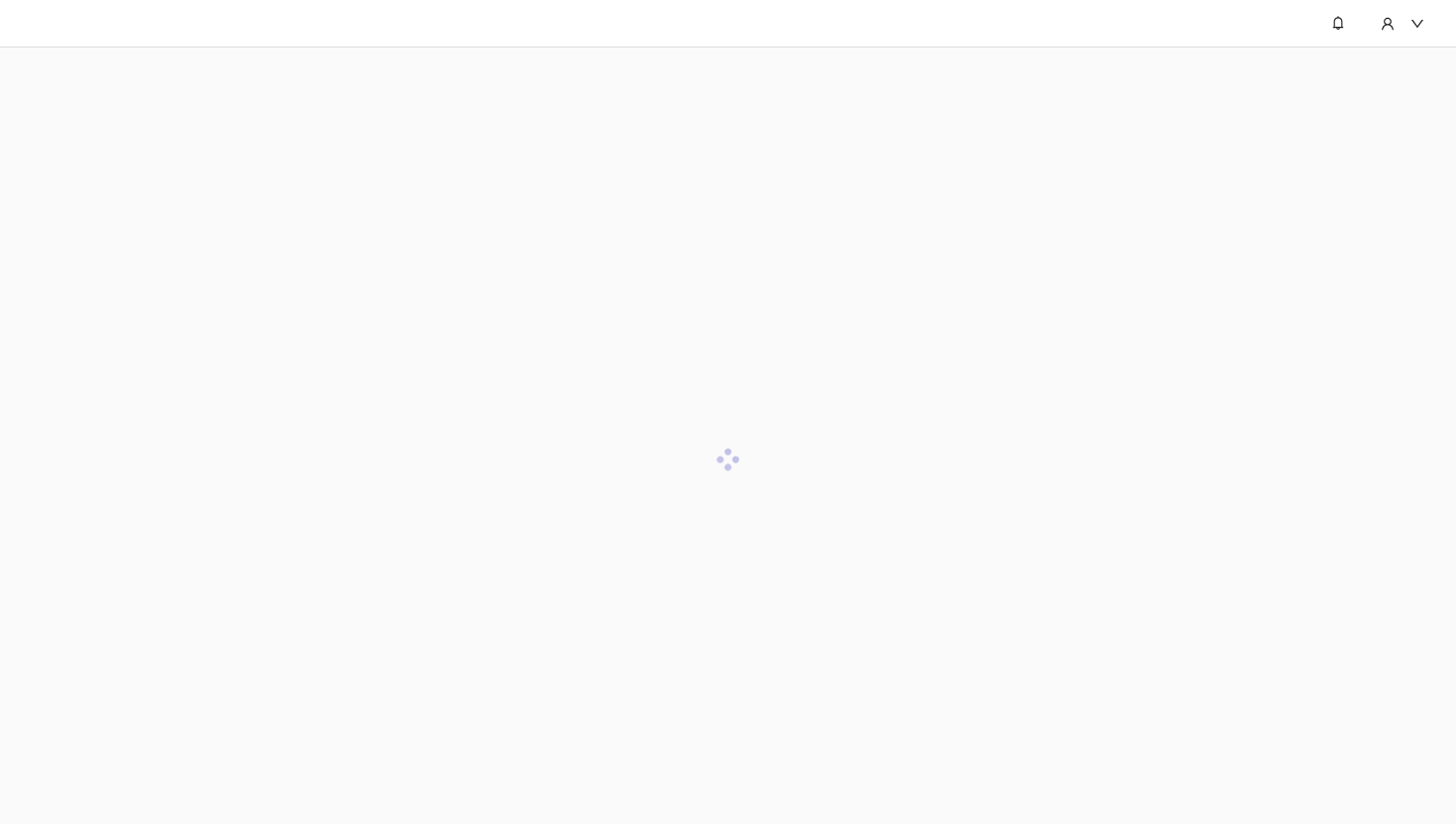 scroll, scrollTop: 0, scrollLeft: 0, axis: both 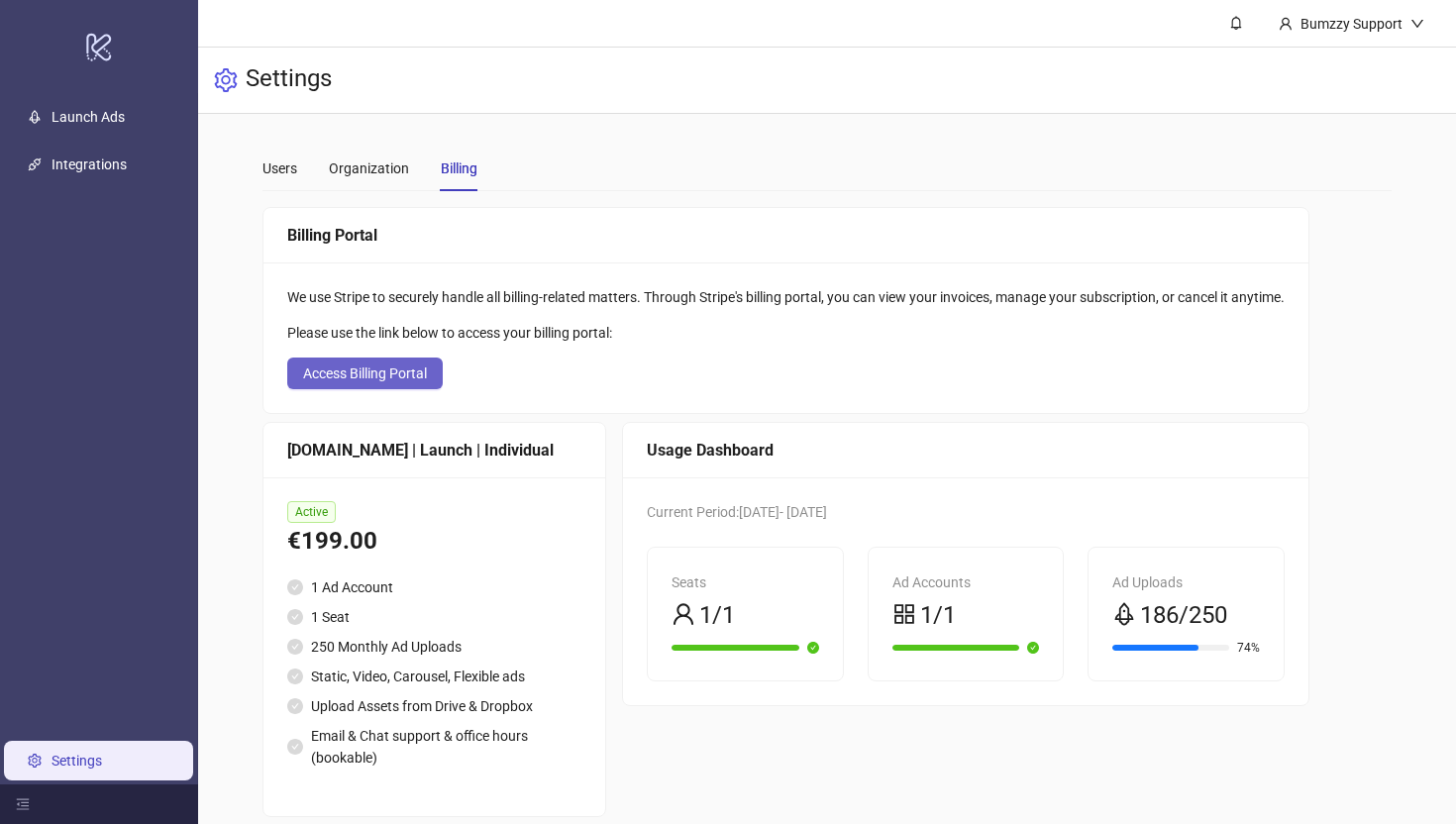 click on "Access Billing Portal" at bounding box center [364, 373] 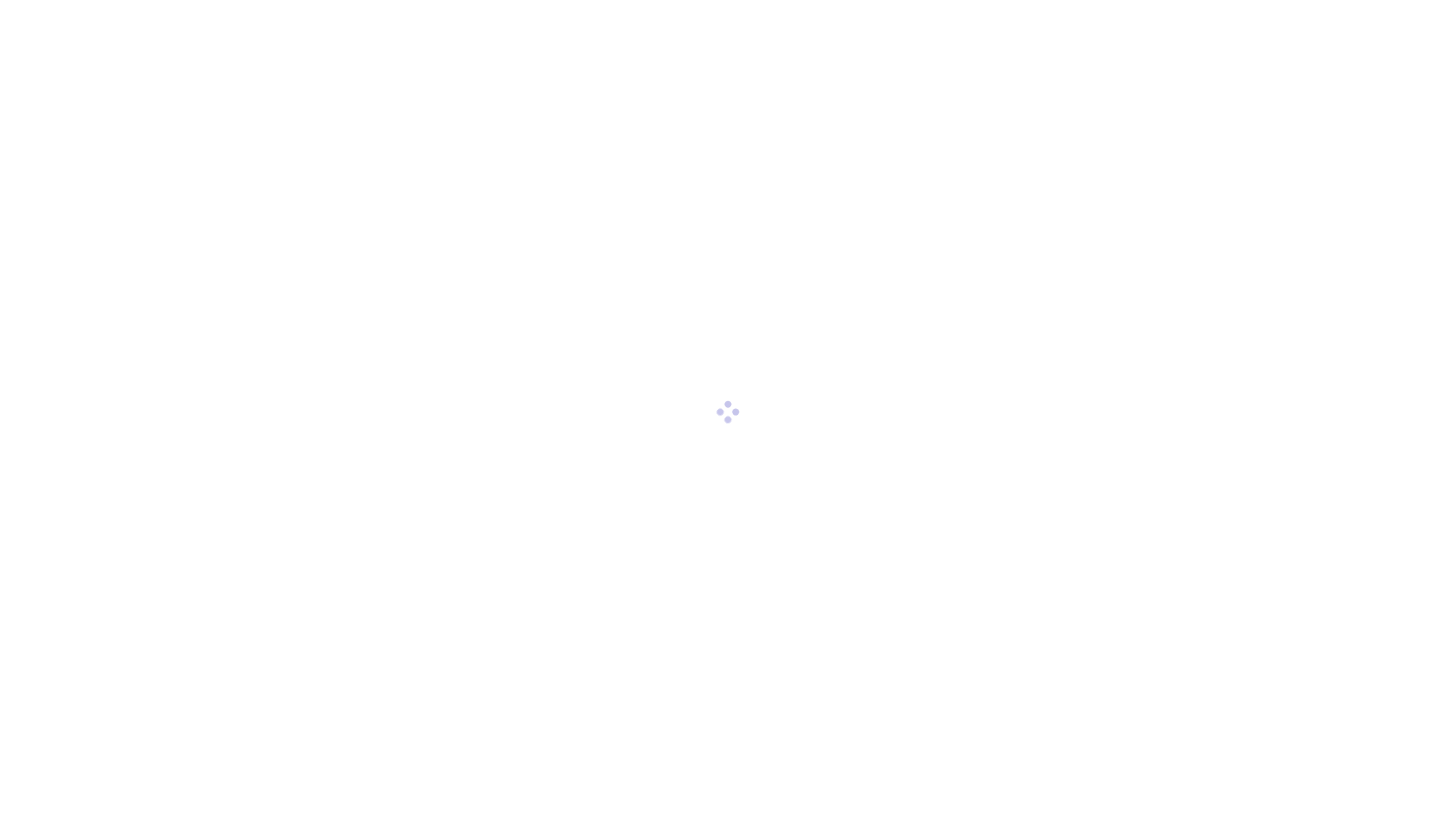 scroll, scrollTop: 0, scrollLeft: 0, axis: both 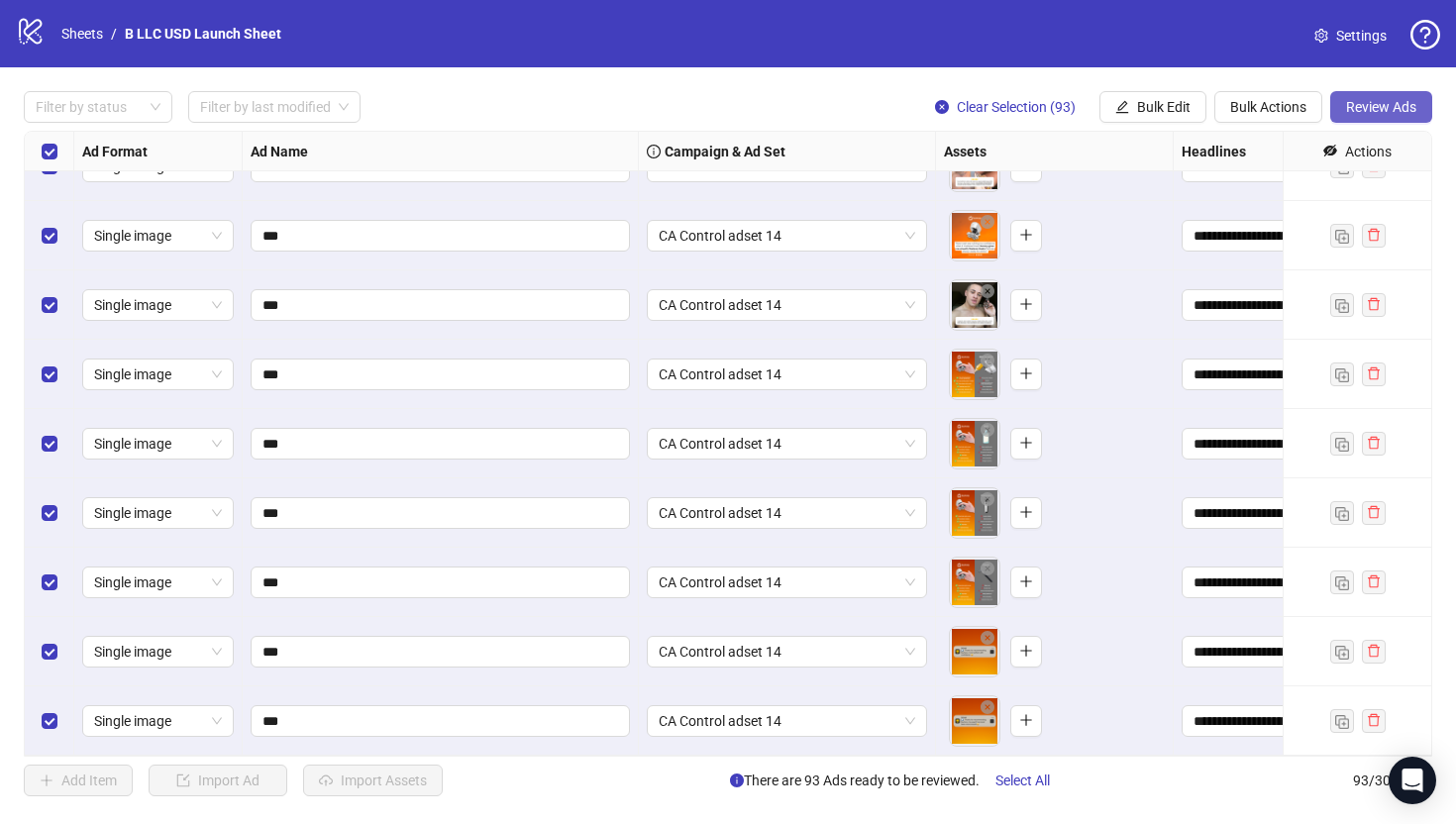 click on "Review Ads" at bounding box center [1381, 107] 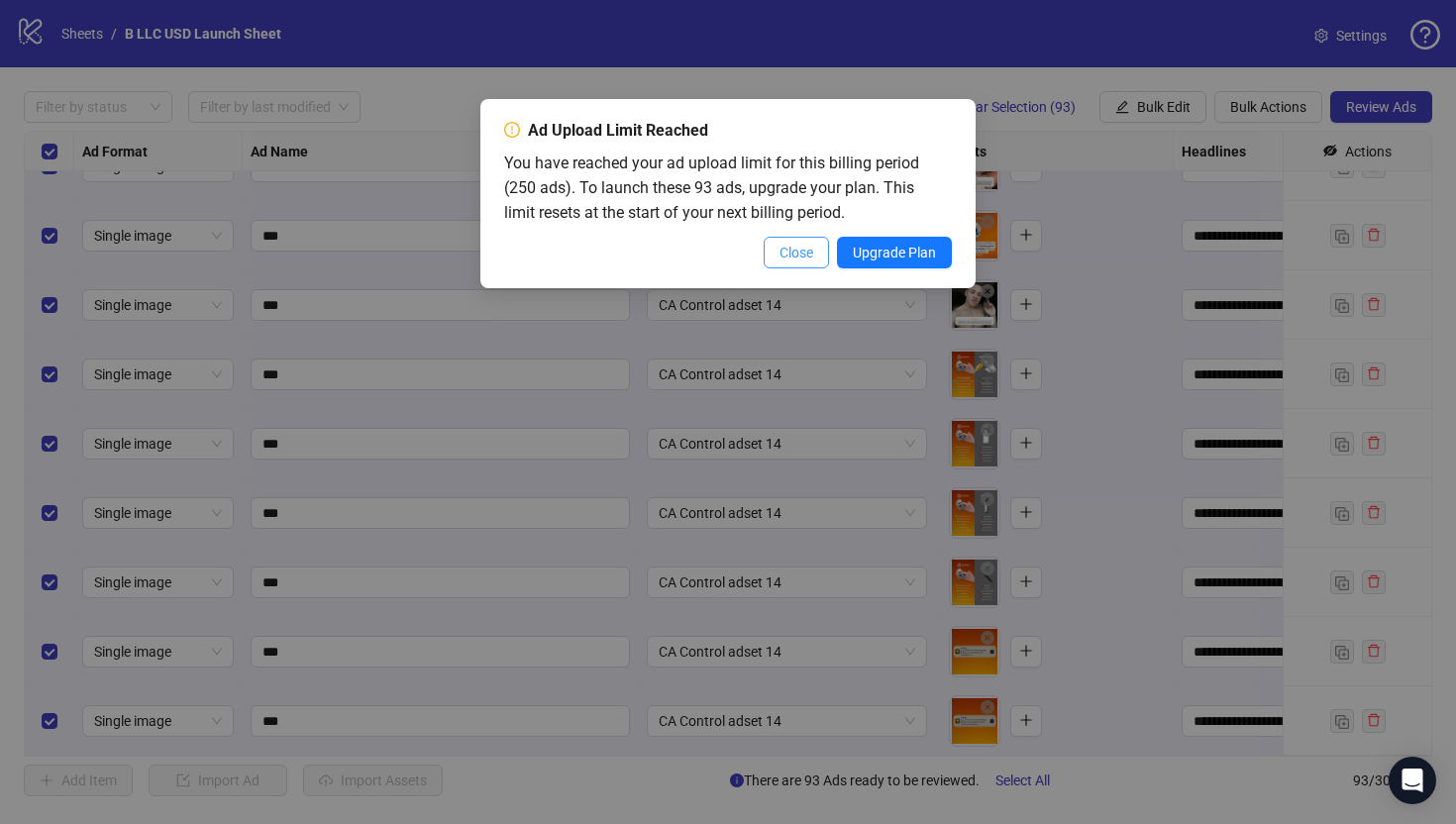 click on "Close" at bounding box center (796, 253) 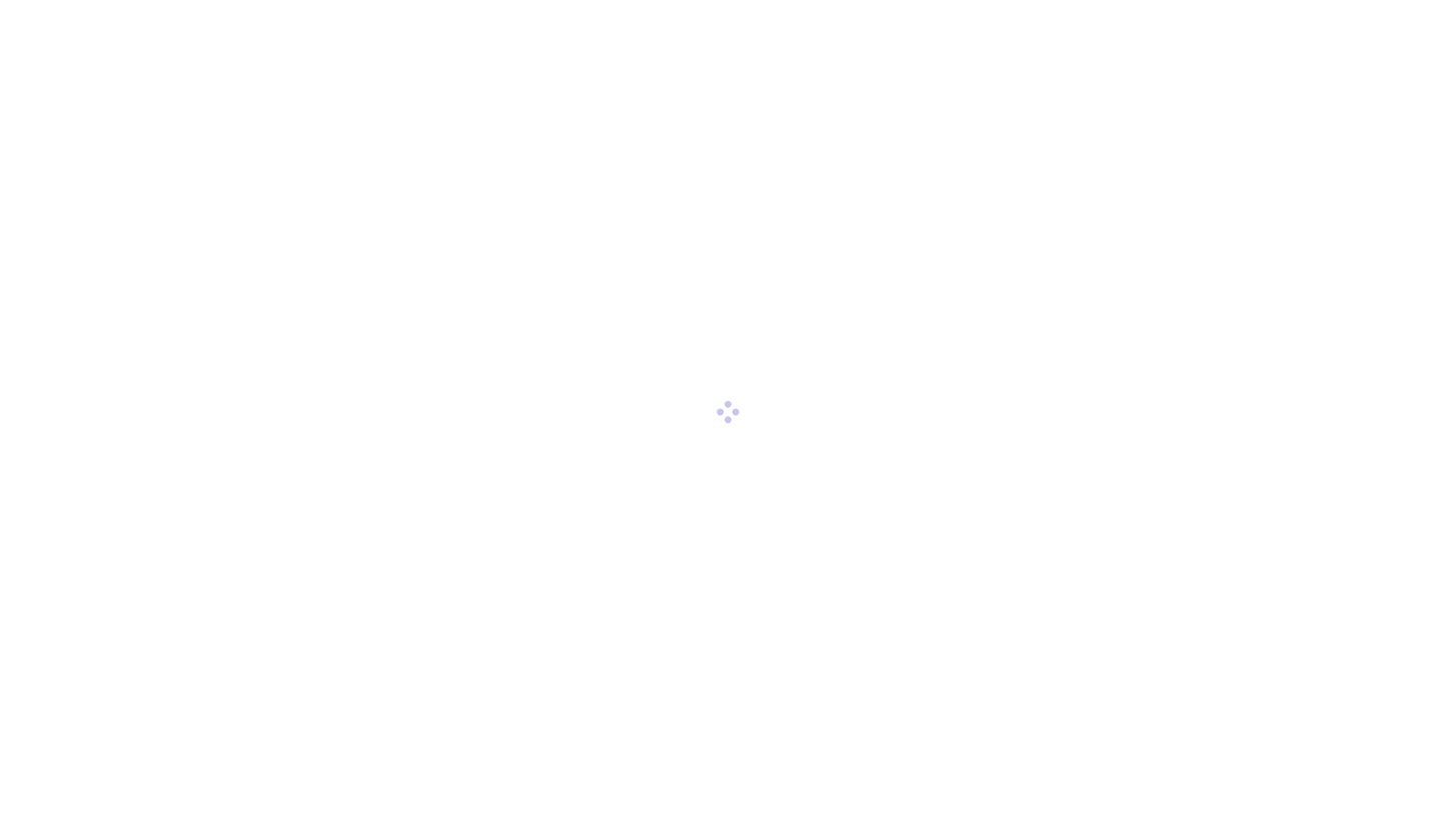 scroll, scrollTop: 0, scrollLeft: 0, axis: both 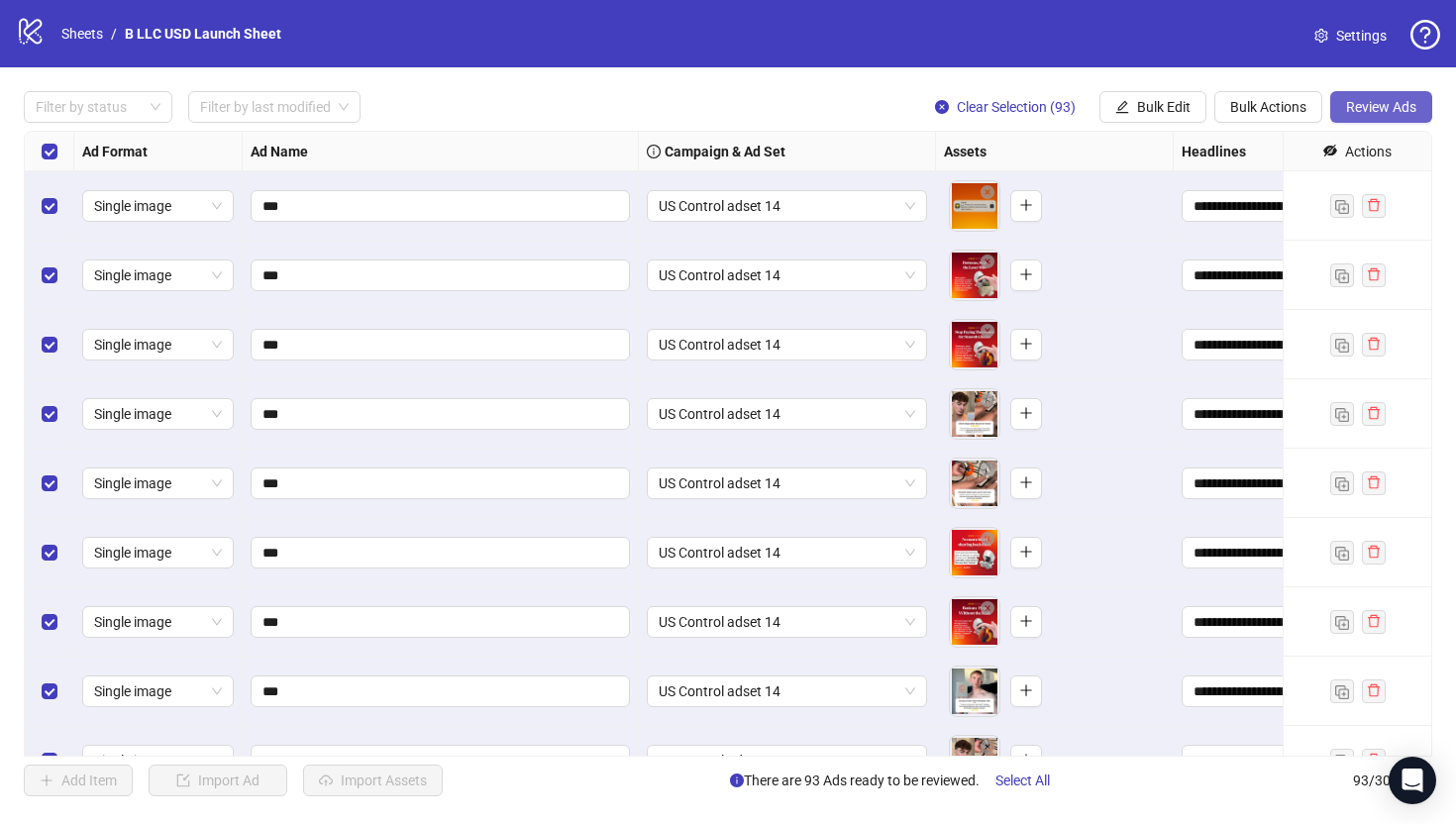 click on "Review Ads" at bounding box center (1381, 107) 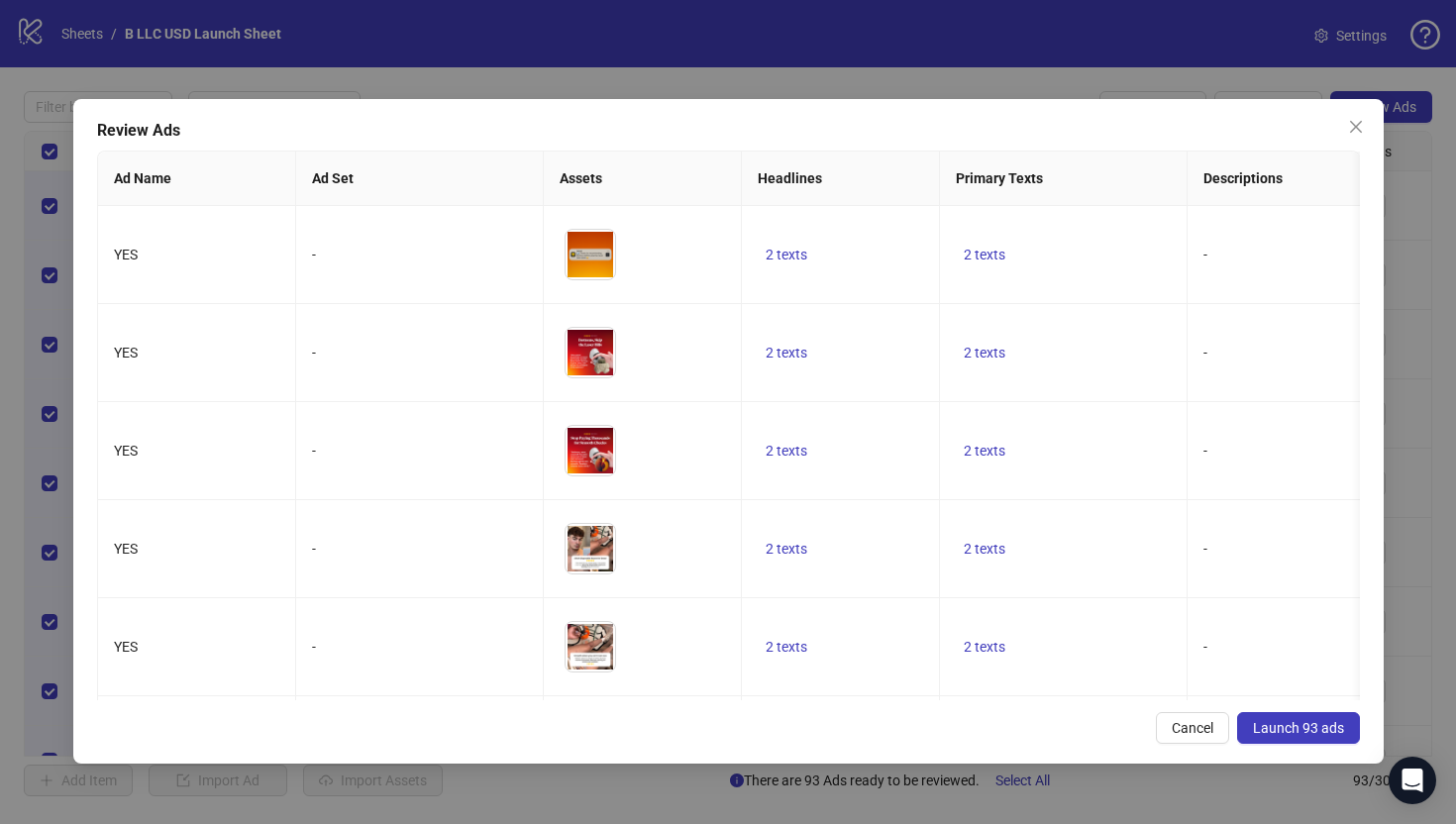 click on "Review Ads Ad Name Ad Set Assets Headlines Primary Texts Descriptions Destination URL Display URL Call to Action Facebook Page Product Set ID Leadgen Form Instagram User Status Pixel URL Parameters                                 YES -
To pick up a draggable item, press the space bar.
While dragging, use the arrow keys to move the item.
Press space again to drop the item in its new position, or press escape to cancel.
2 texts 2 texts - [URL][DOMAIN_NAME] [DOMAIN_NAME] Shop now - - - ACTIVE - tw_source={{site_source_name}}&tw_adid={{[DOMAIN_NAME]}} YES -
To pick up a draggable item, press the space bar.
While dragging, use the arrow keys to move the item.
Press space again to drop the item in its new position, or press escape to cancel.
2 texts 2 texts - [URL][DOMAIN_NAME] [DOMAIN_NAME] Shop now - - - ACTIVE - tw_source={{site_source_name}}&tw_adid={{[DOMAIN_NAME]}} YES - 2 texts 2 texts - [DOMAIN_NAME] Shop now - - - ACTIVE" at bounding box center [728, 431] 